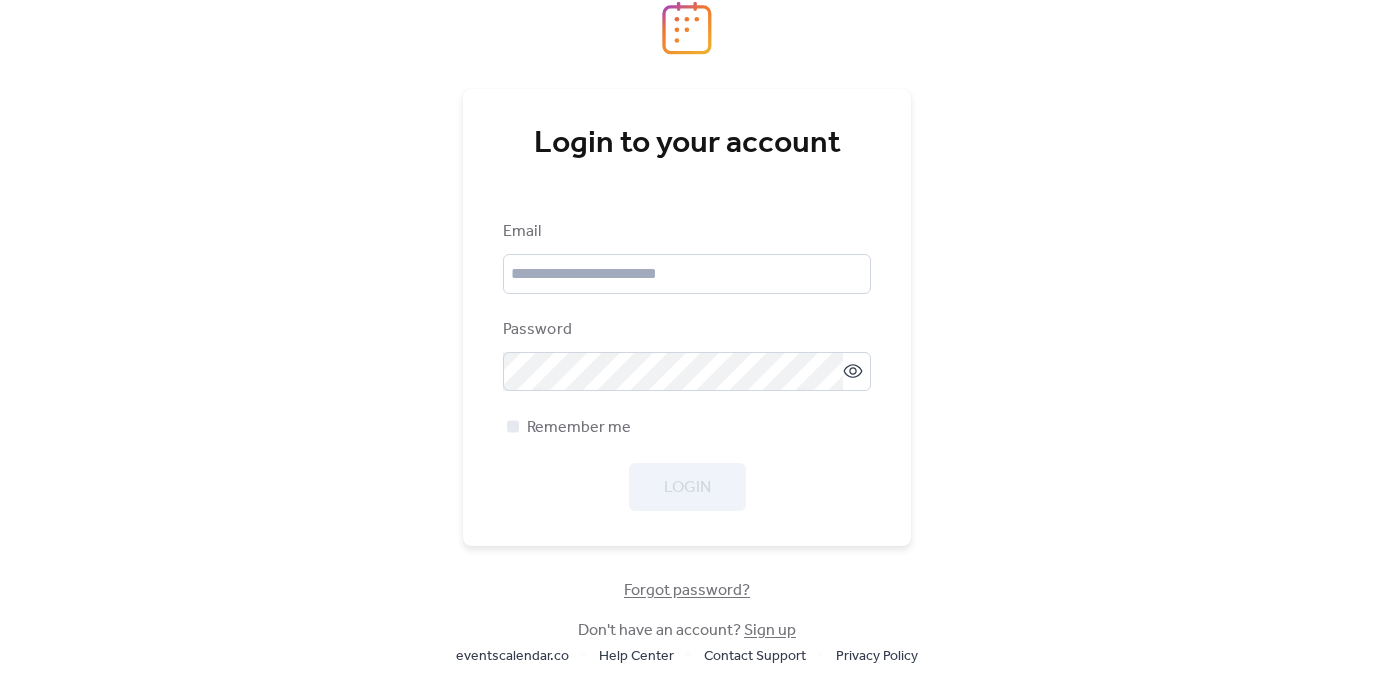 scroll, scrollTop: 0, scrollLeft: 0, axis: both 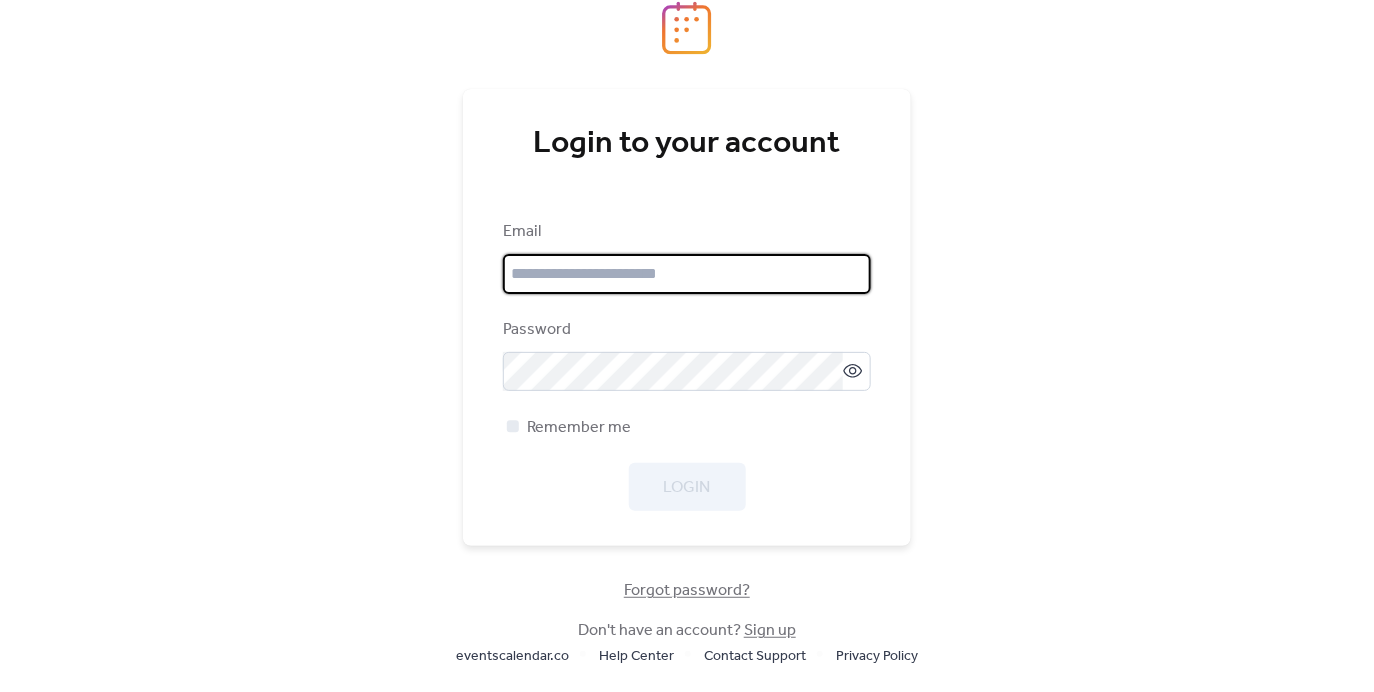 click at bounding box center [687, 274] 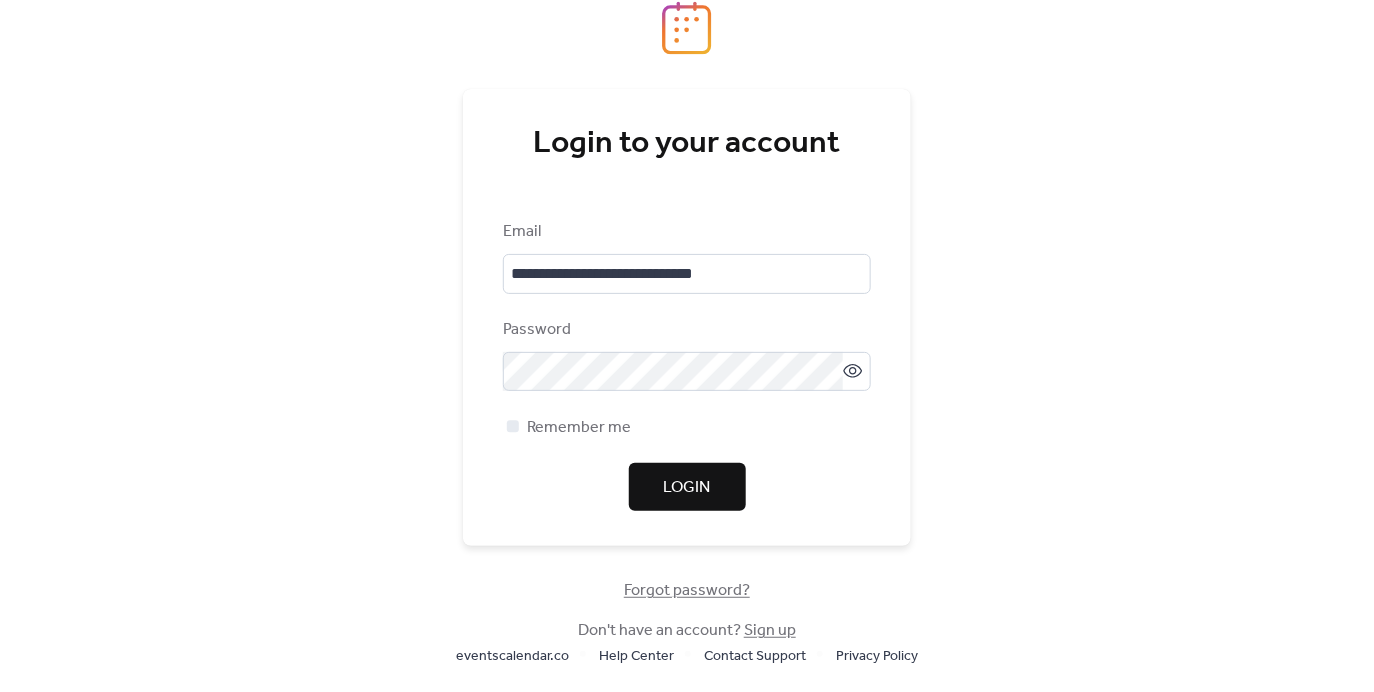 click on "**********" at bounding box center (687, 366) 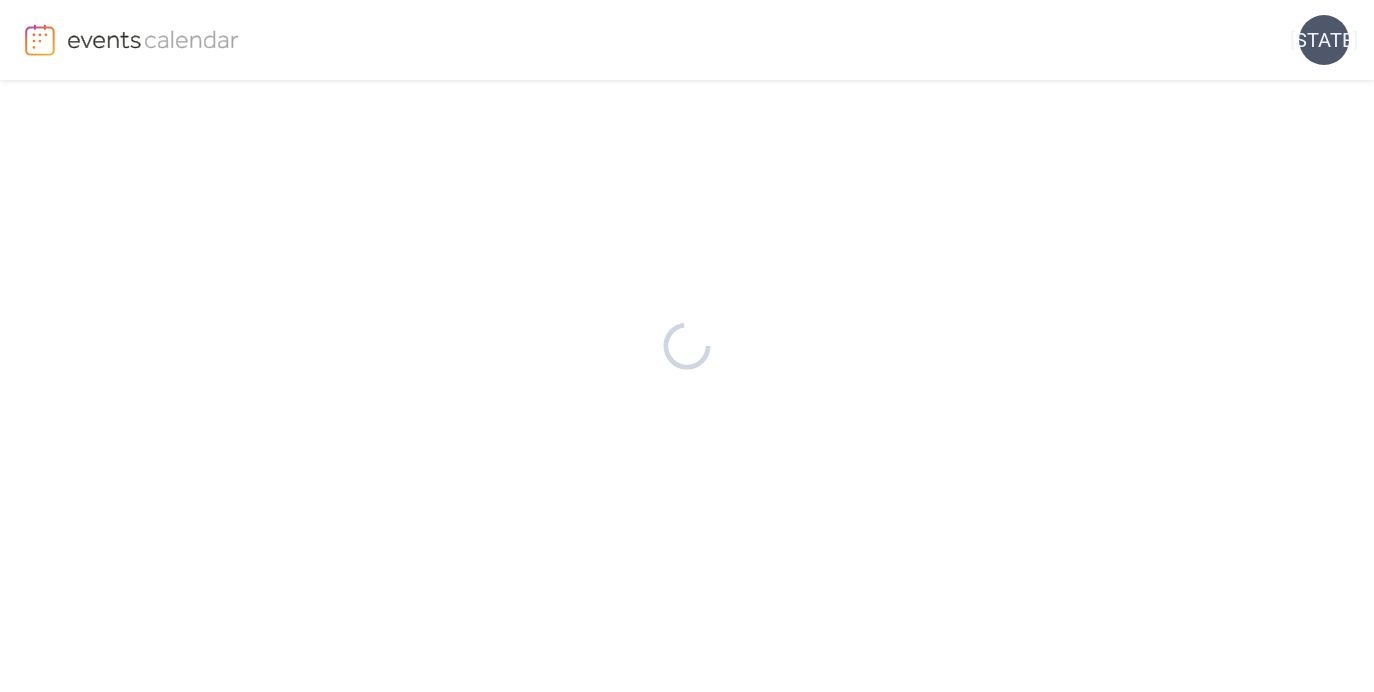 scroll, scrollTop: 0, scrollLeft: 0, axis: both 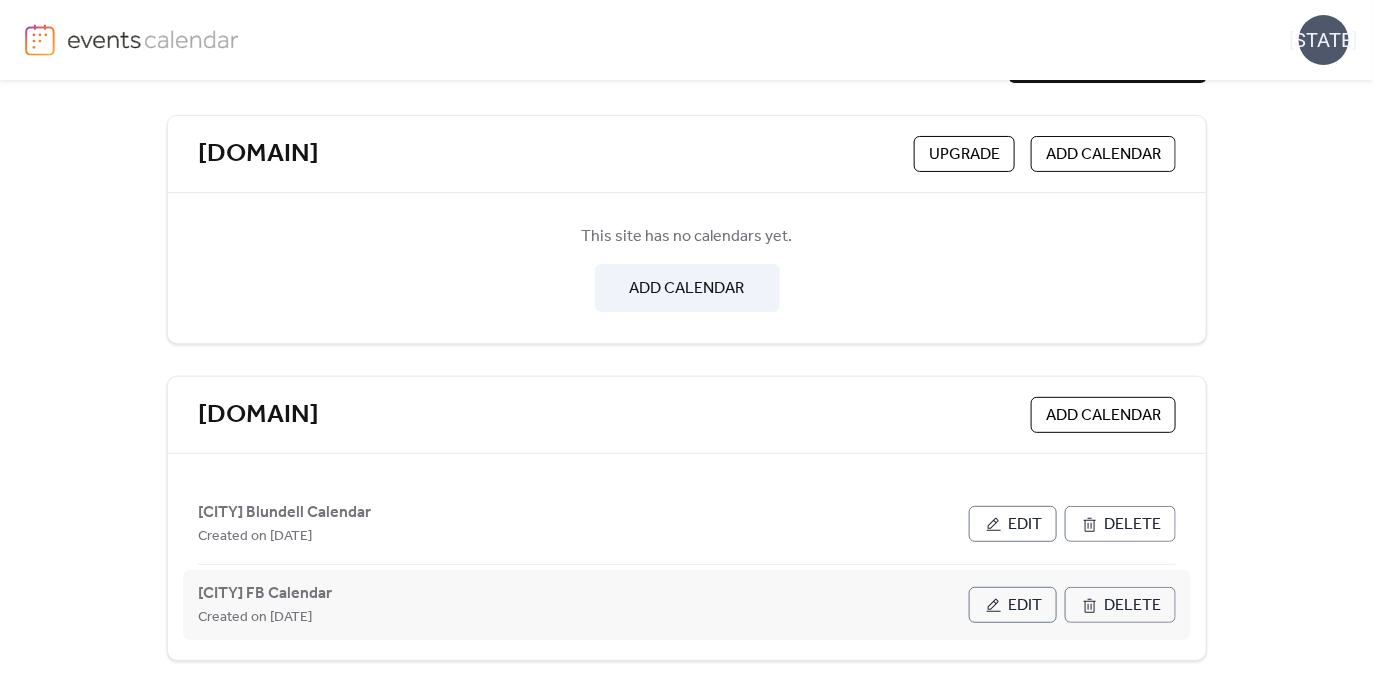 click on "Edit" at bounding box center [1025, 606] 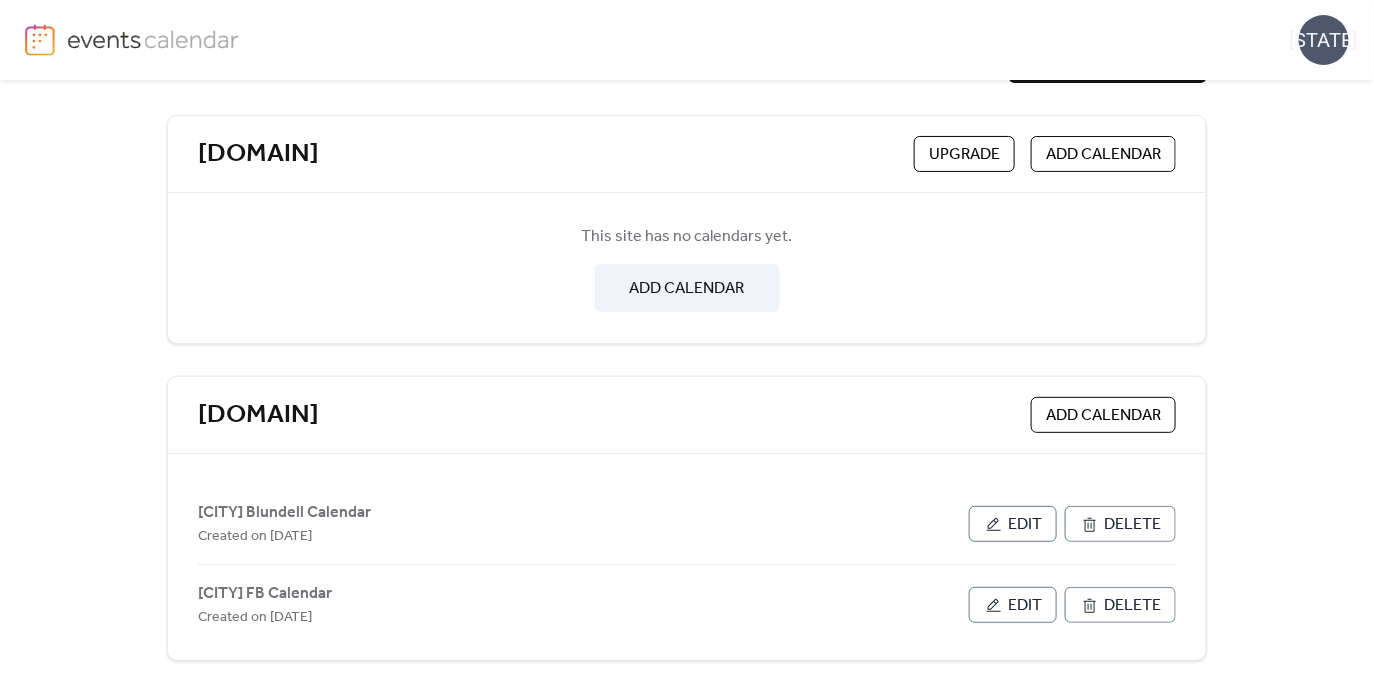 type 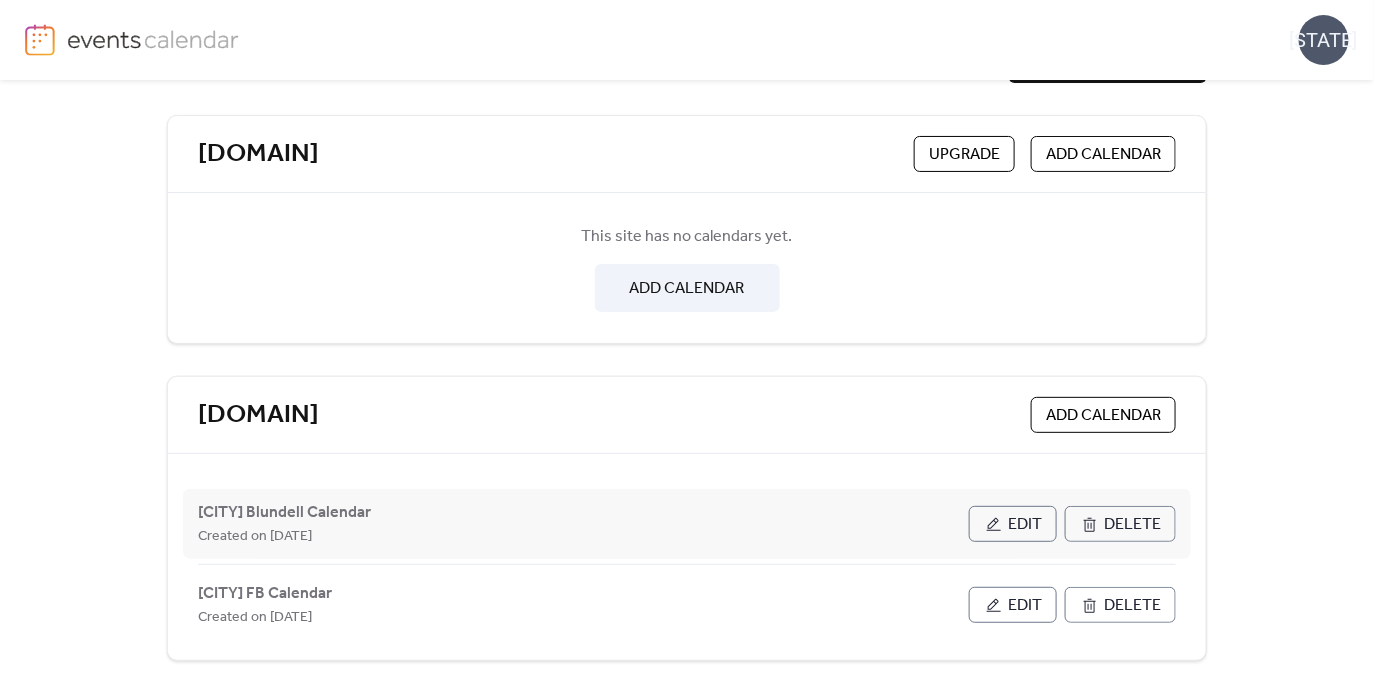 click on "Edit" at bounding box center (1025, 525) 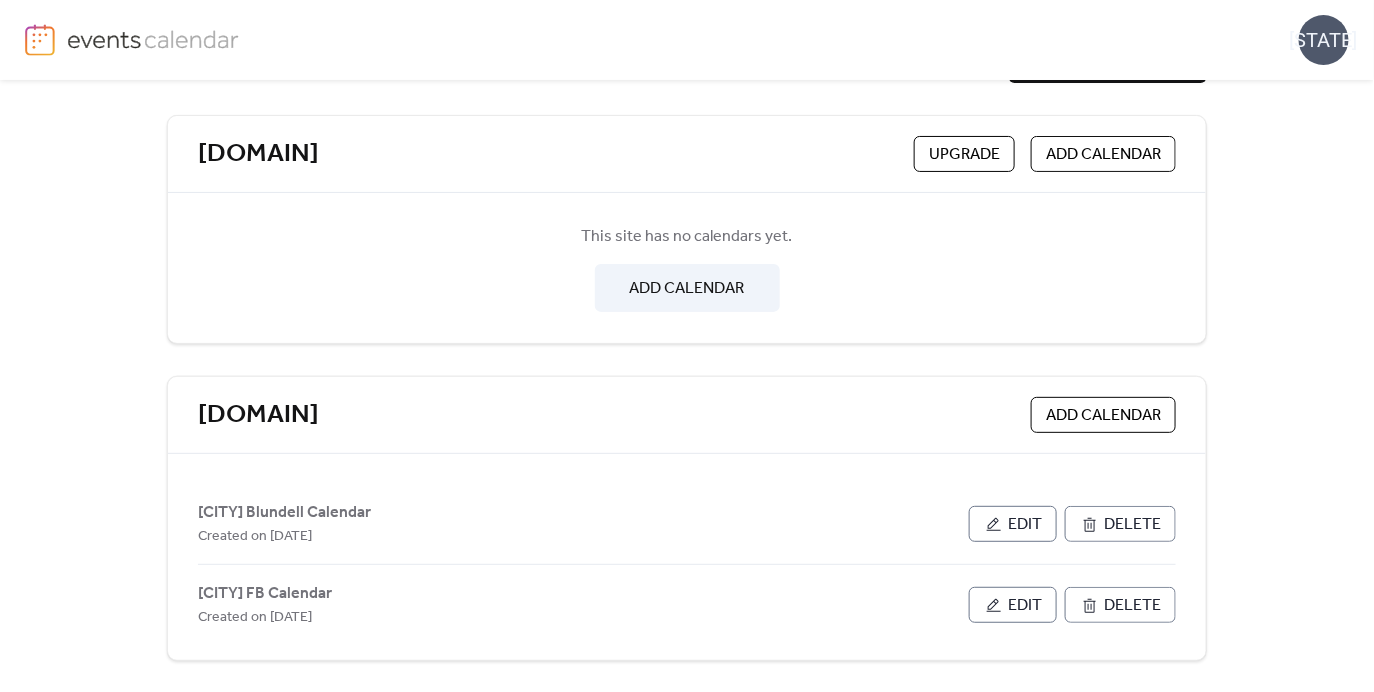type 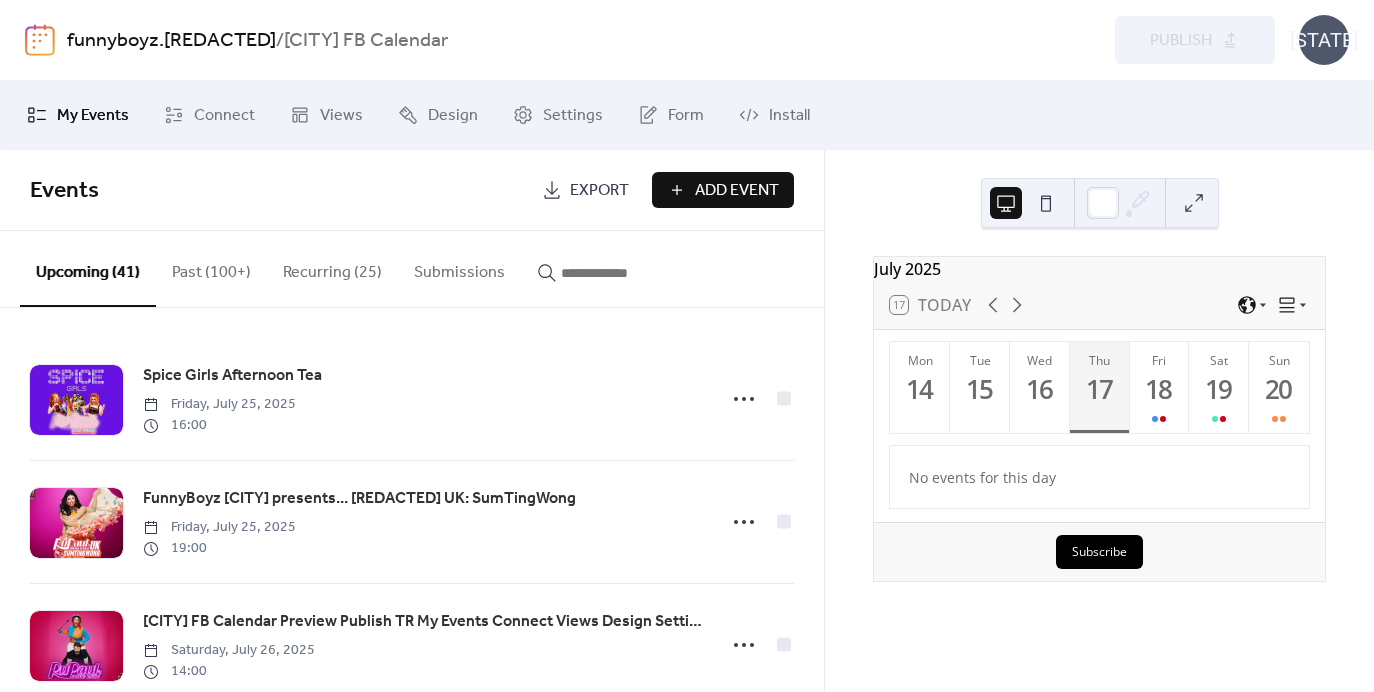 scroll, scrollTop: 0, scrollLeft: 0, axis: both 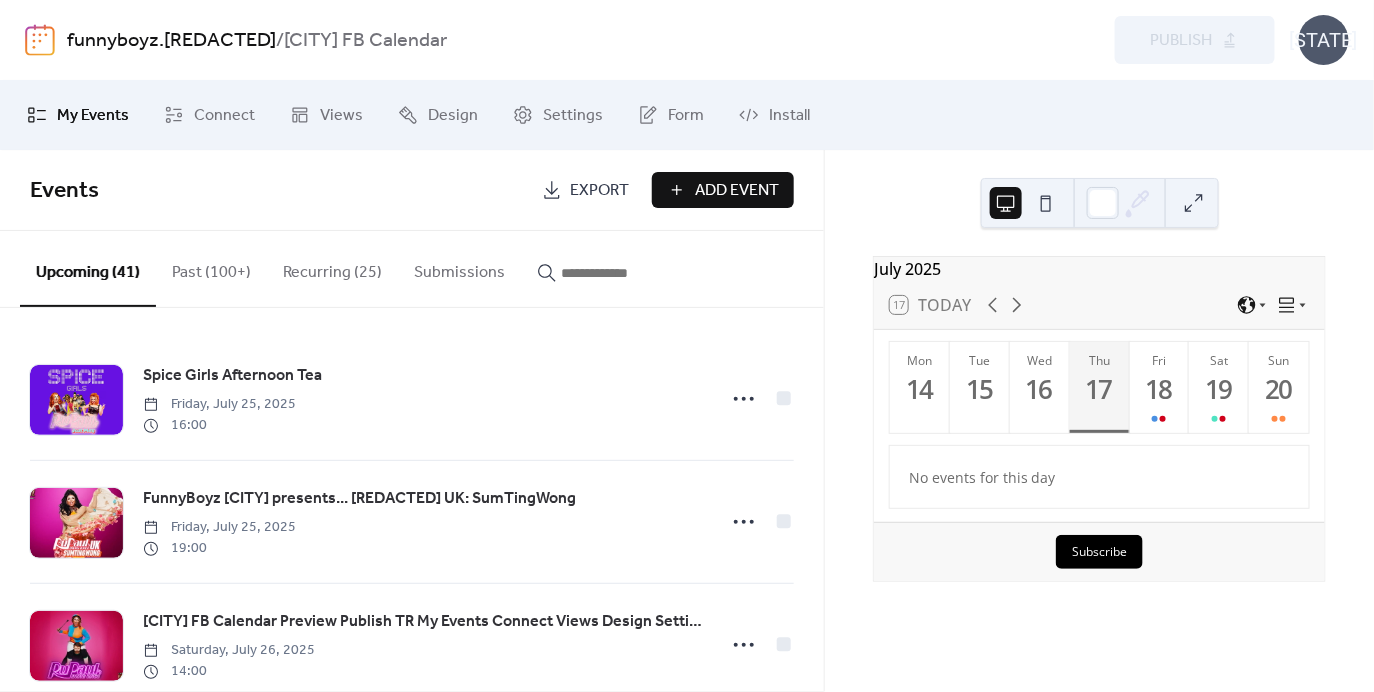 click on "Add Event" at bounding box center (737, 191) 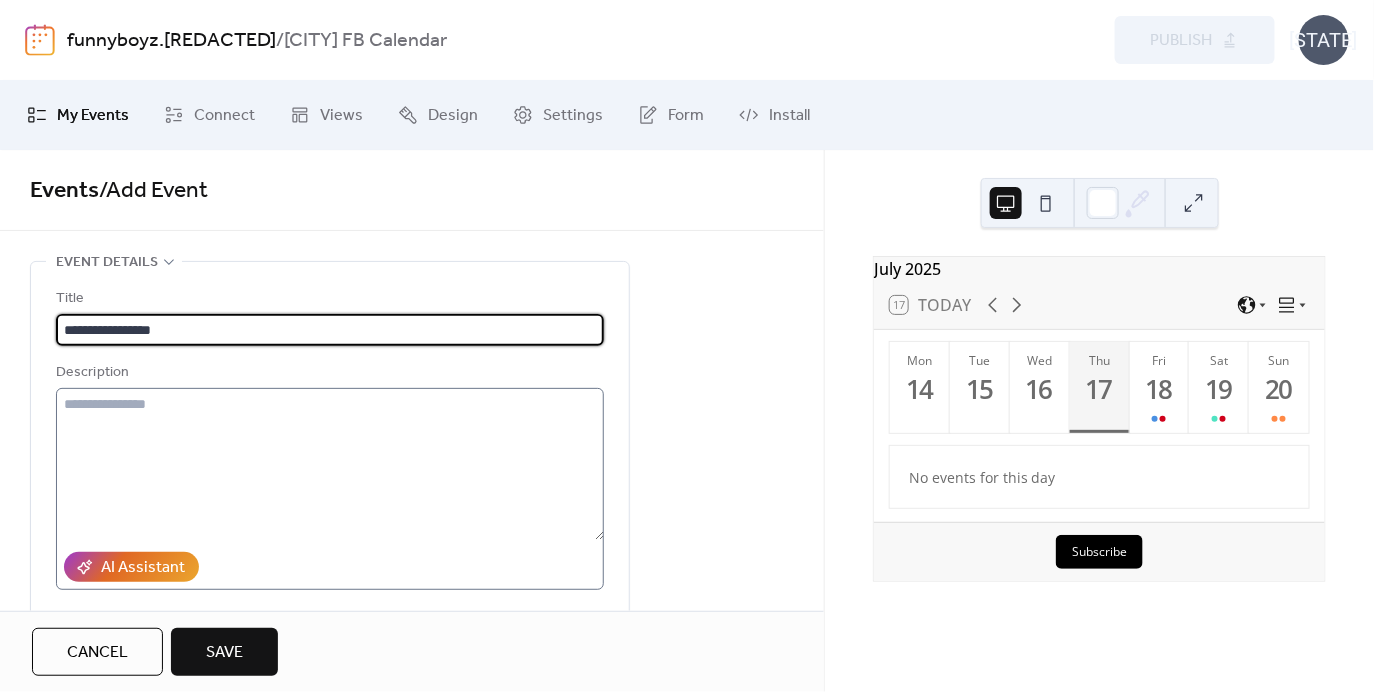type on "**********" 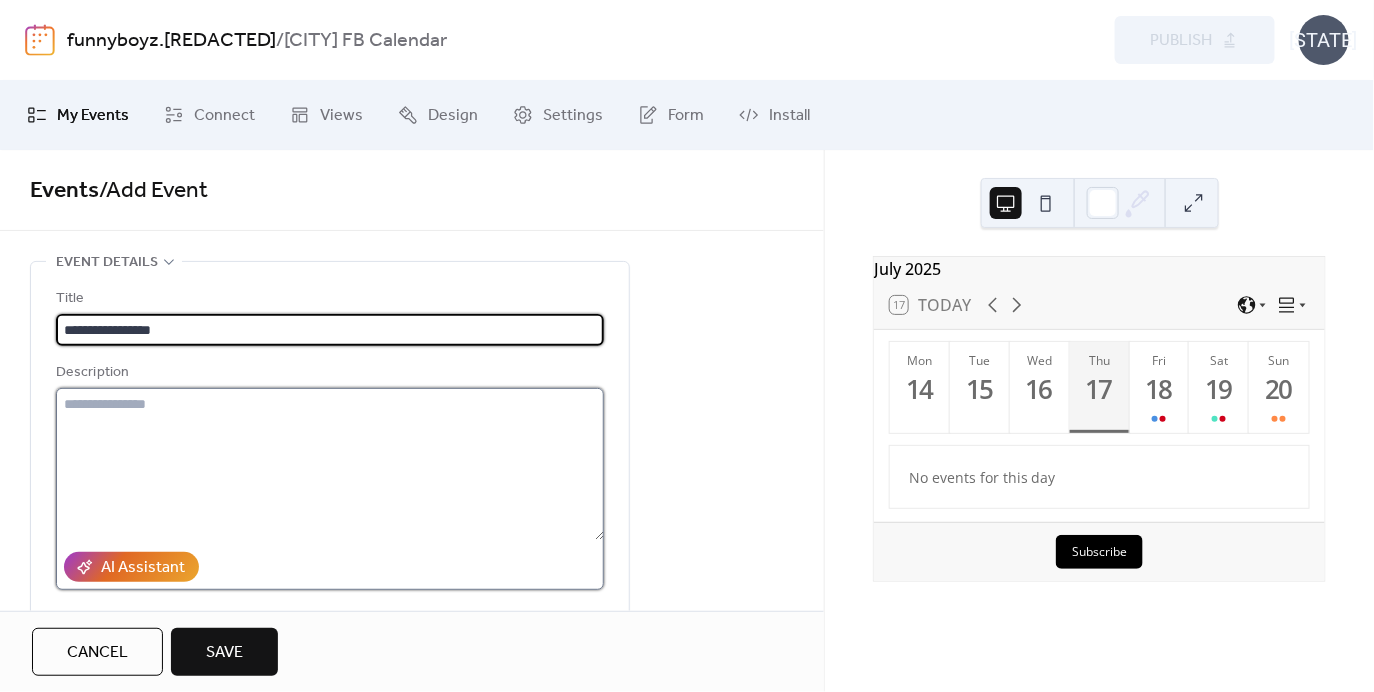 click at bounding box center (330, 464) 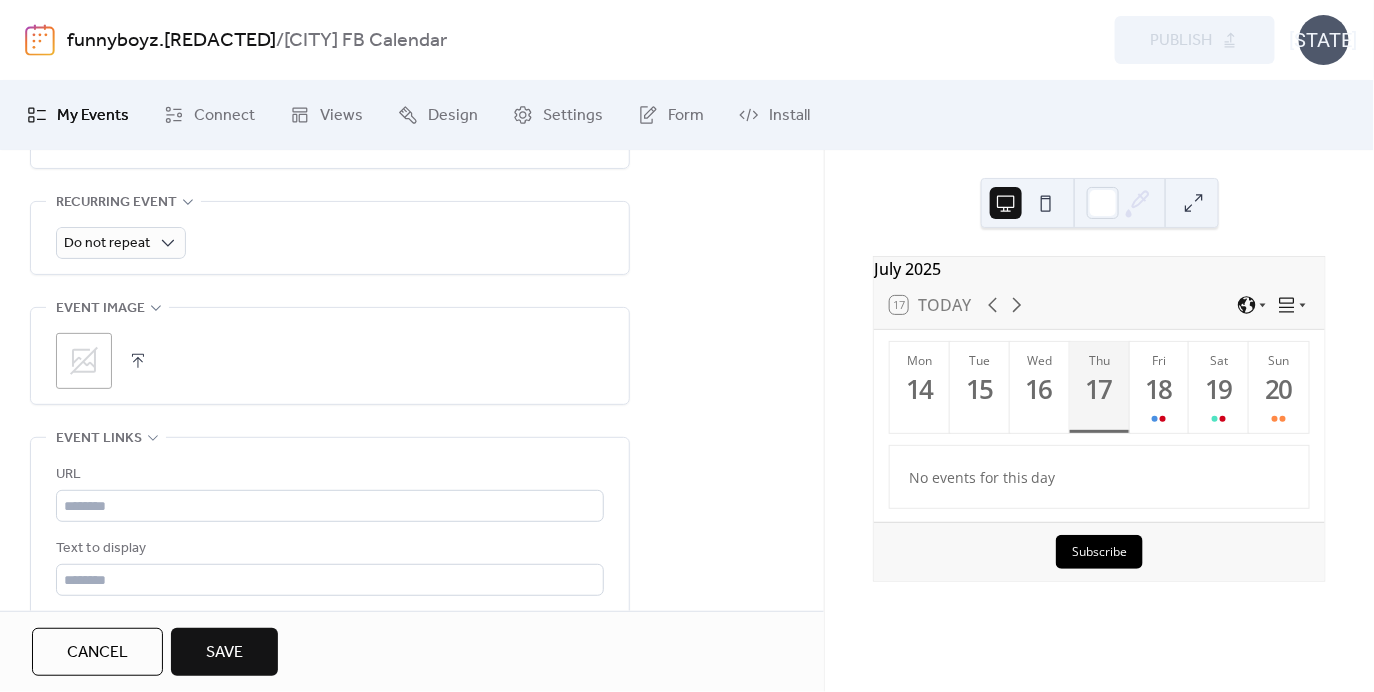 scroll, scrollTop: 953, scrollLeft: 0, axis: vertical 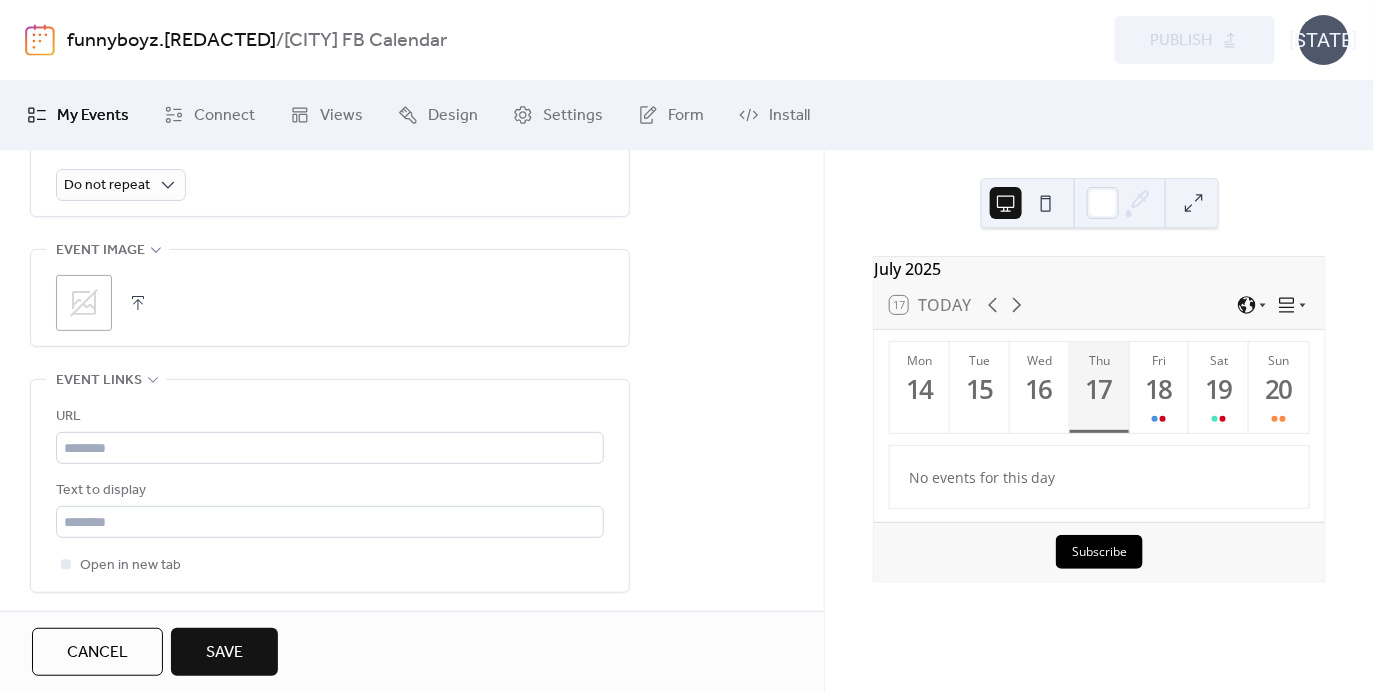 click 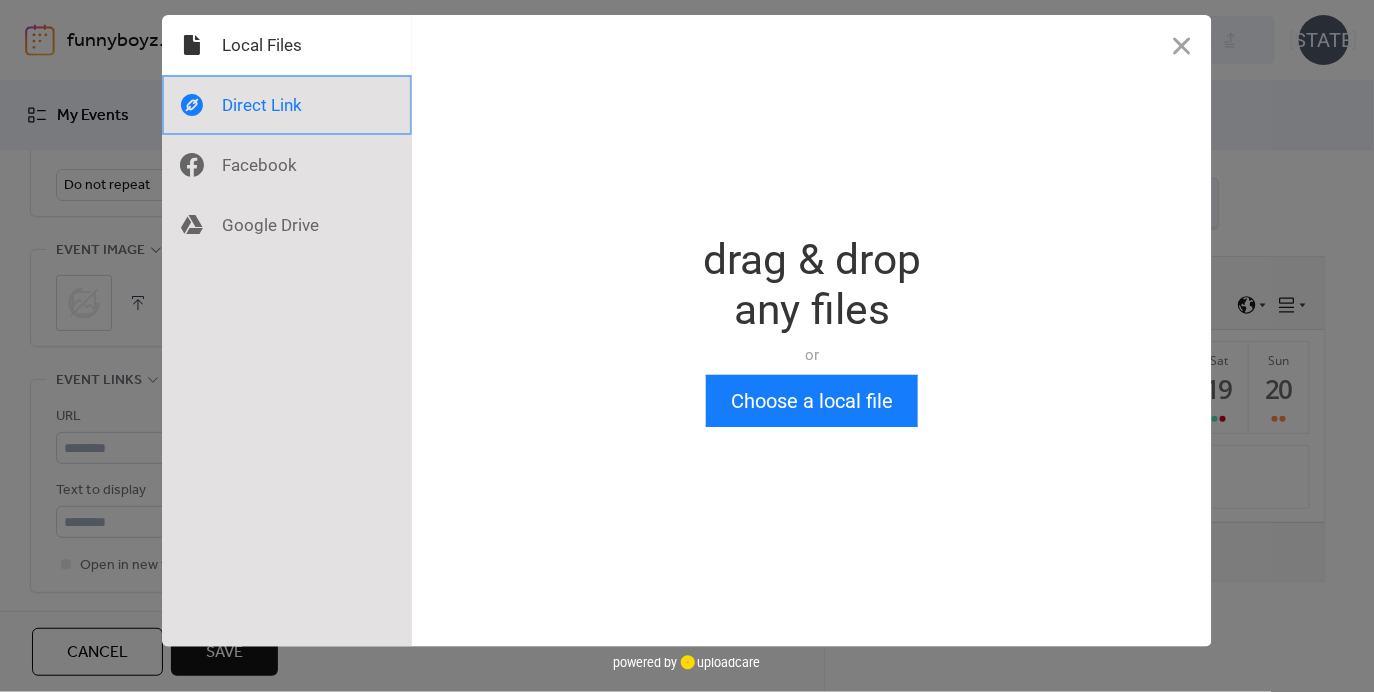 click at bounding box center [287, 105] 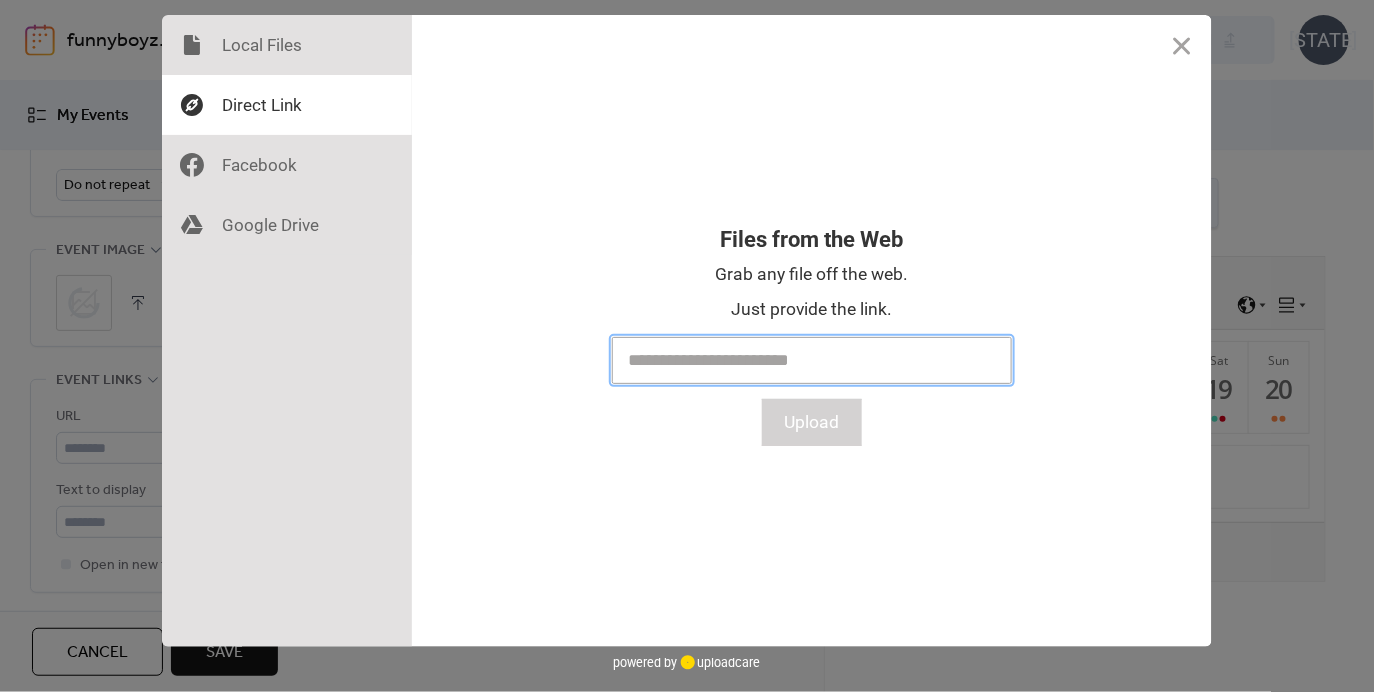 paste on "**********" 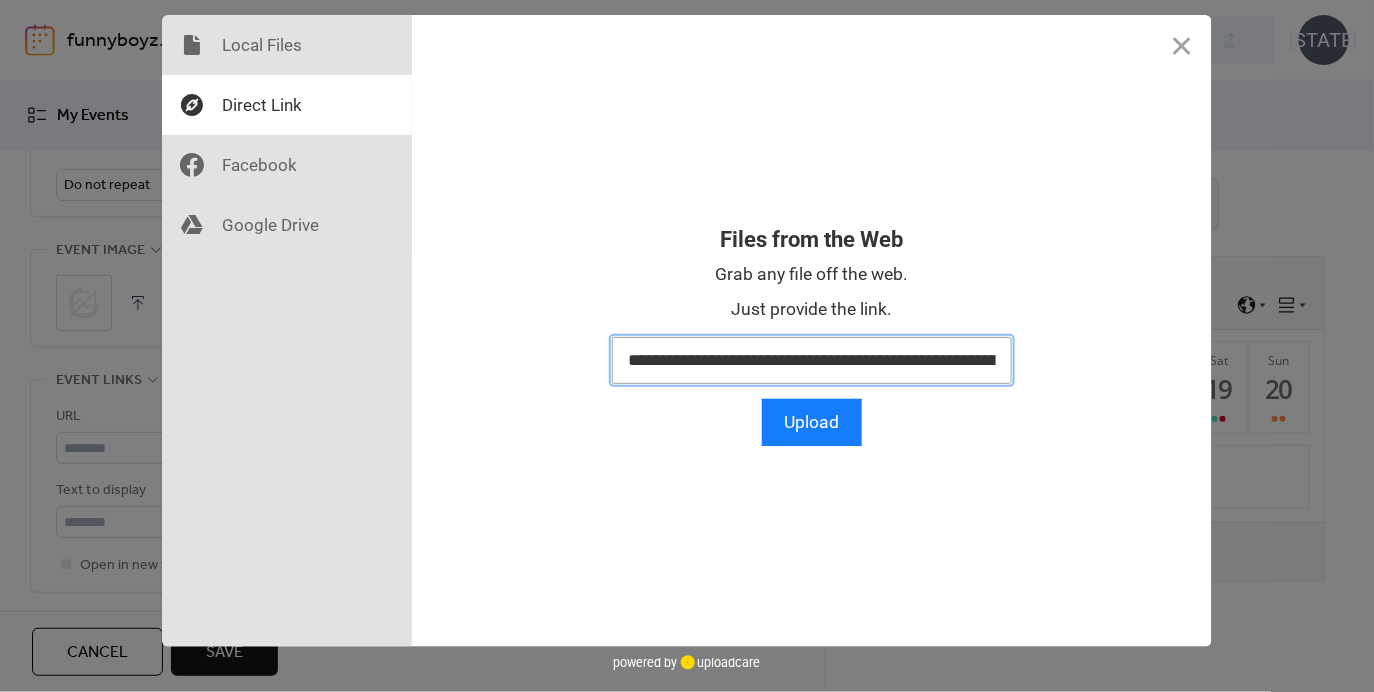 scroll, scrollTop: 0, scrollLeft: 578, axis: horizontal 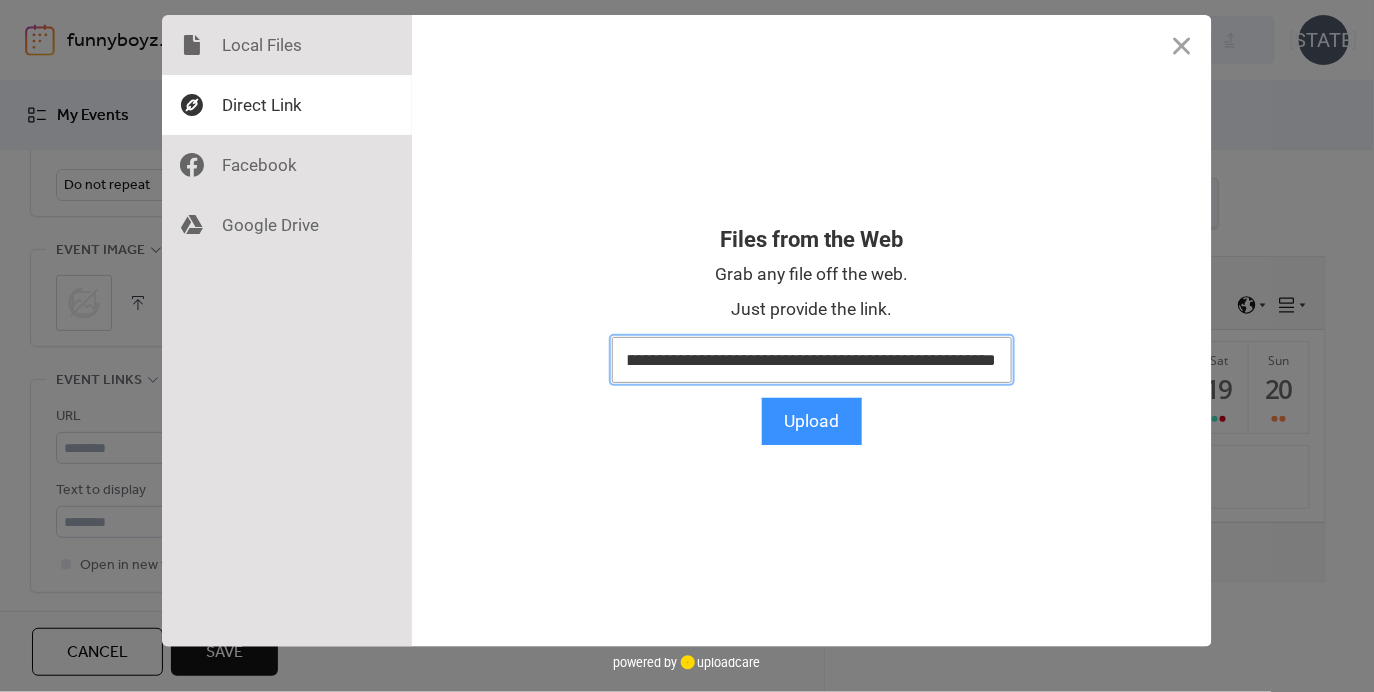 type on "**********" 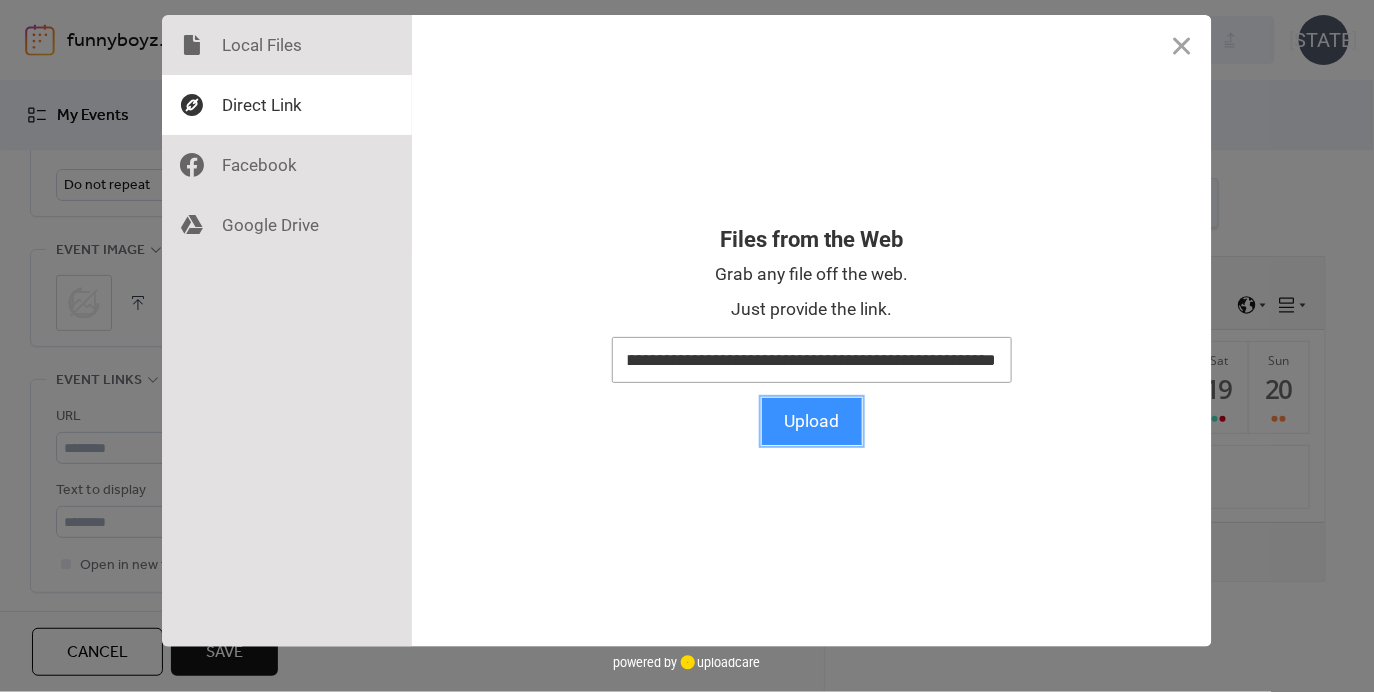 scroll, scrollTop: 0, scrollLeft: 0, axis: both 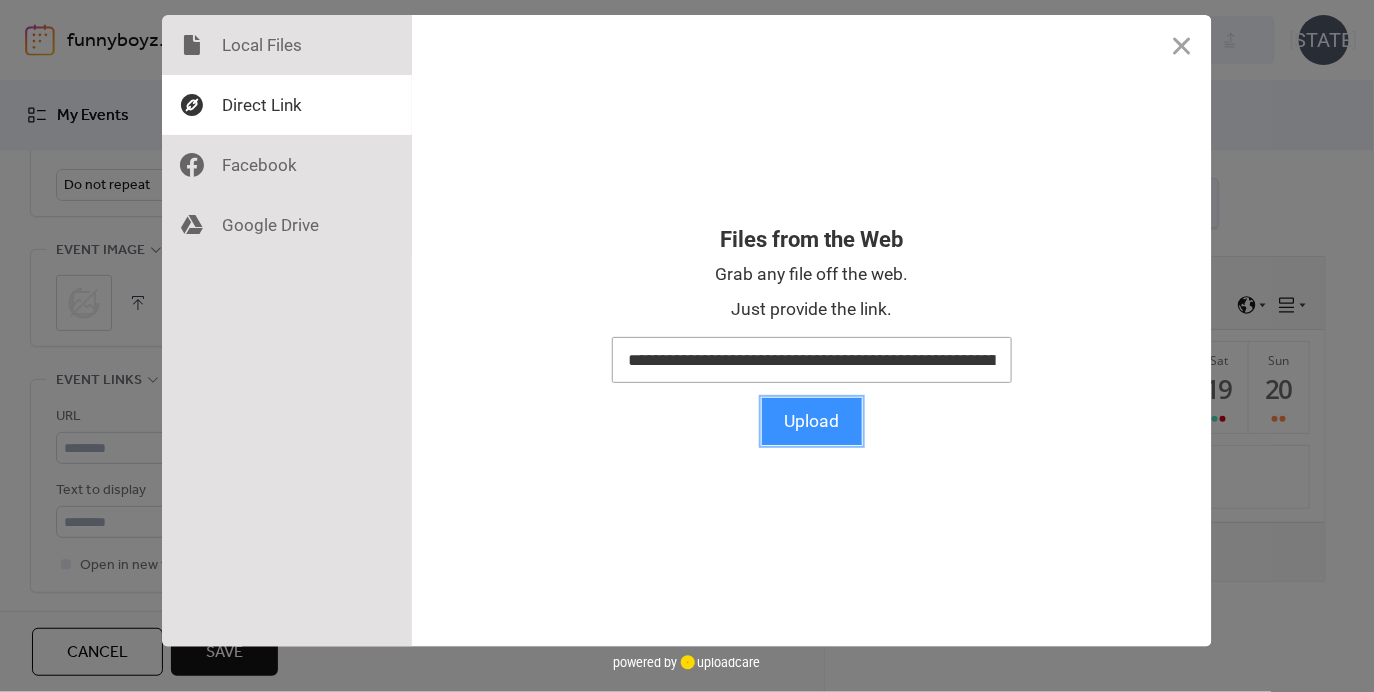 click on "Upload" at bounding box center [812, 421] 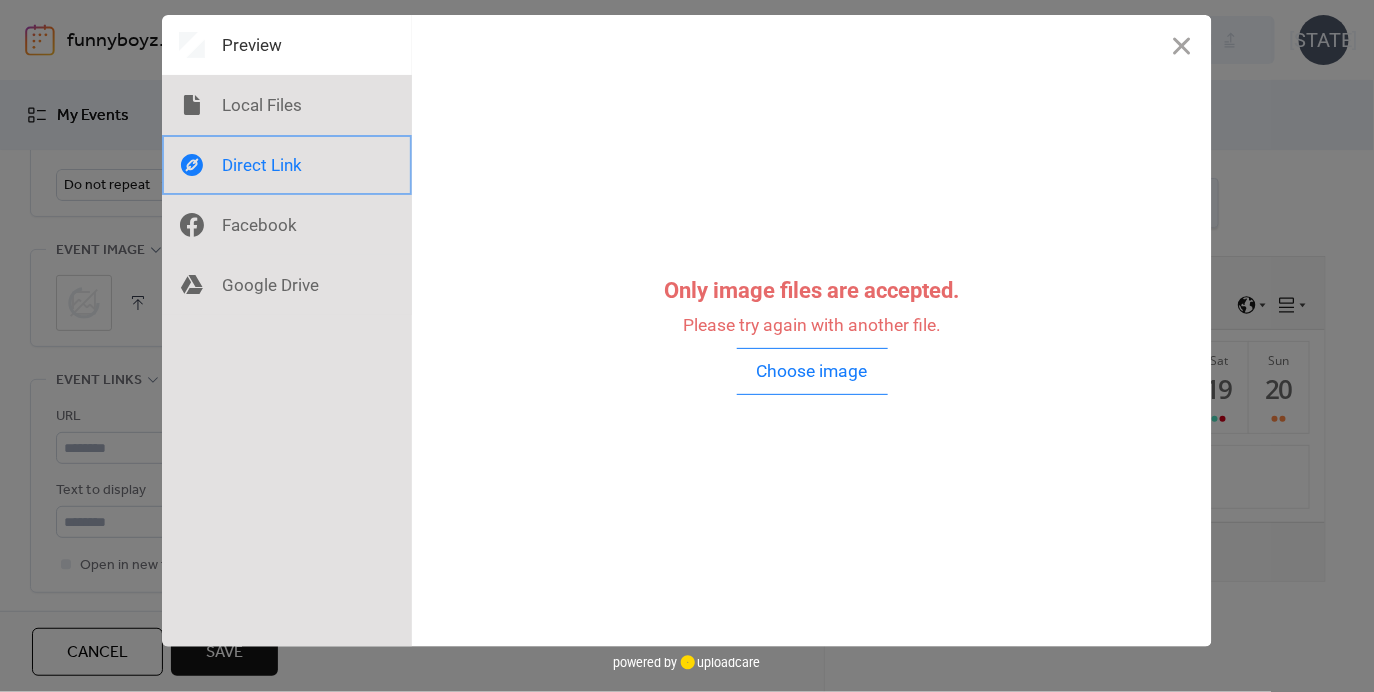 click at bounding box center (287, 165) 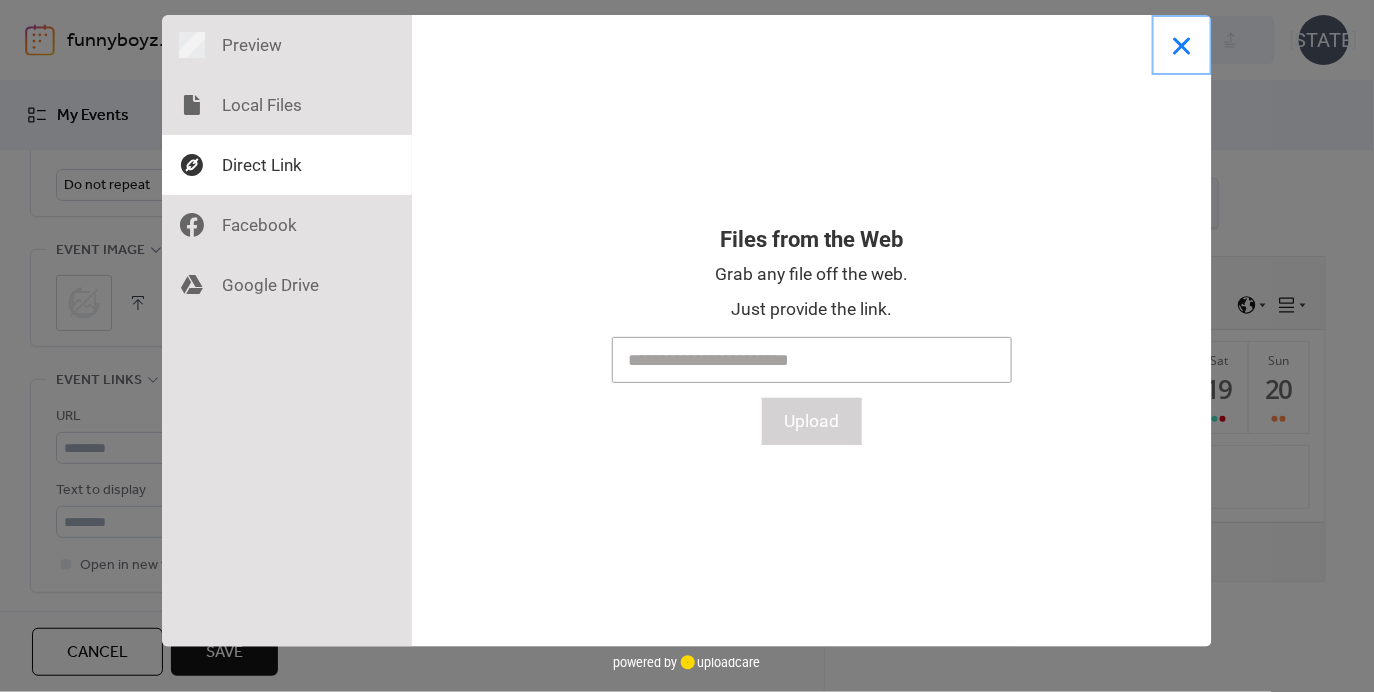 click at bounding box center [1182, 45] 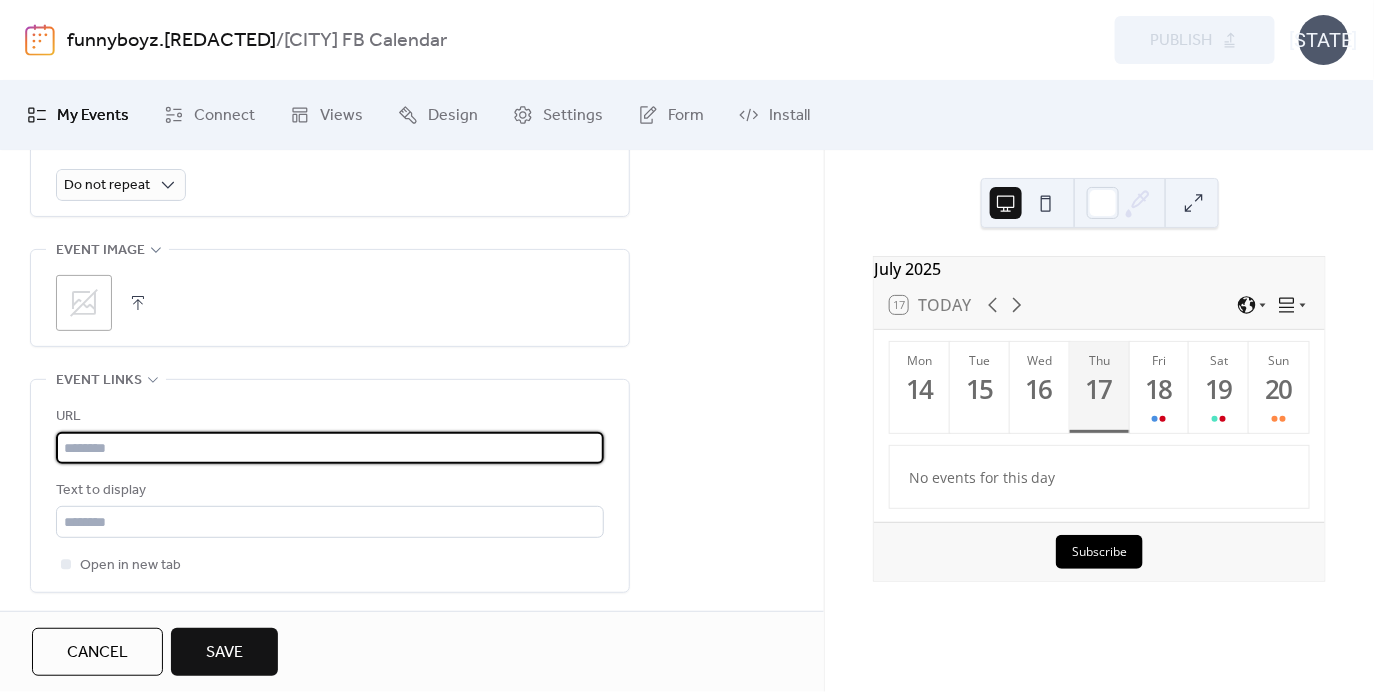 click at bounding box center [330, 448] 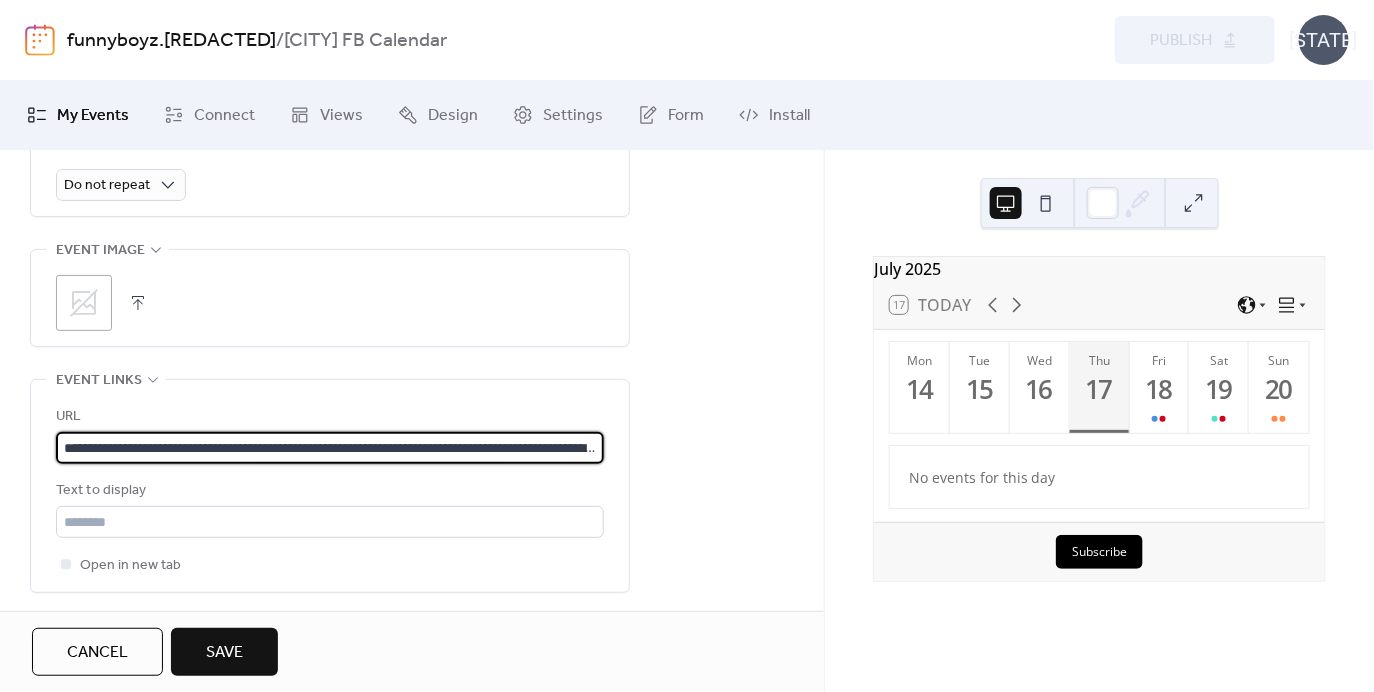 scroll, scrollTop: 0, scrollLeft: 239, axis: horizontal 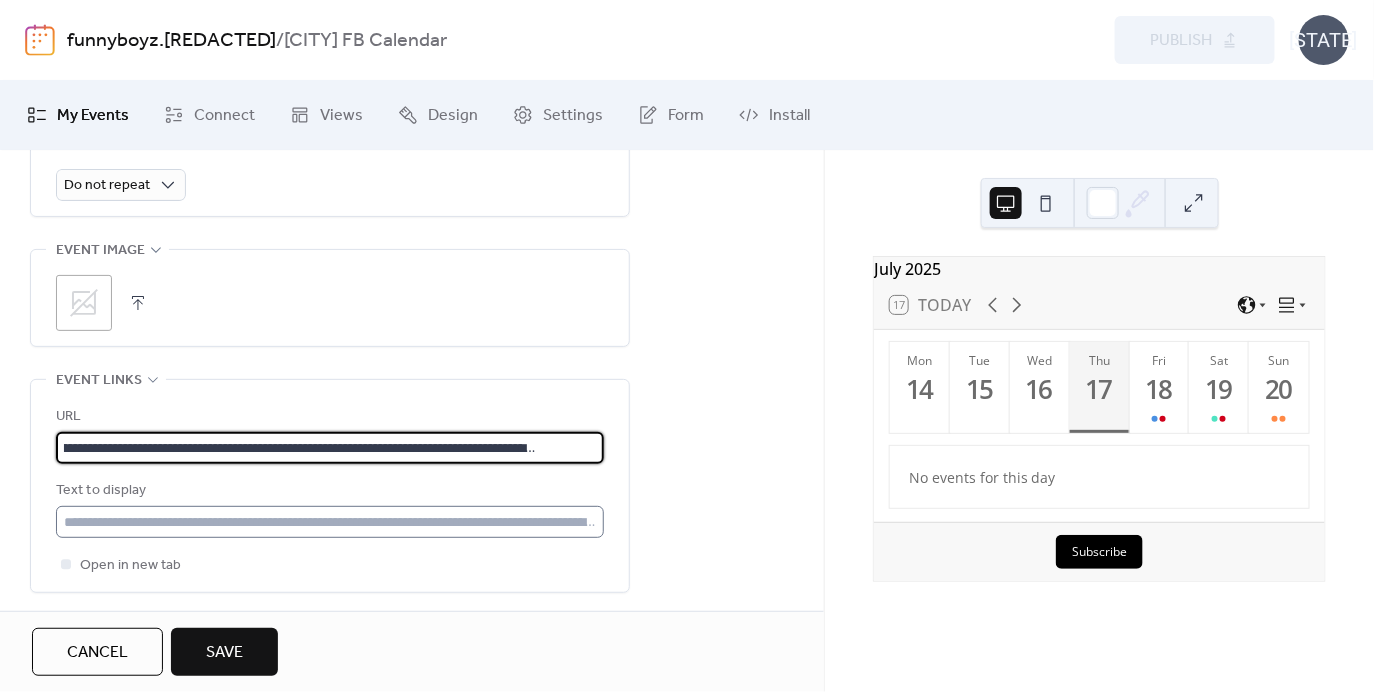 type on "**********" 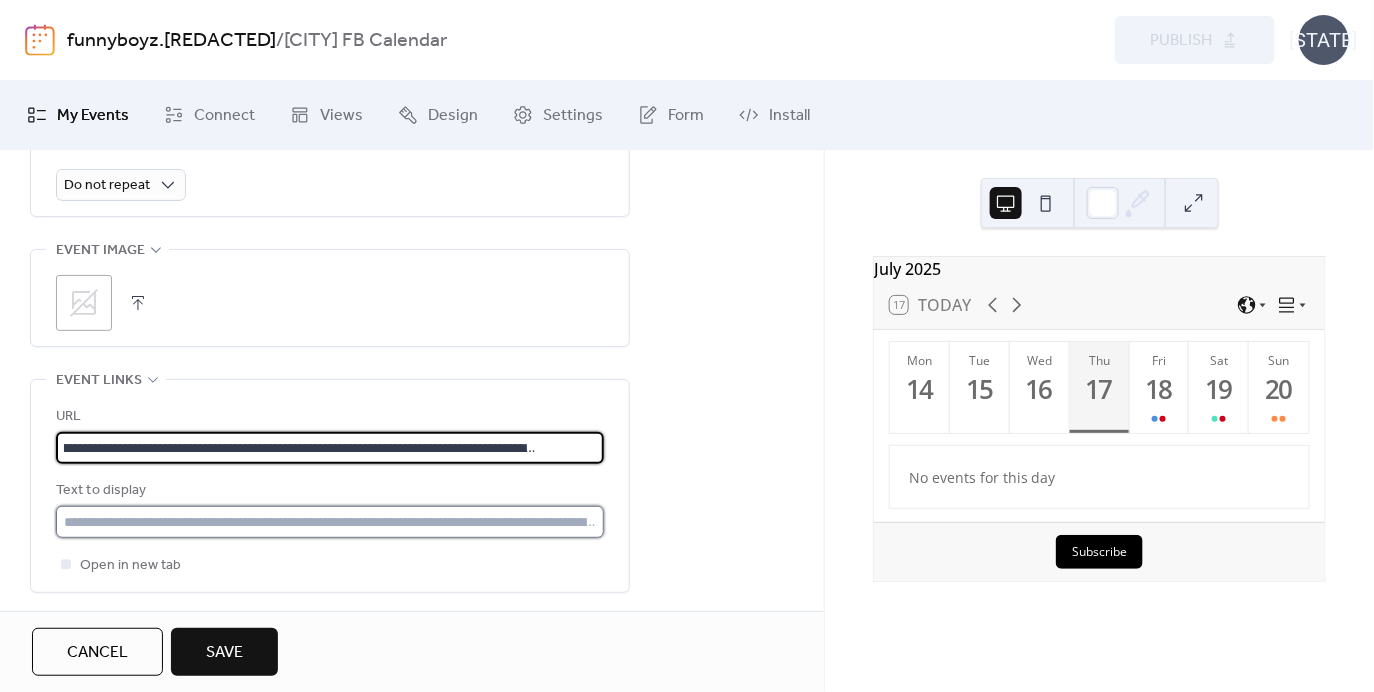 scroll, scrollTop: 0, scrollLeft: 0, axis: both 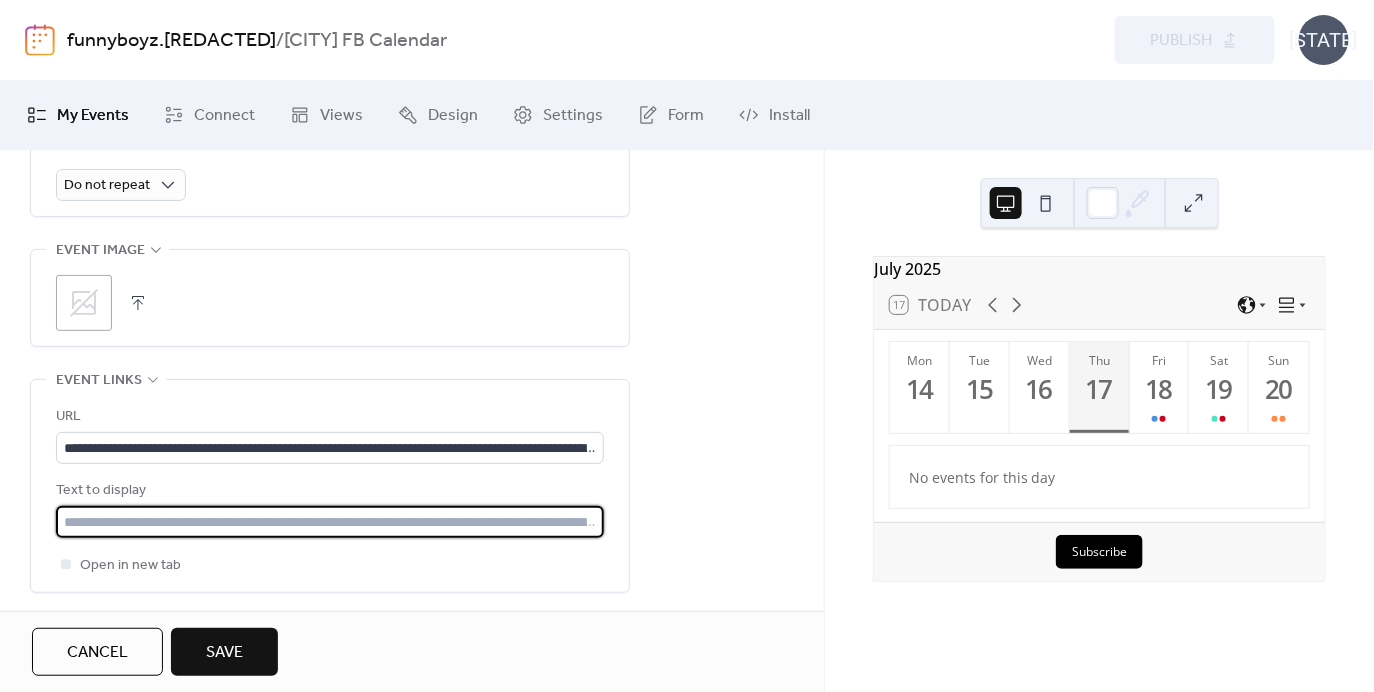 click at bounding box center [330, 522] 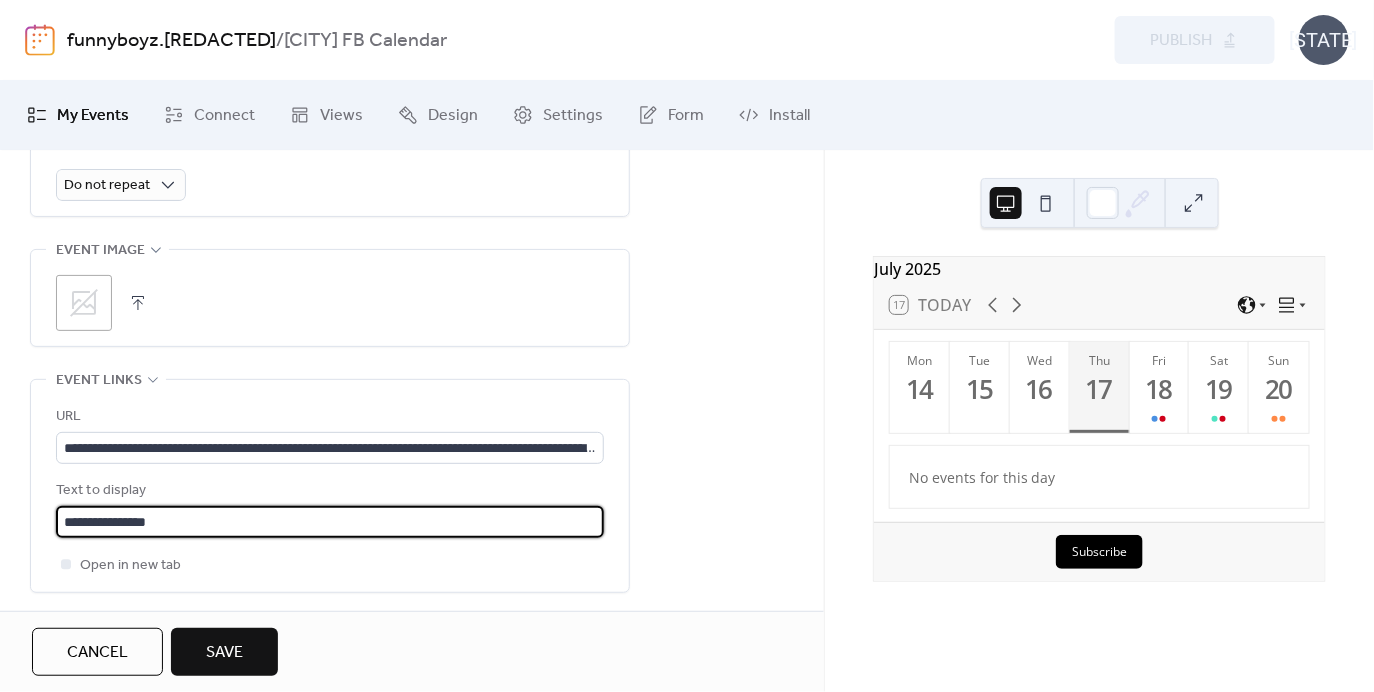 click 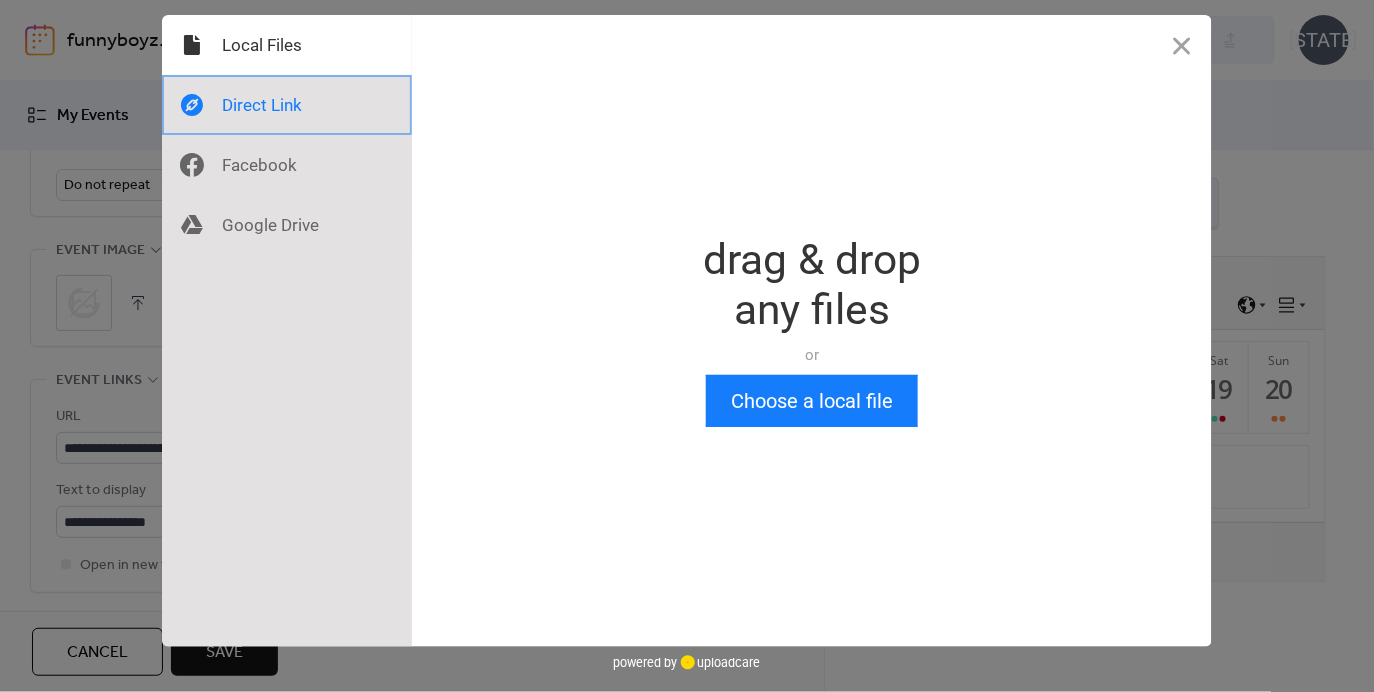 click at bounding box center (287, 105) 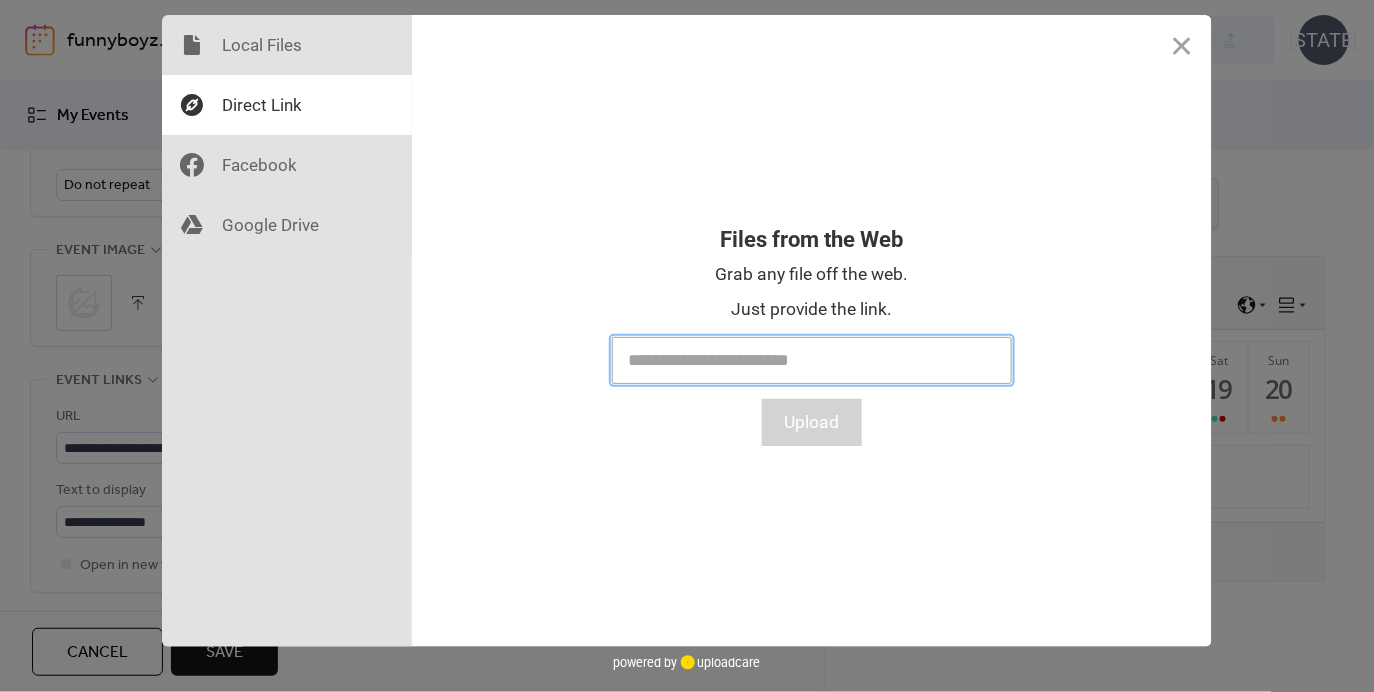 paste on "**********" 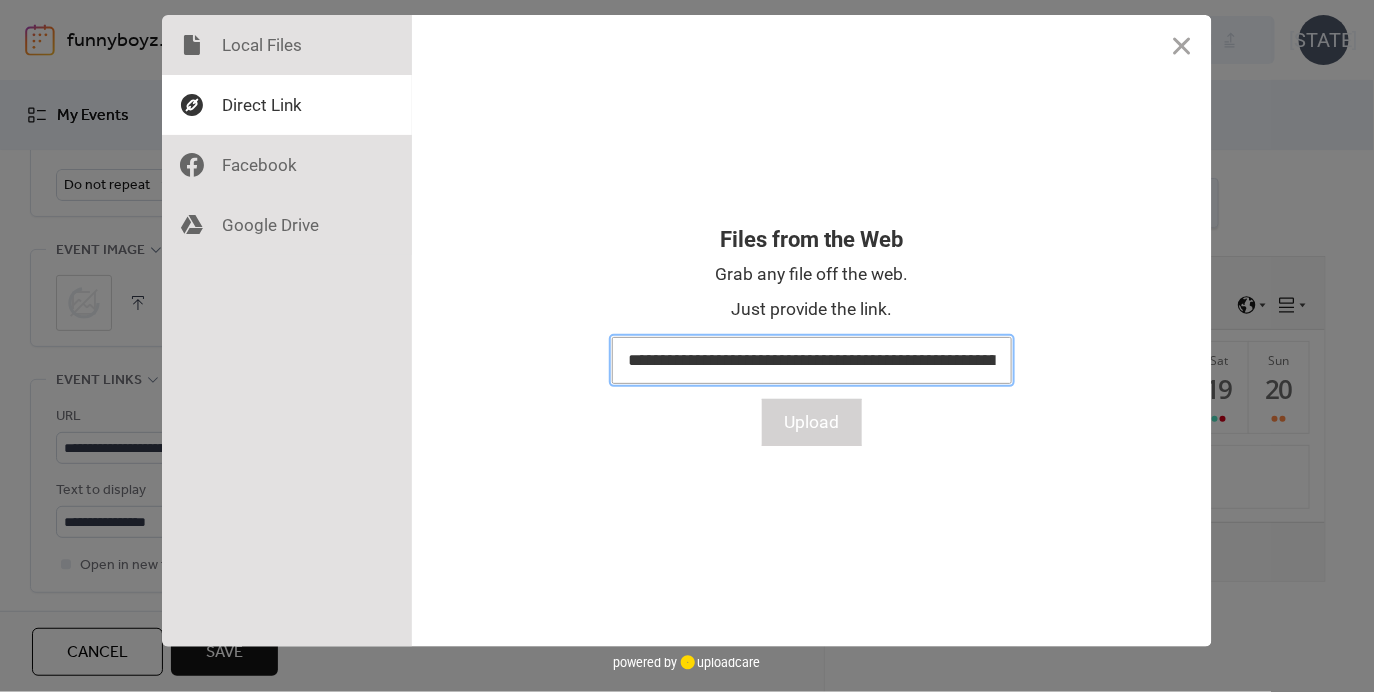 scroll, scrollTop: 0, scrollLeft: 1748, axis: horizontal 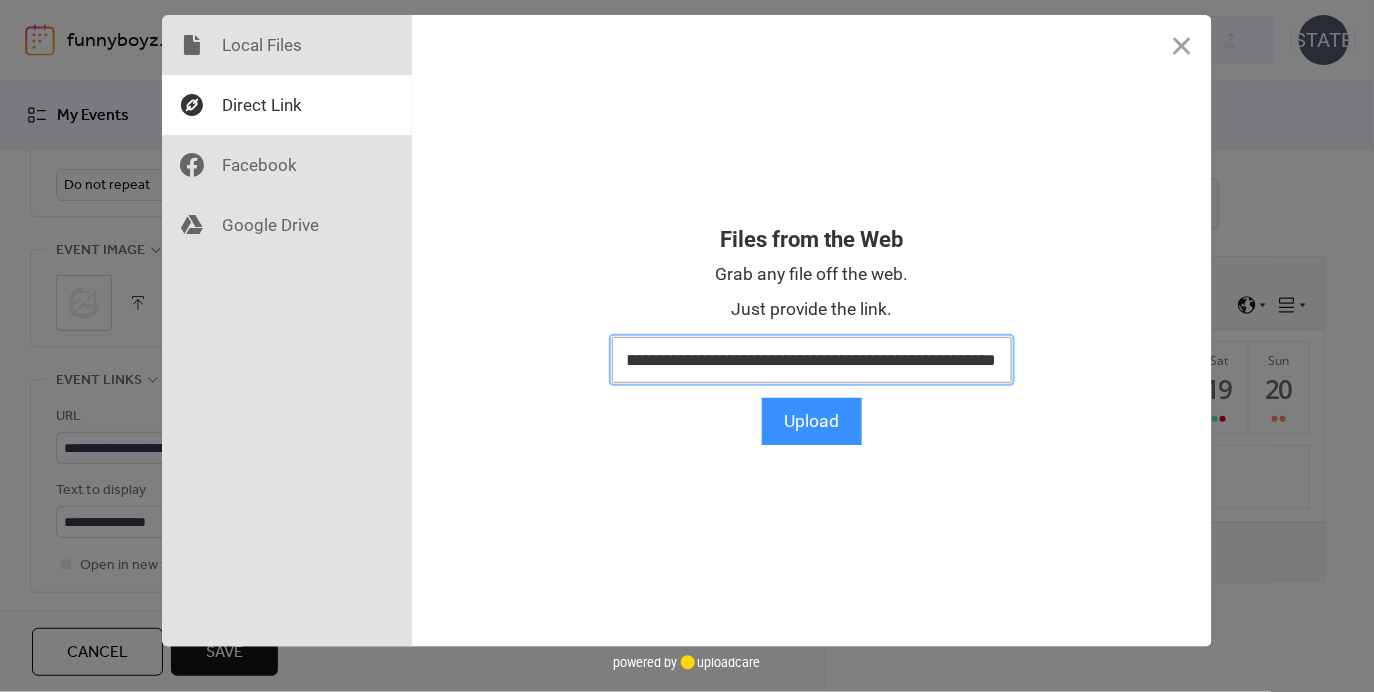 type on "**********" 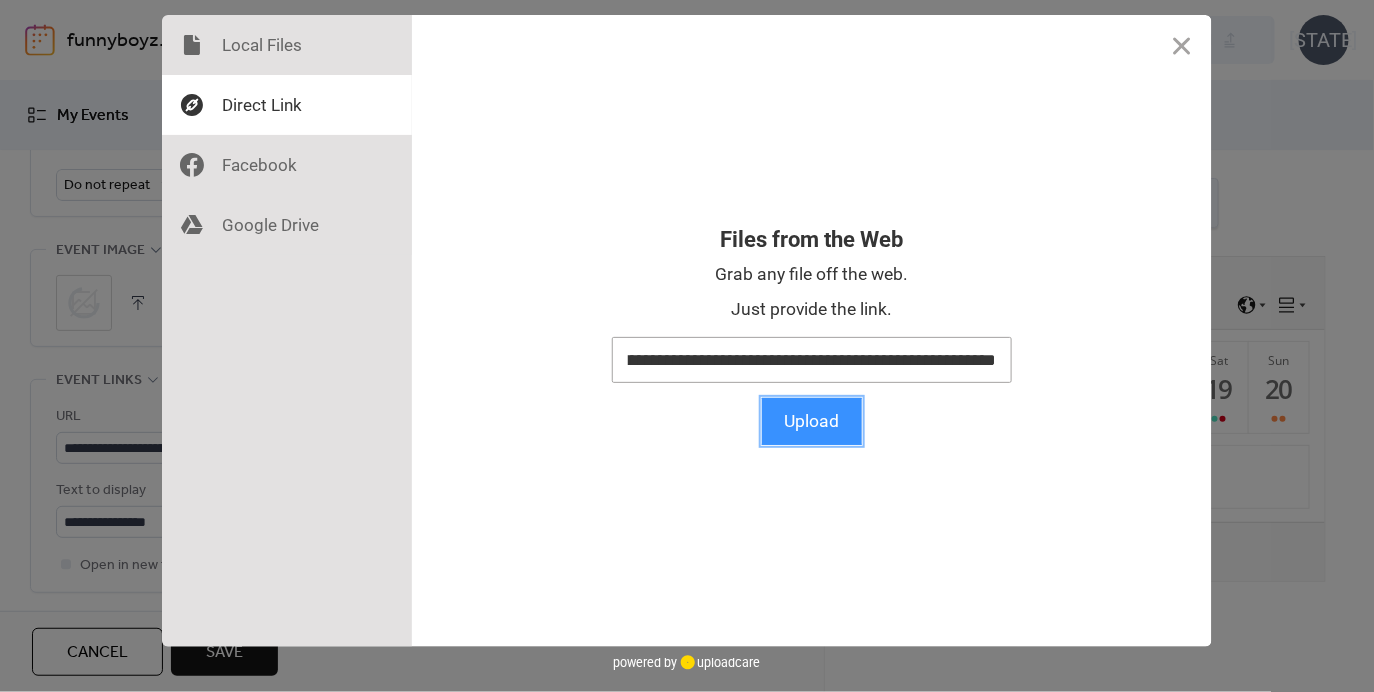 scroll, scrollTop: 0, scrollLeft: 0, axis: both 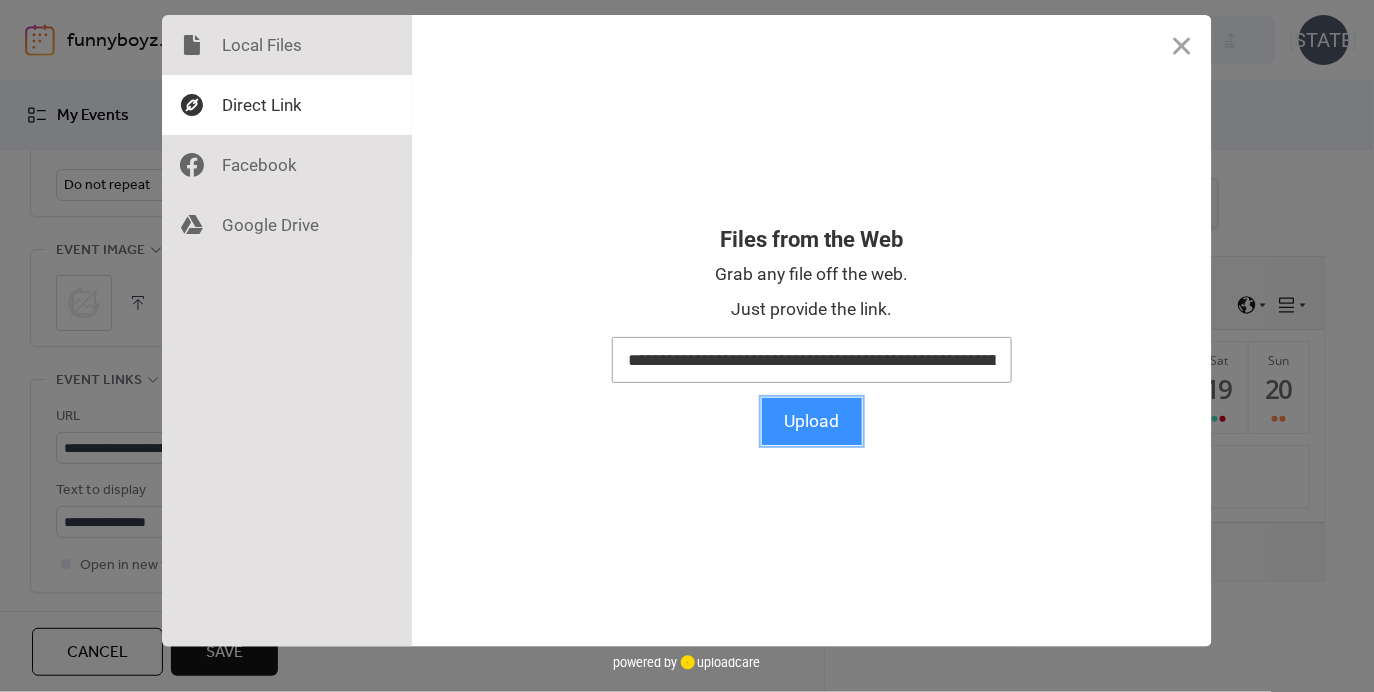 click on "Upload" at bounding box center (812, 421) 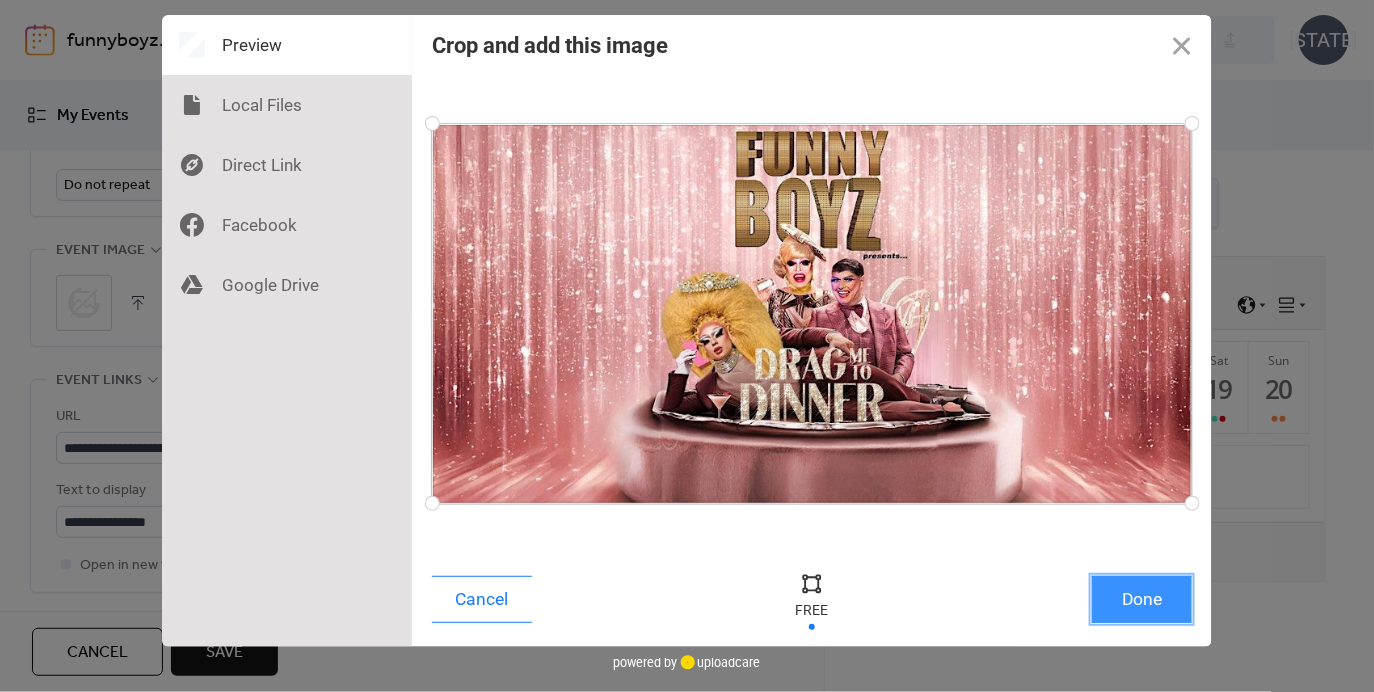 click on "Done" at bounding box center [1142, 599] 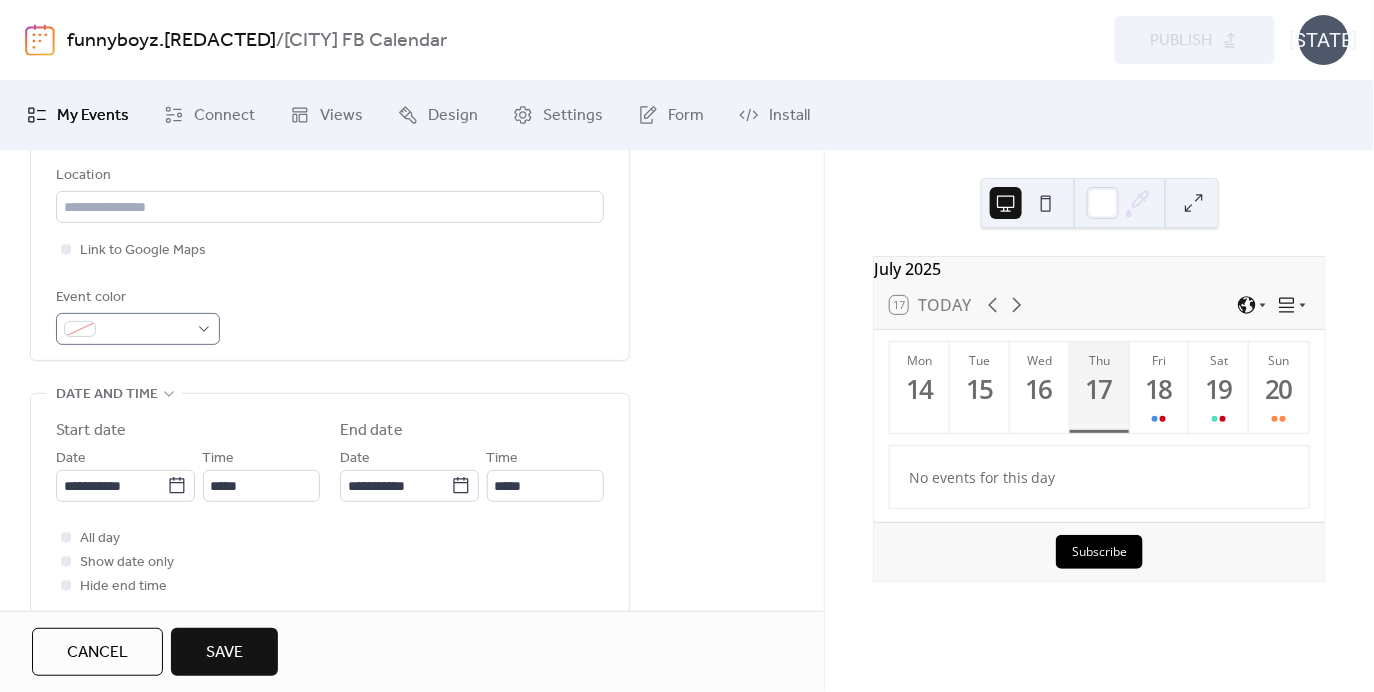 scroll, scrollTop: 440, scrollLeft: 0, axis: vertical 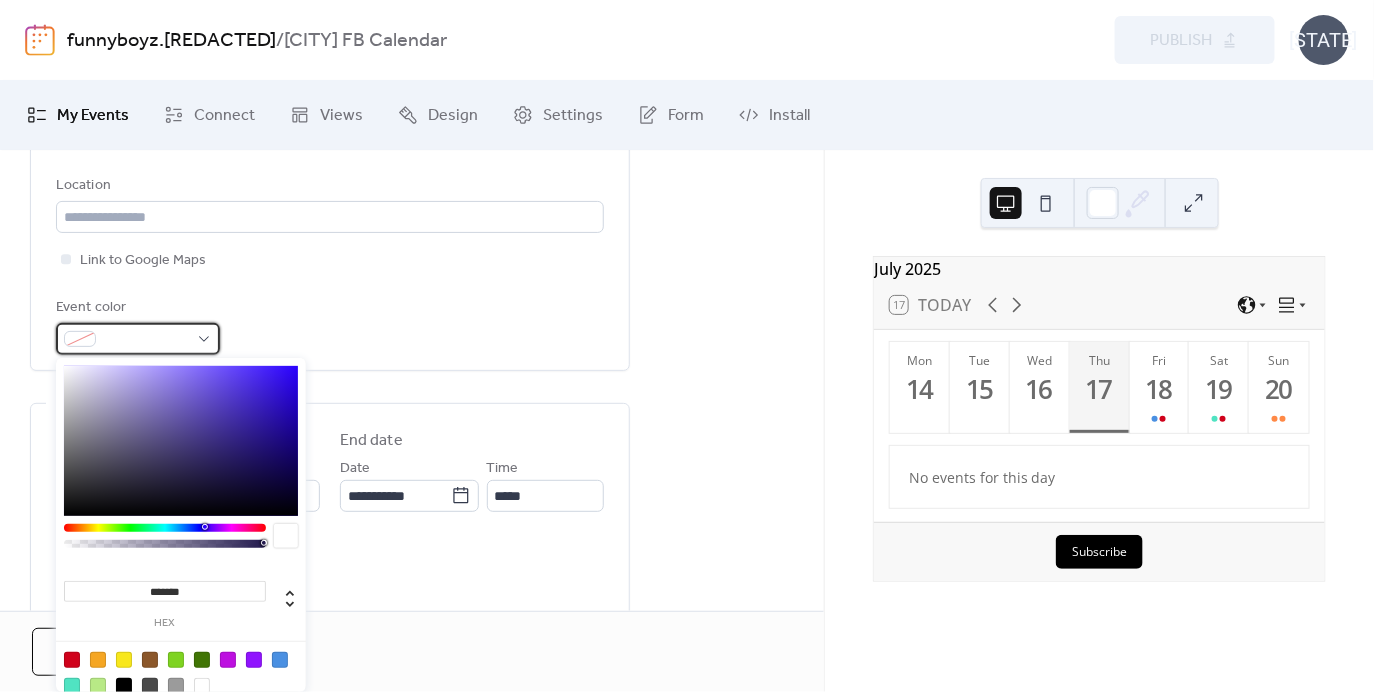 click at bounding box center (146, 340) 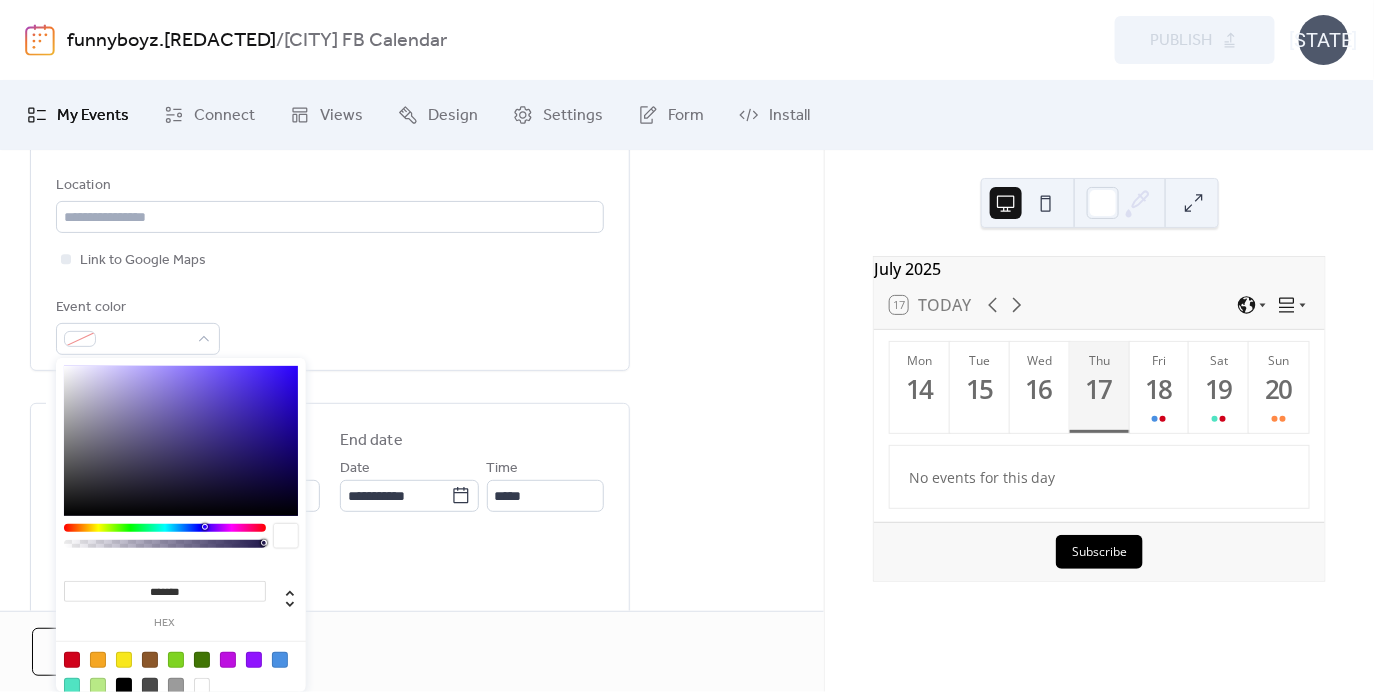 click on "*******" at bounding box center [165, 591] 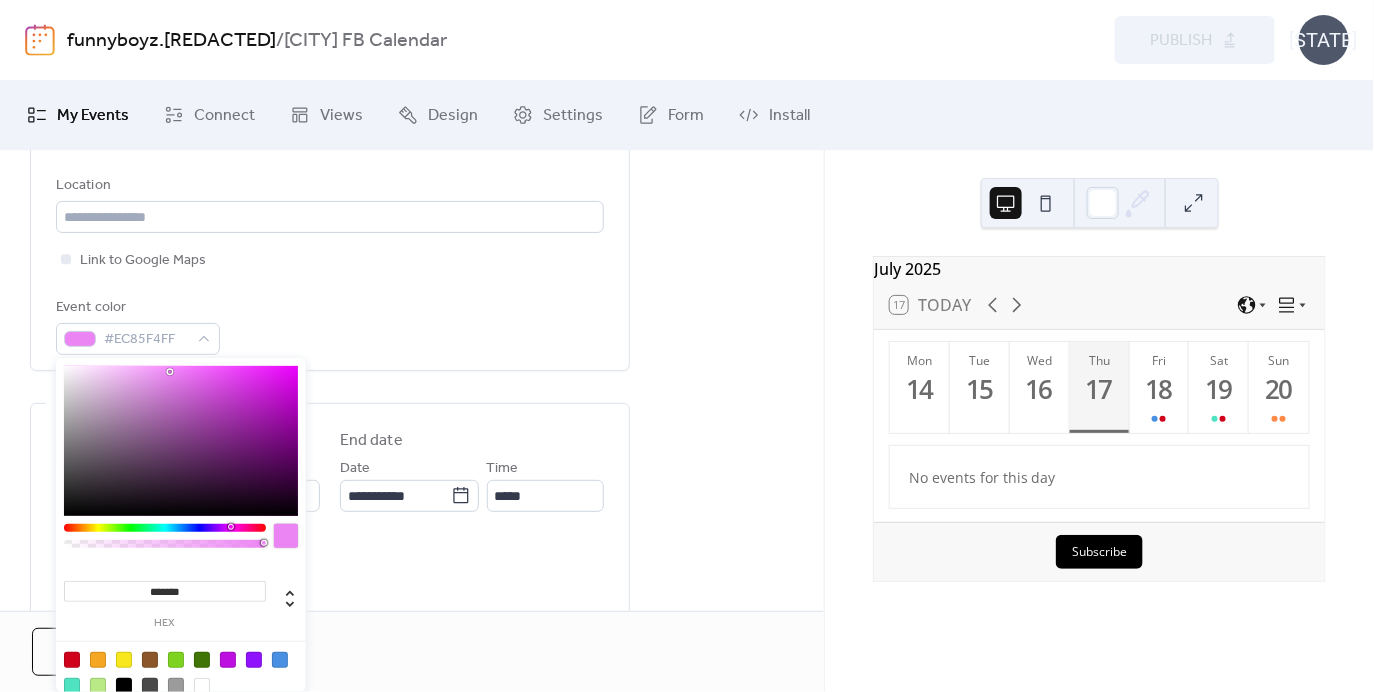 click on "All day Show date only Hide end time" at bounding box center (330, 572) 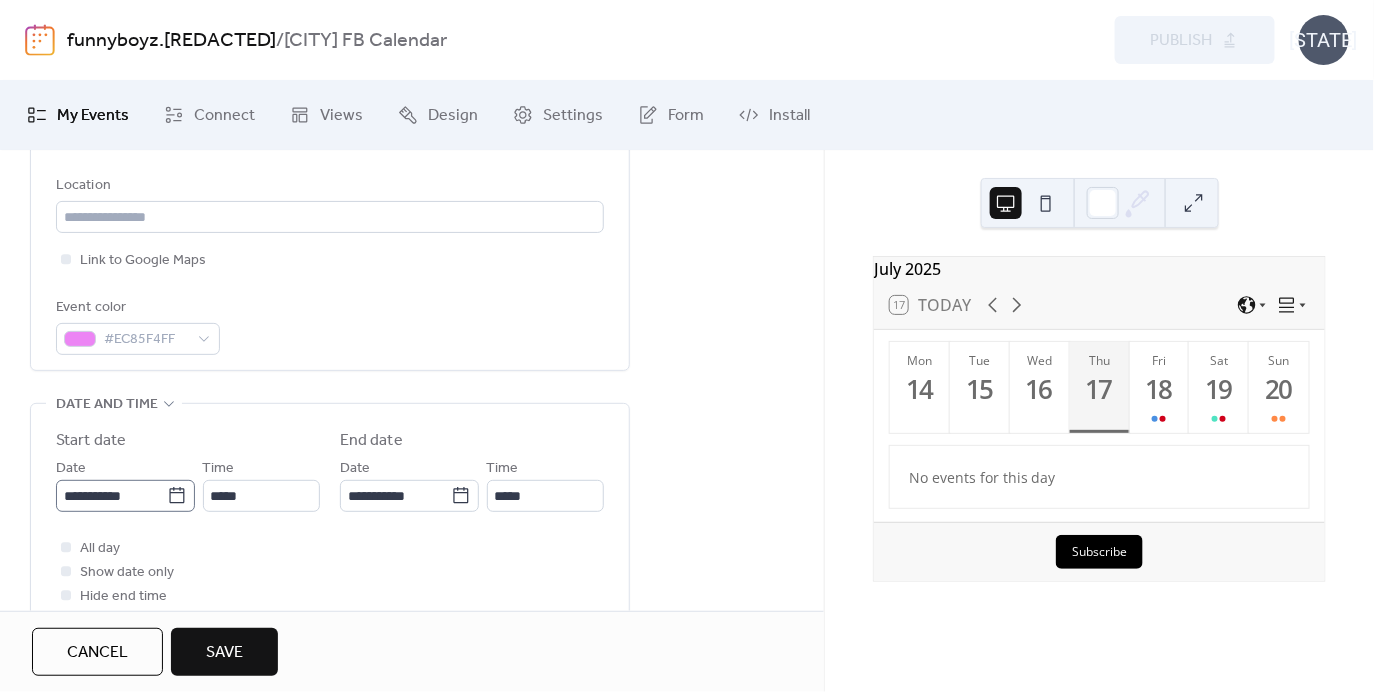 click on "**********" at bounding box center (687, 346) 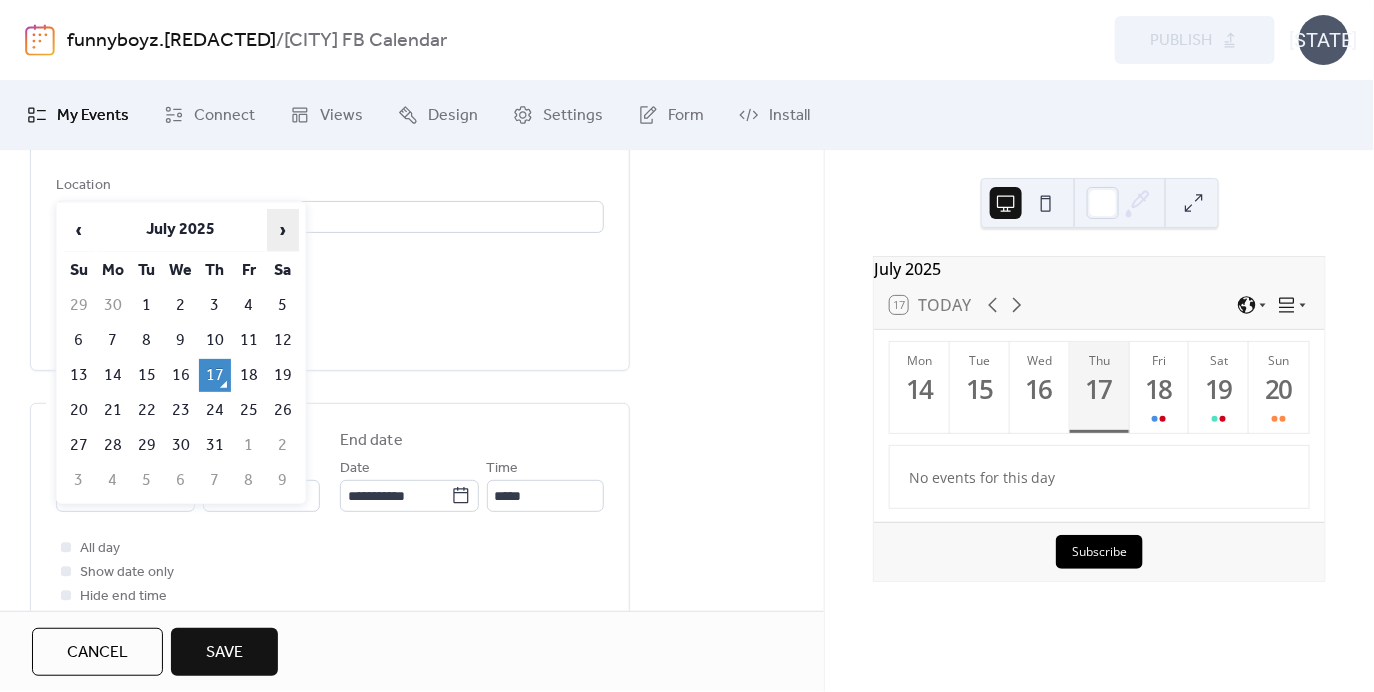 click on "›" at bounding box center [283, 230] 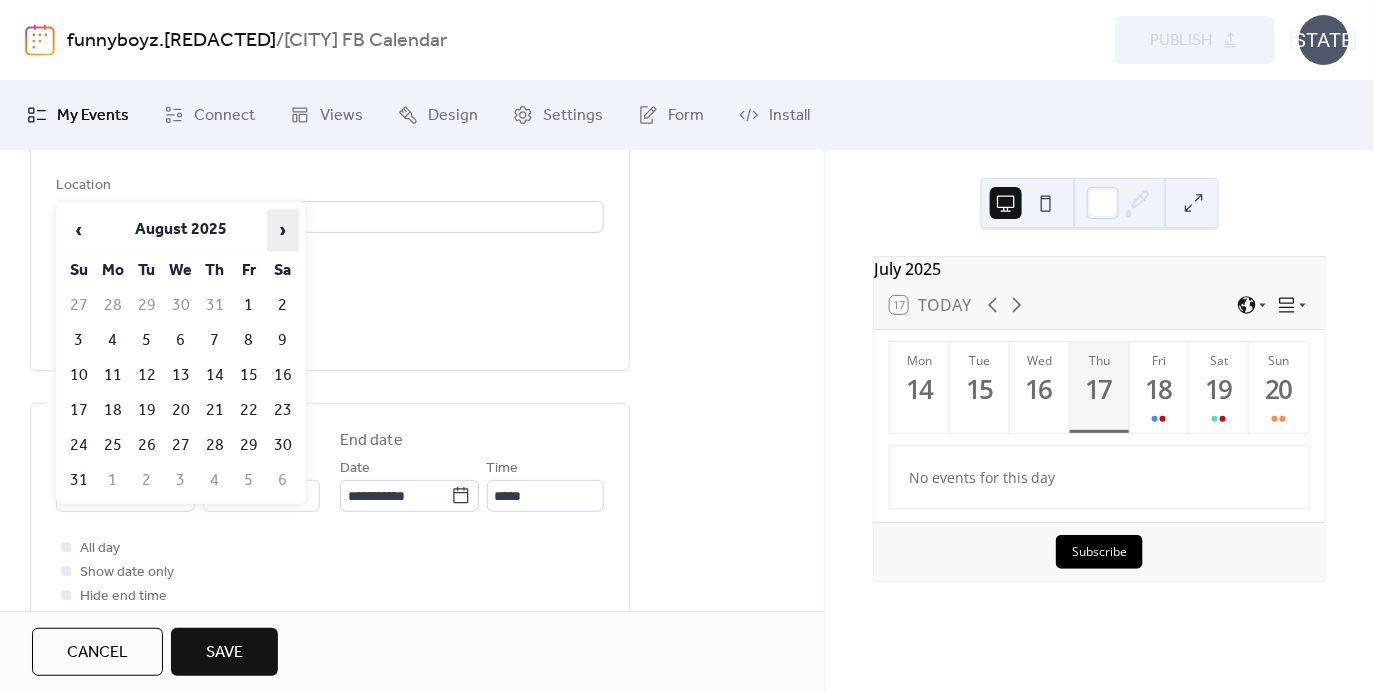 click on "›" at bounding box center [283, 230] 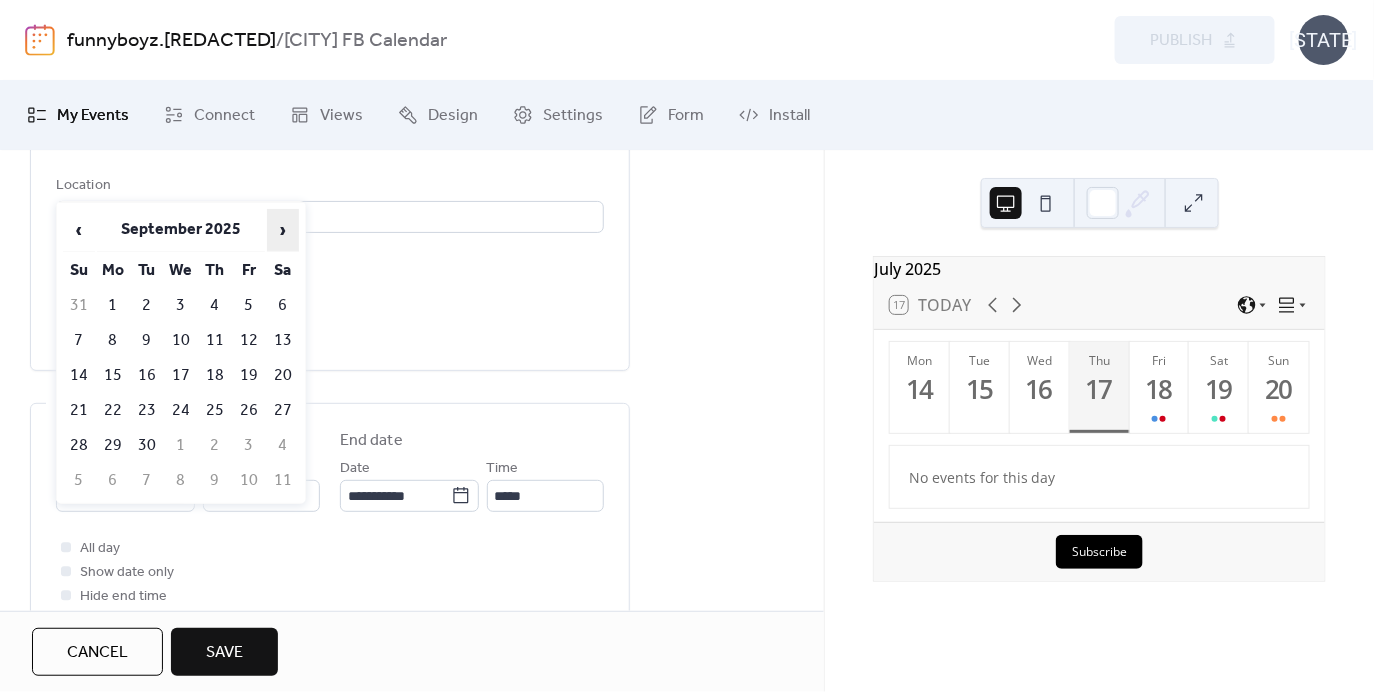 click on "›" at bounding box center (283, 230) 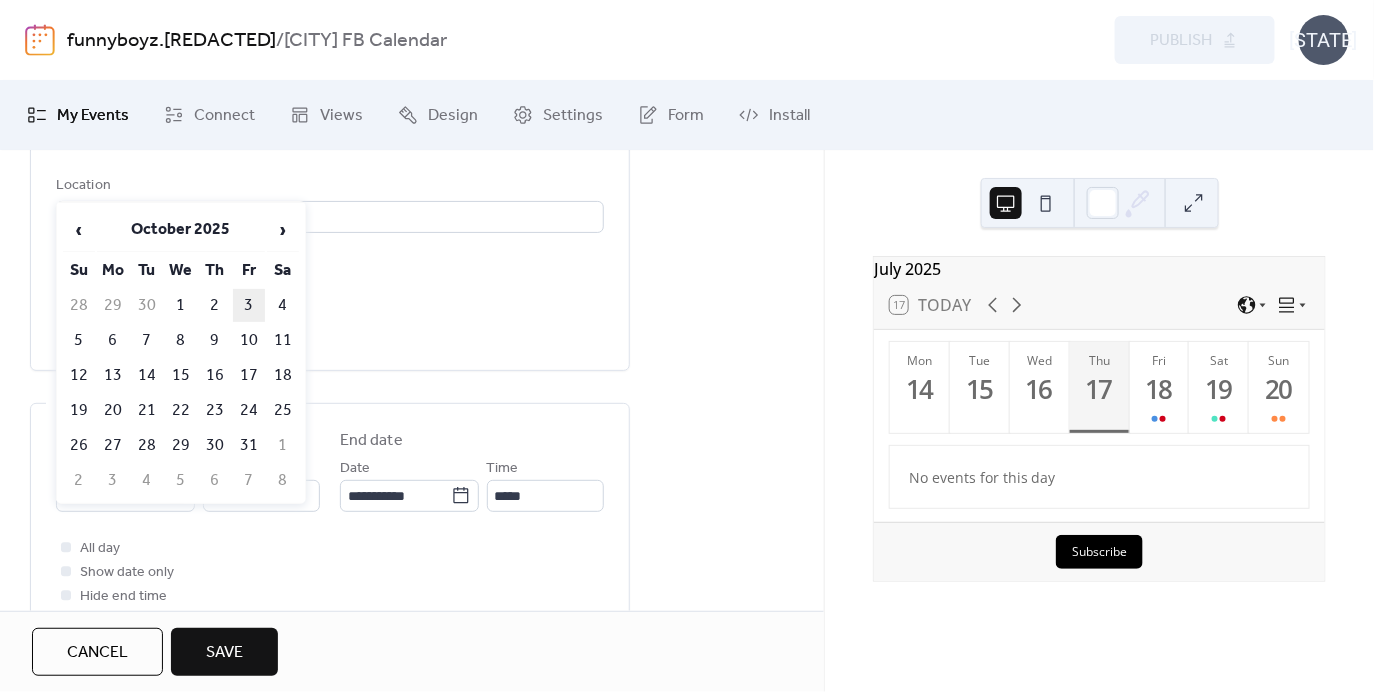 click on "3" at bounding box center [249, 305] 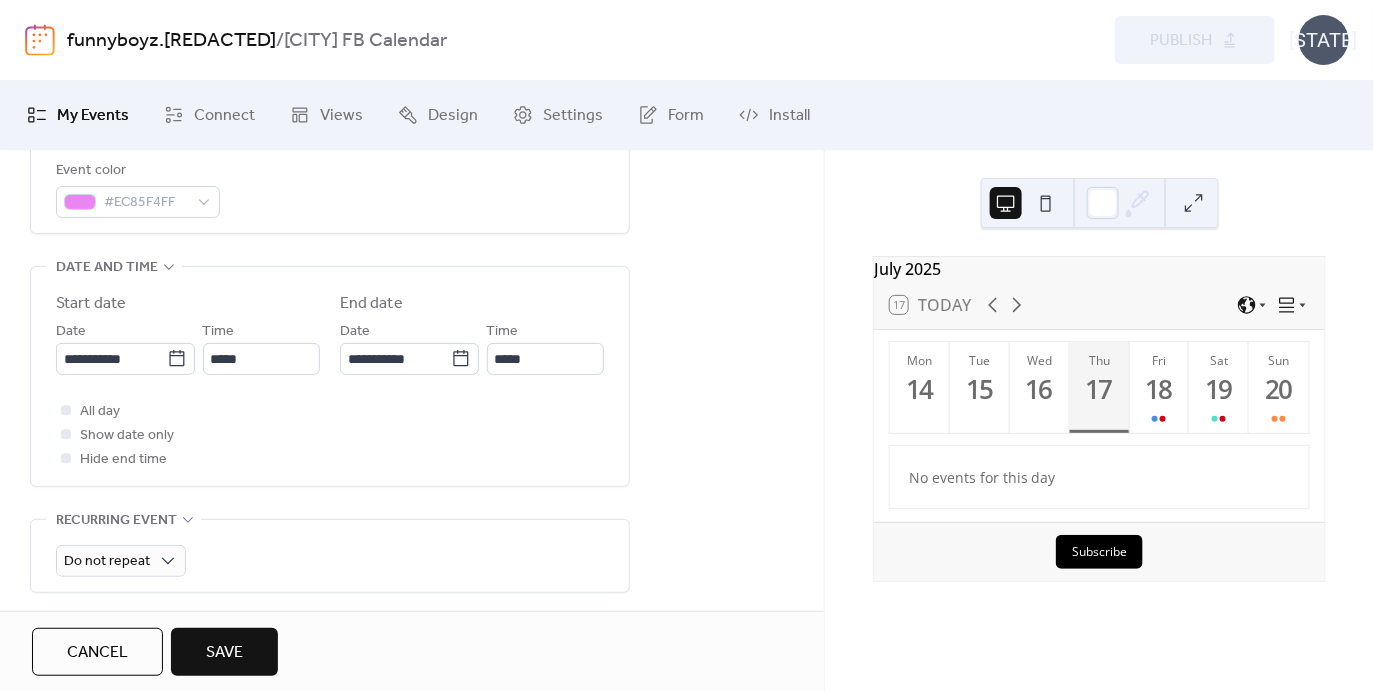scroll, scrollTop: 592, scrollLeft: 0, axis: vertical 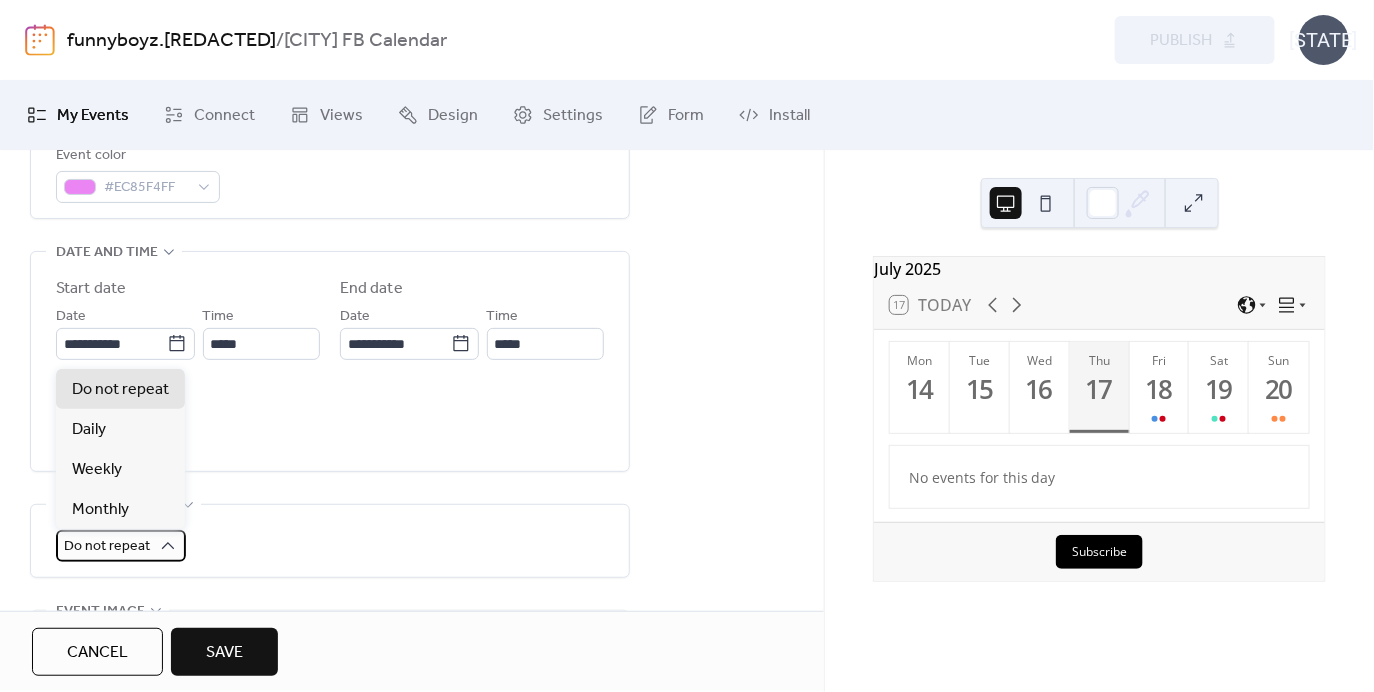click on "Do not repeat" at bounding box center (107, 546) 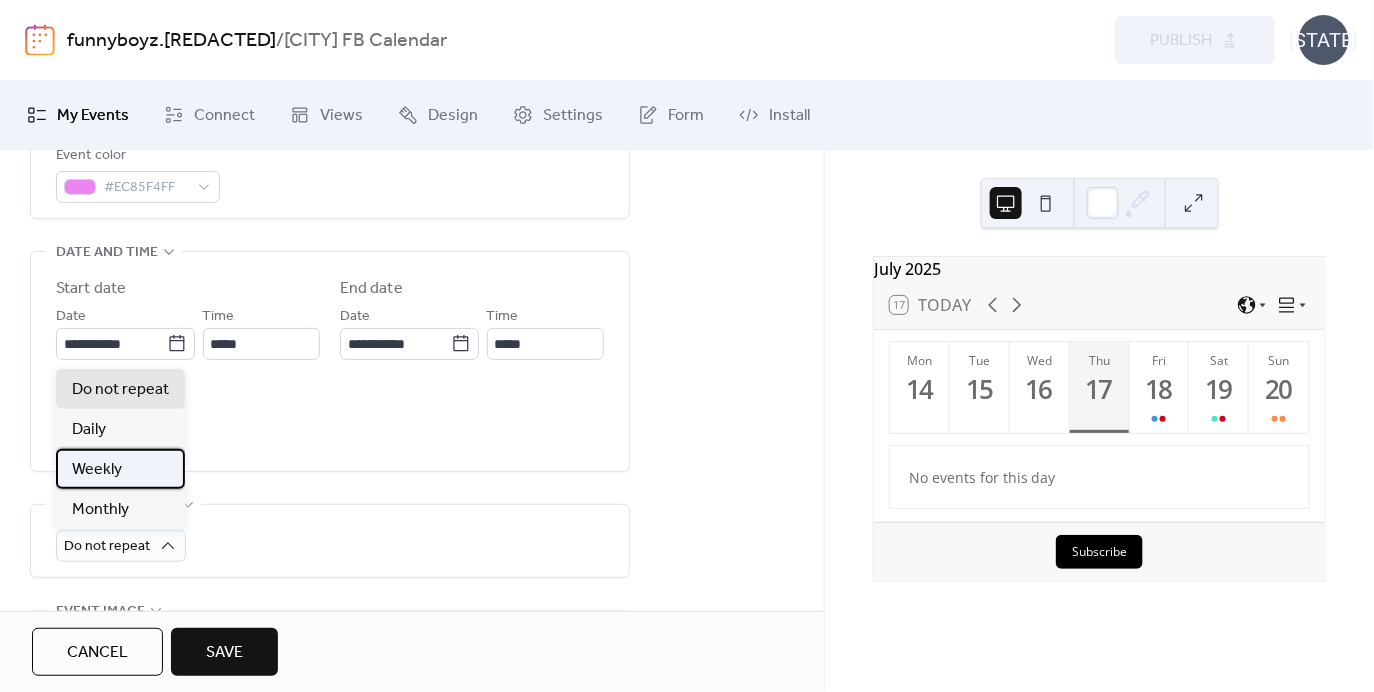 click on "Weekly" at bounding box center (120, 469) 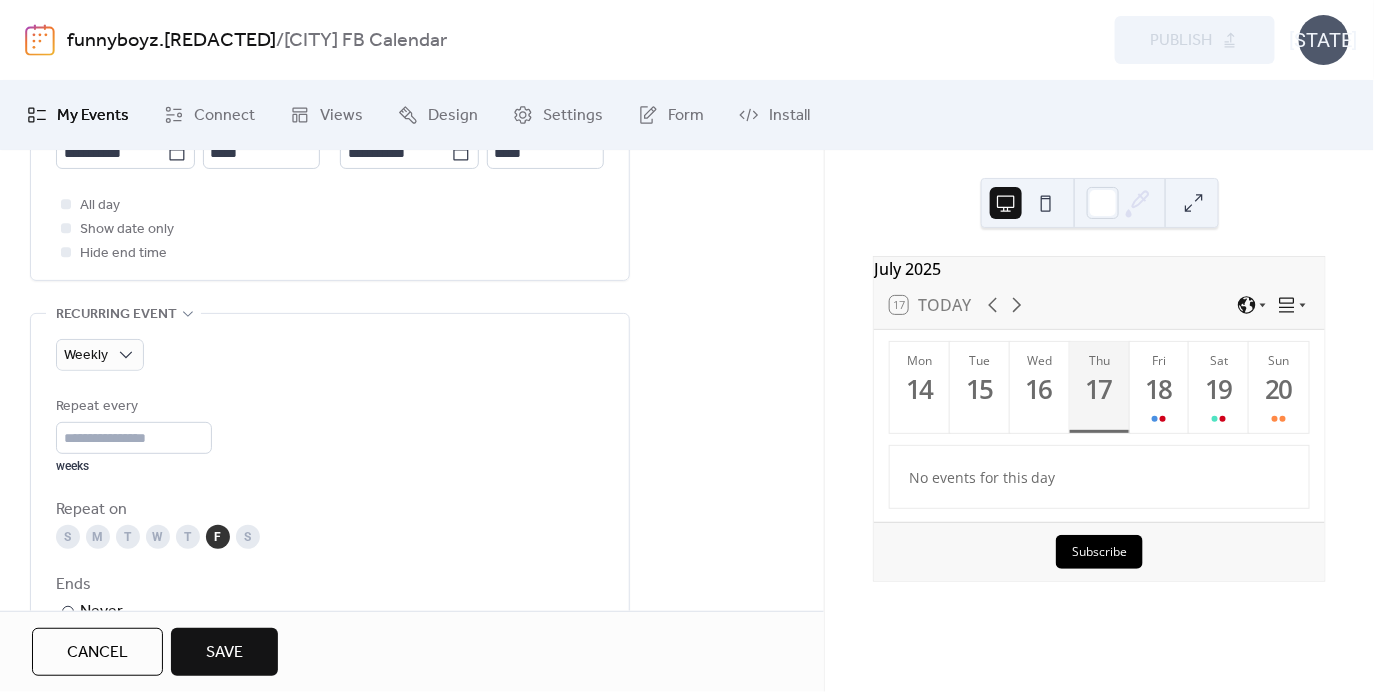 scroll, scrollTop: 932, scrollLeft: 0, axis: vertical 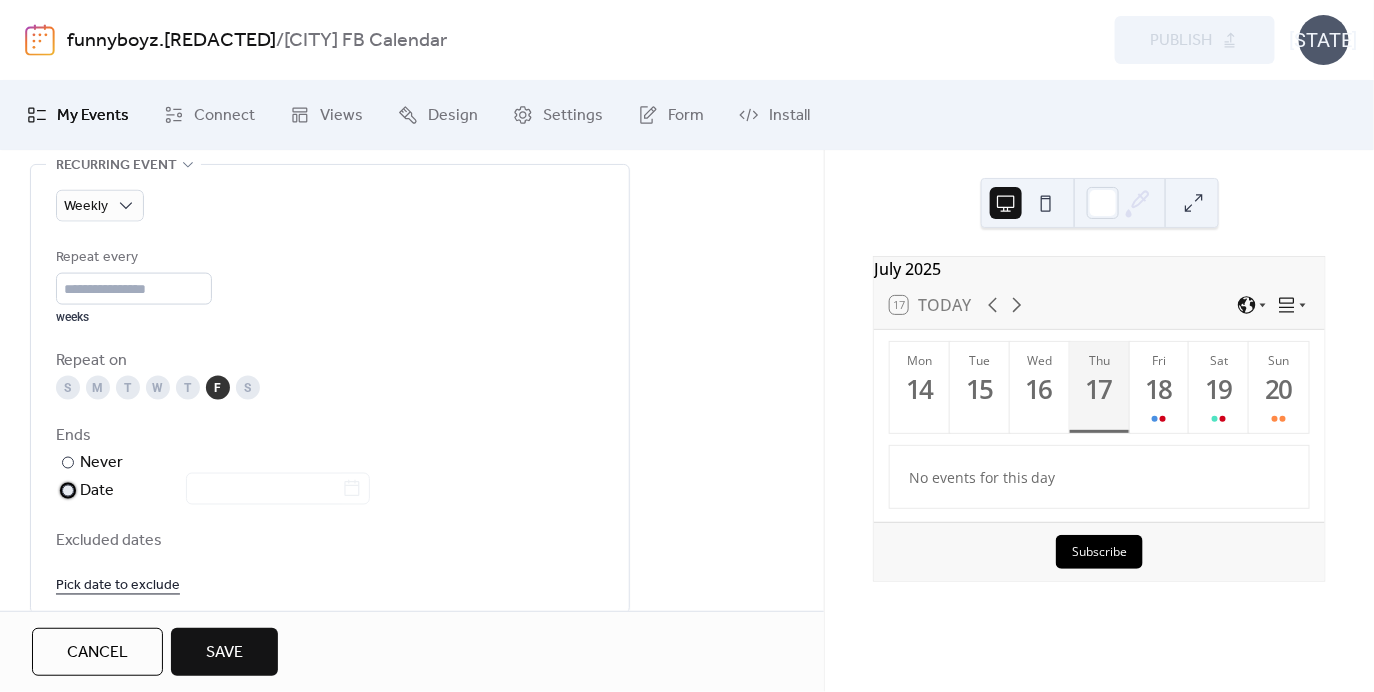 click on "Date" at bounding box center (225, 492) 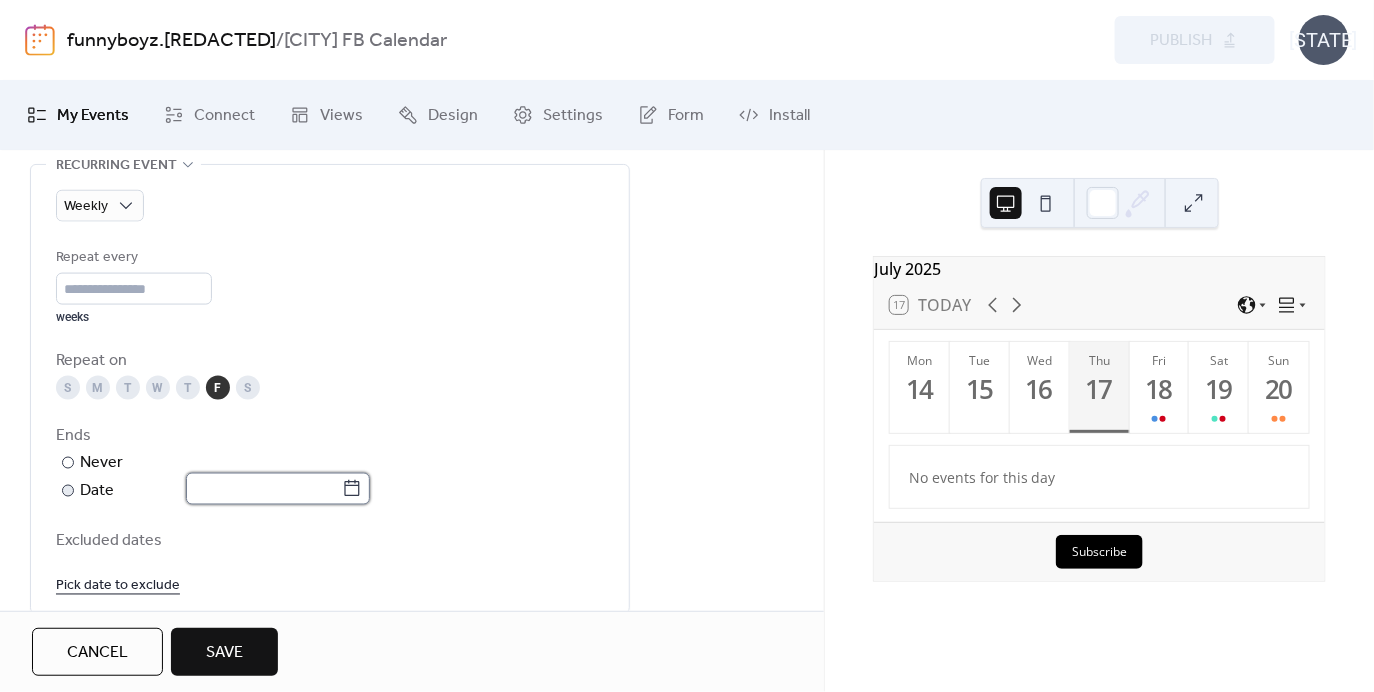 click at bounding box center [264, 489] 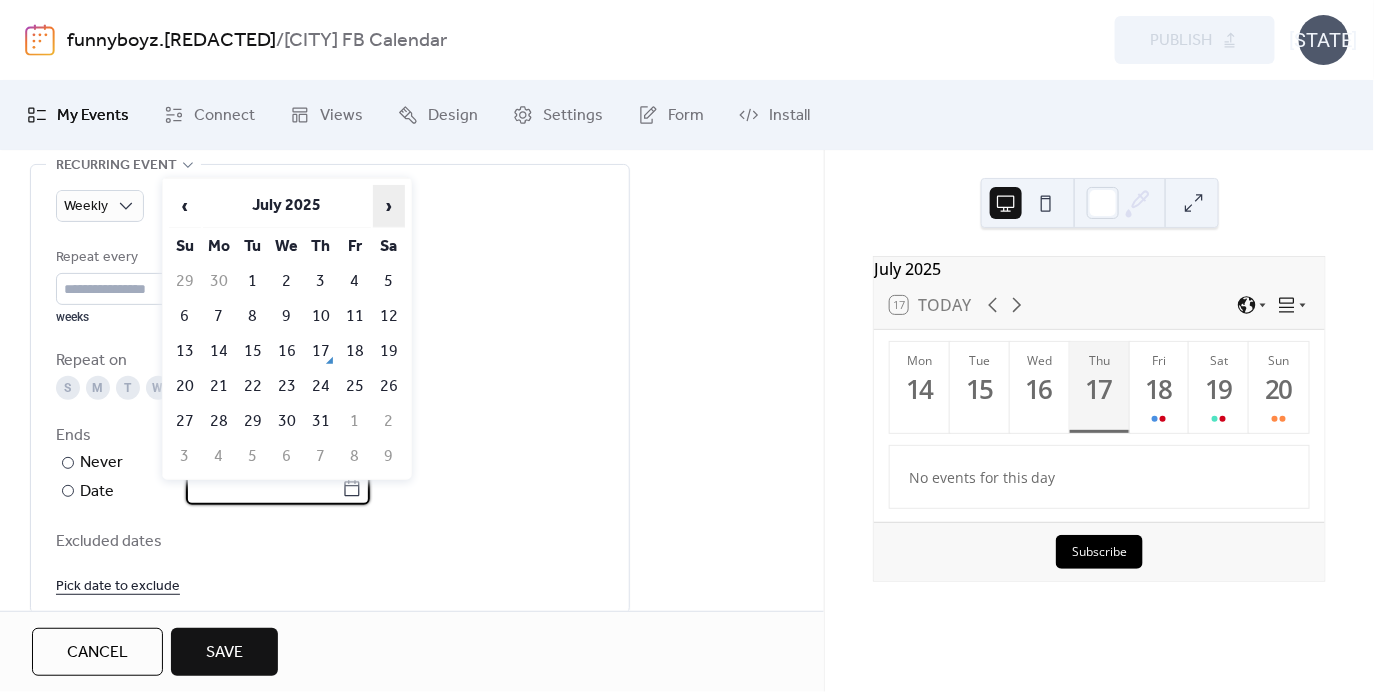 click on "›" at bounding box center (389, 206) 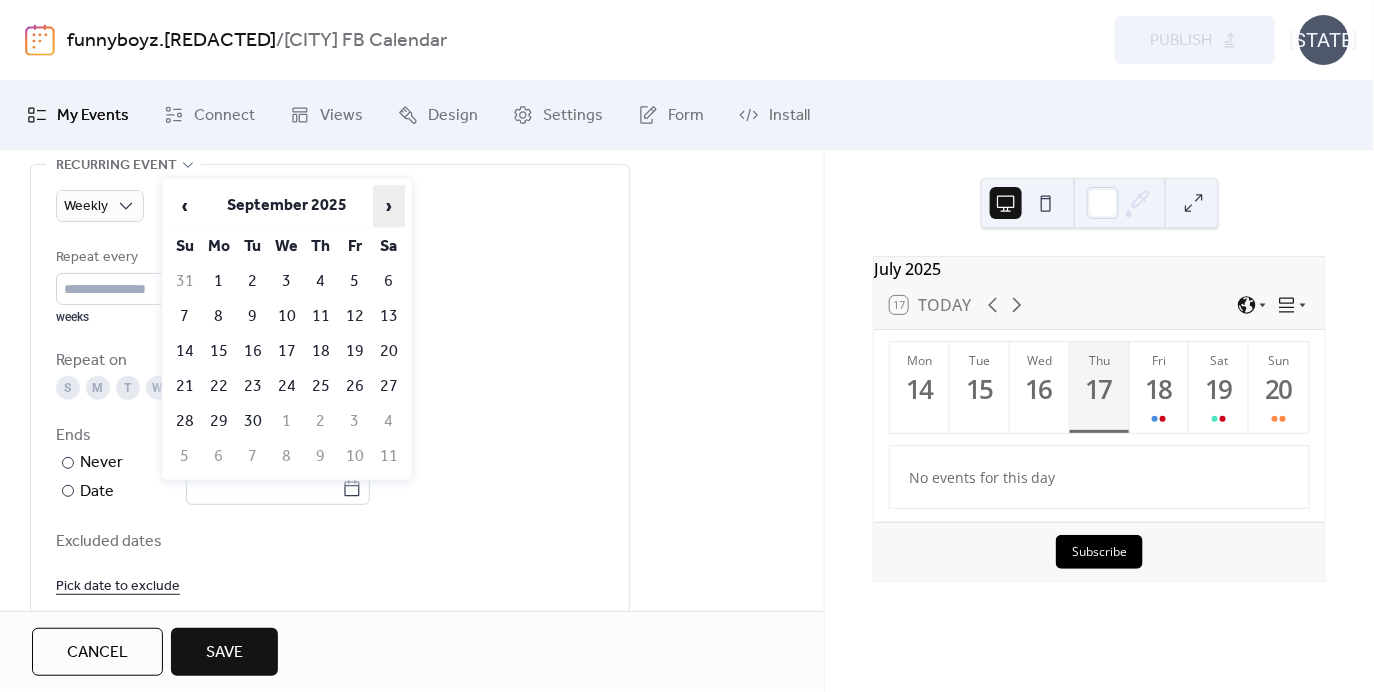 click on "›" at bounding box center [389, 206] 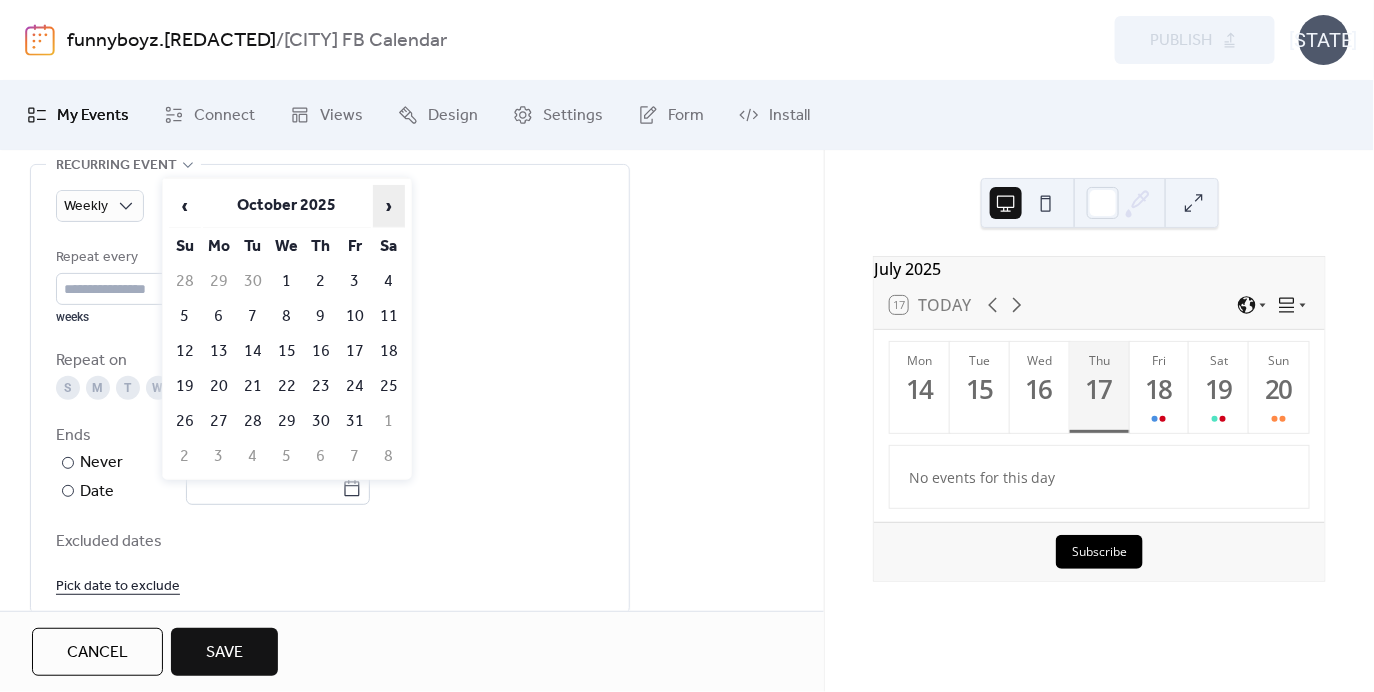 click on "›" at bounding box center (389, 206) 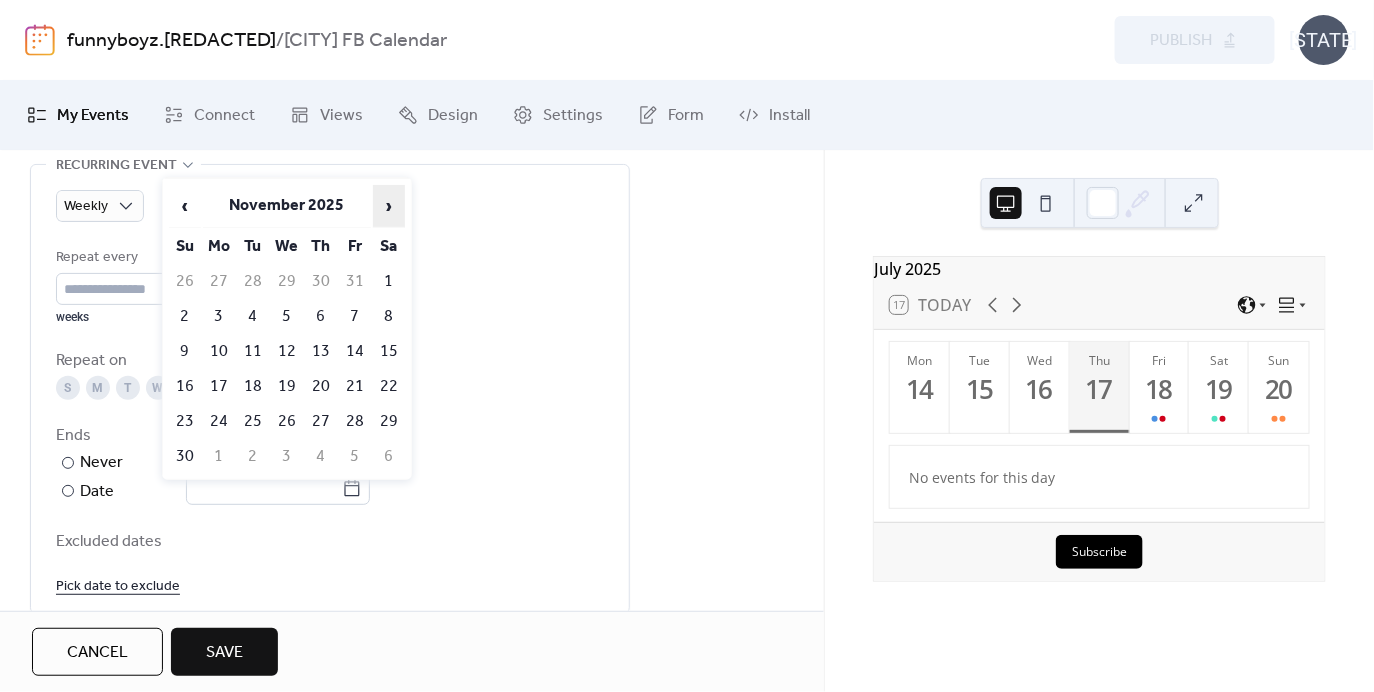 click on "›" at bounding box center (389, 206) 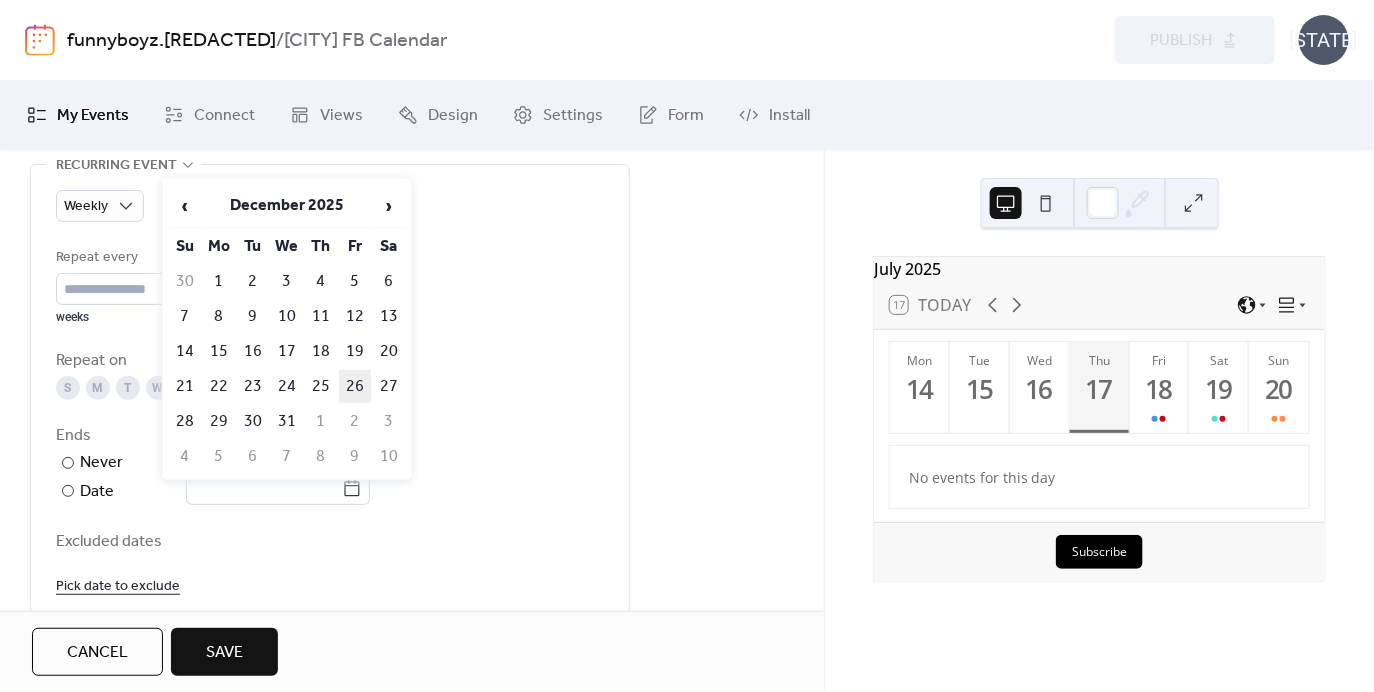 click on "26" at bounding box center (355, 386) 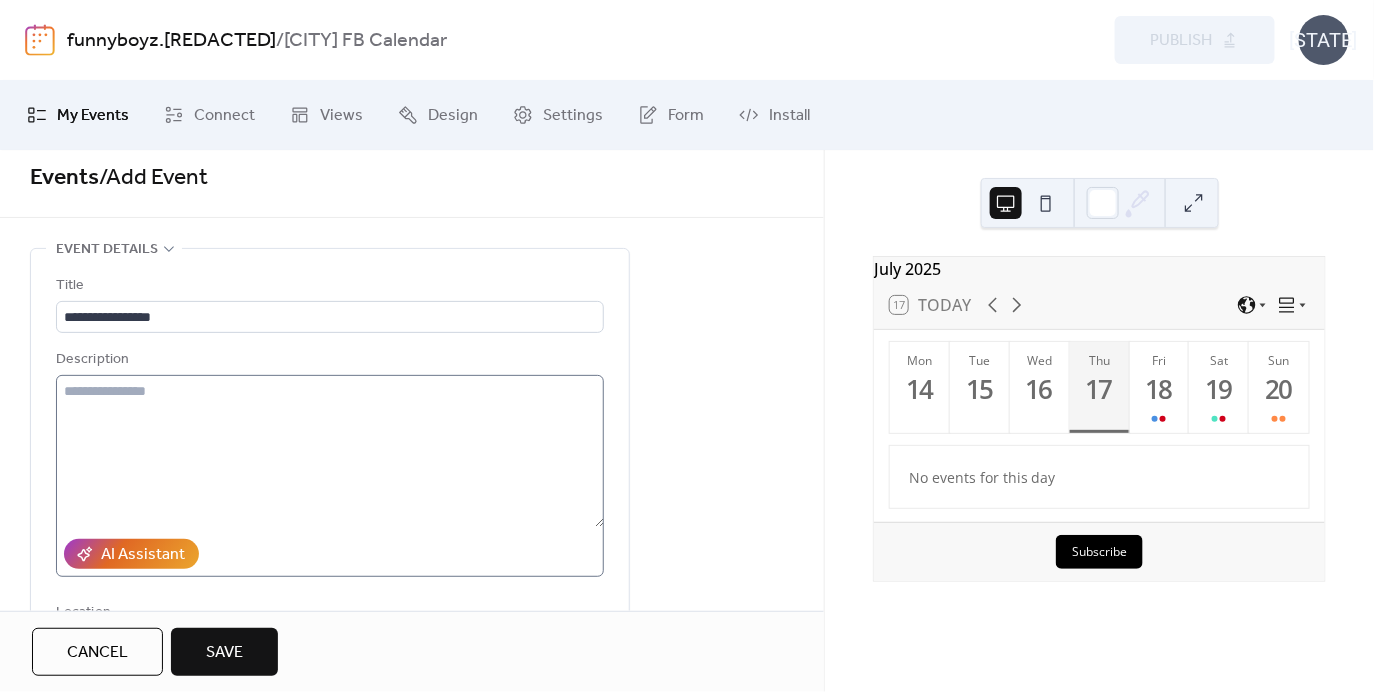 scroll, scrollTop: 0, scrollLeft: 0, axis: both 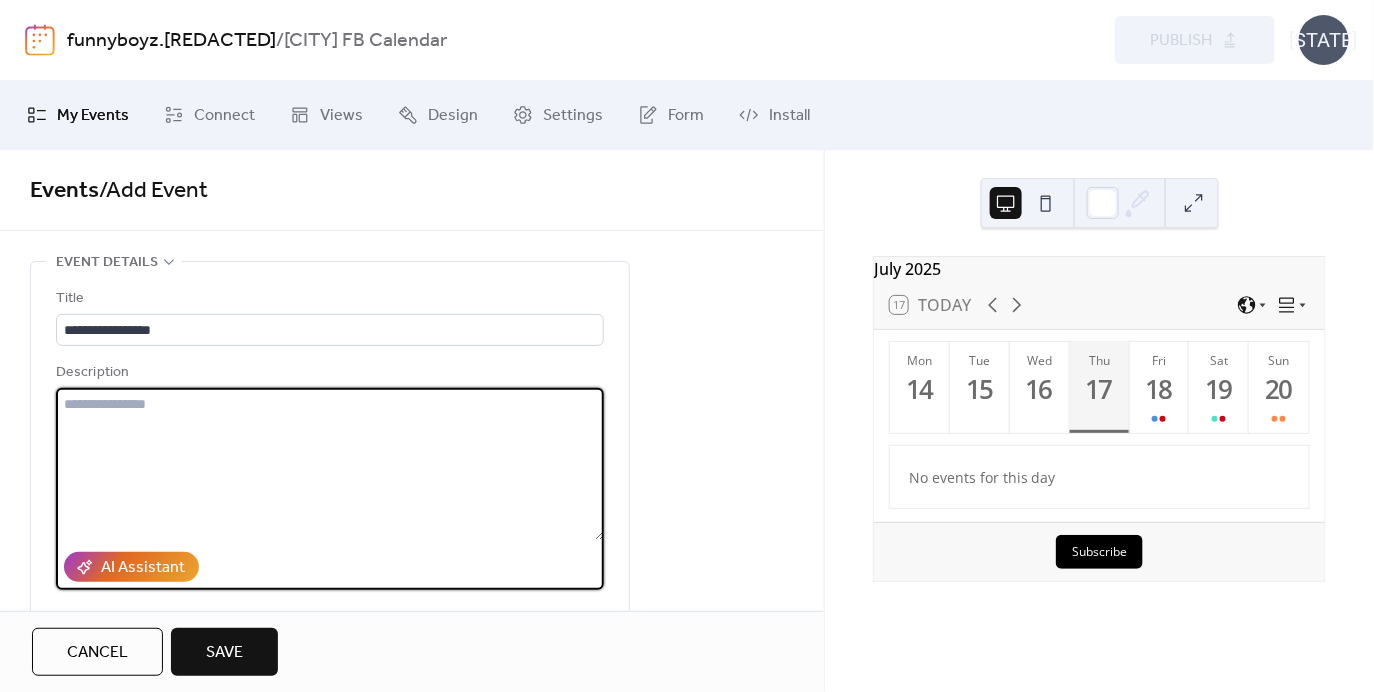 click at bounding box center [330, 464] 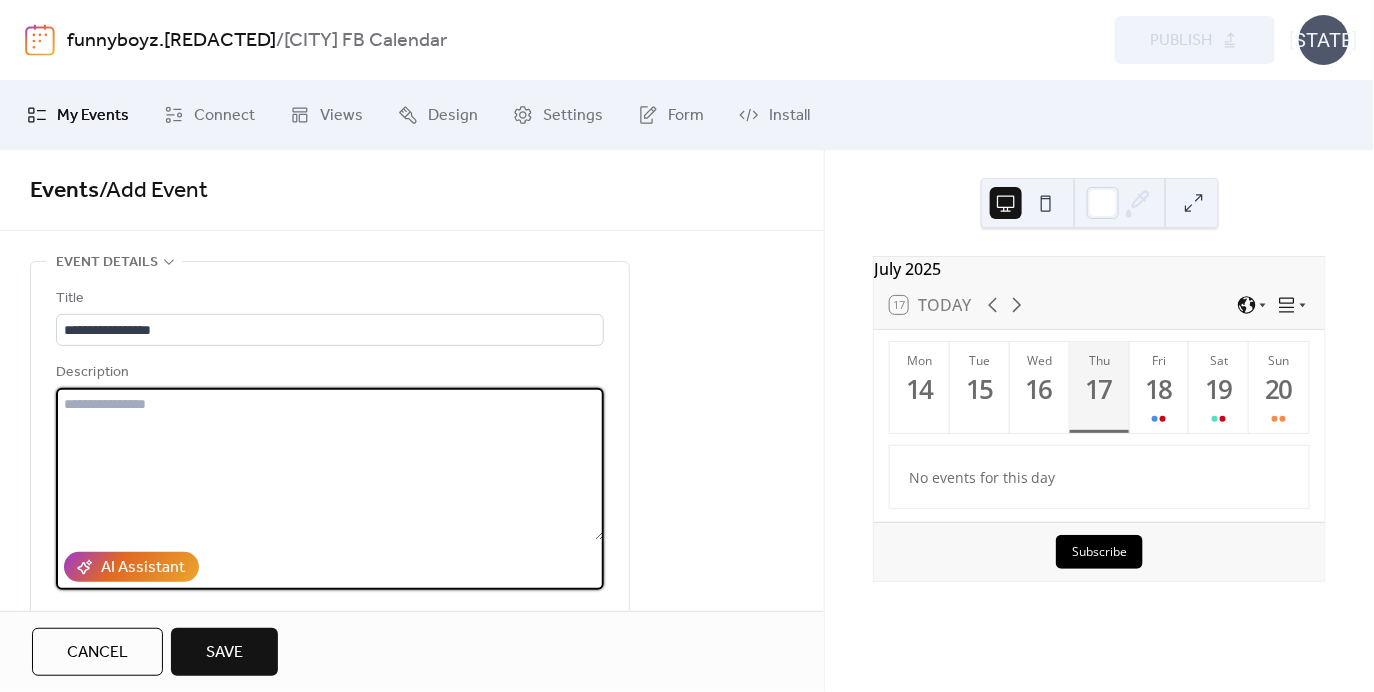 paste on "**********" 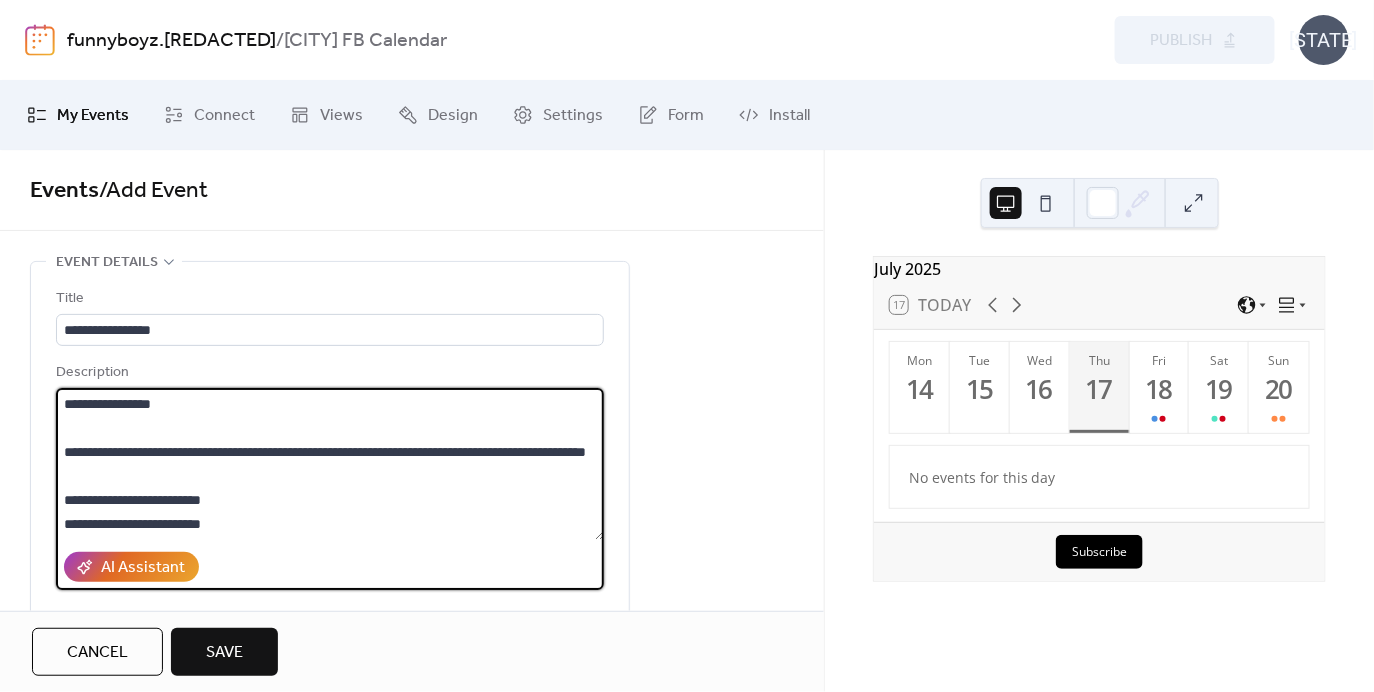 scroll, scrollTop: 140, scrollLeft: 0, axis: vertical 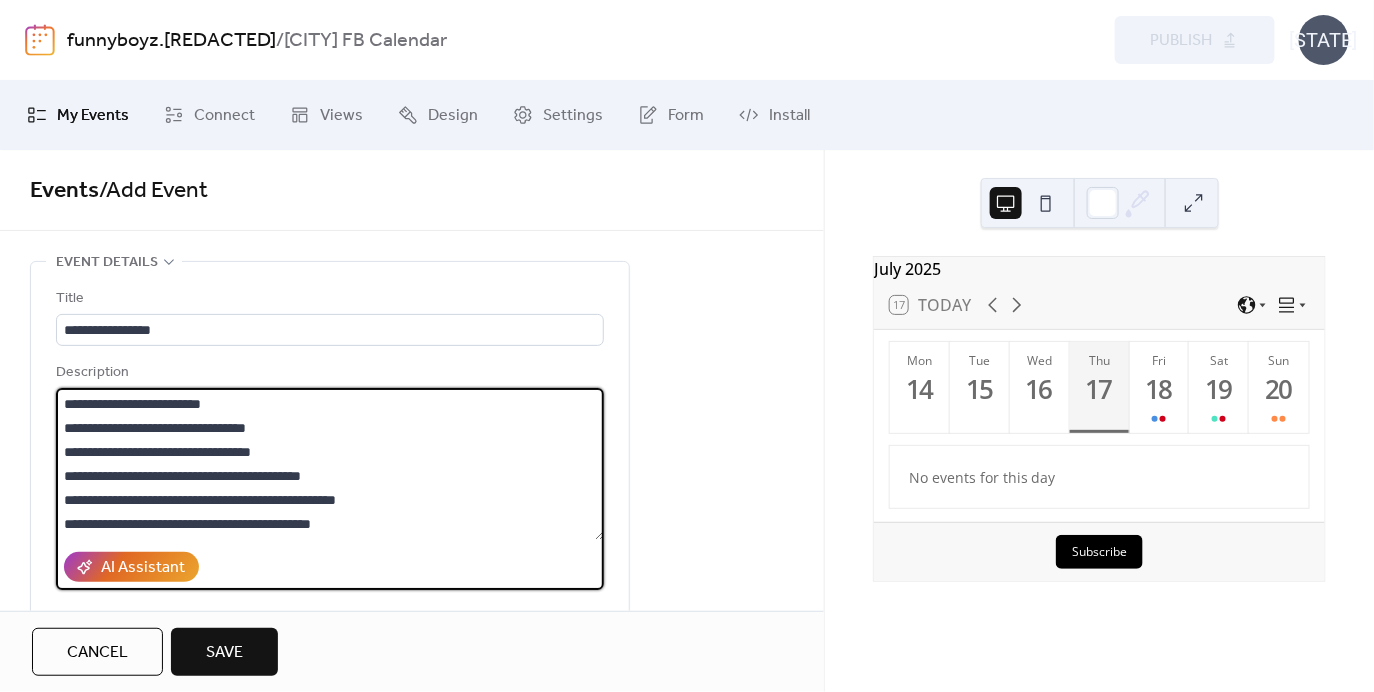 type on "**********" 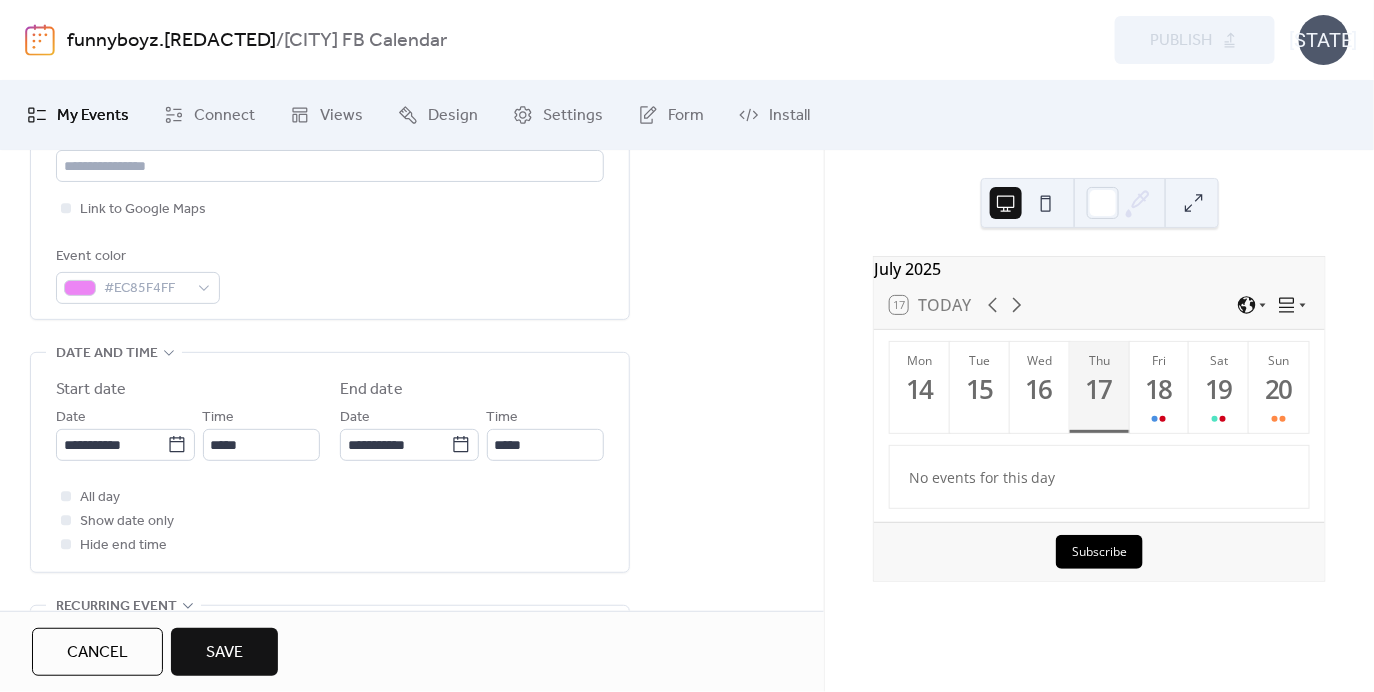 scroll, scrollTop: 500, scrollLeft: 0, axis: vertical 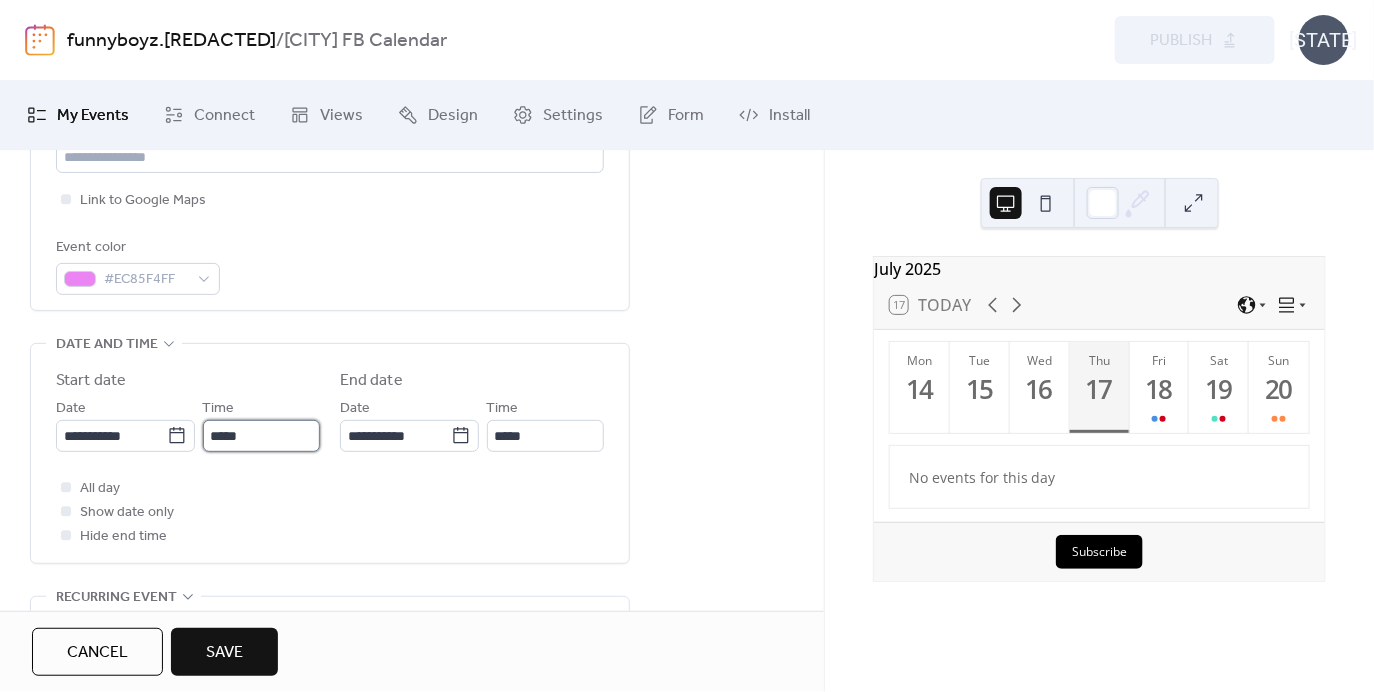 click on "*****" at bounding box center (261, 436) 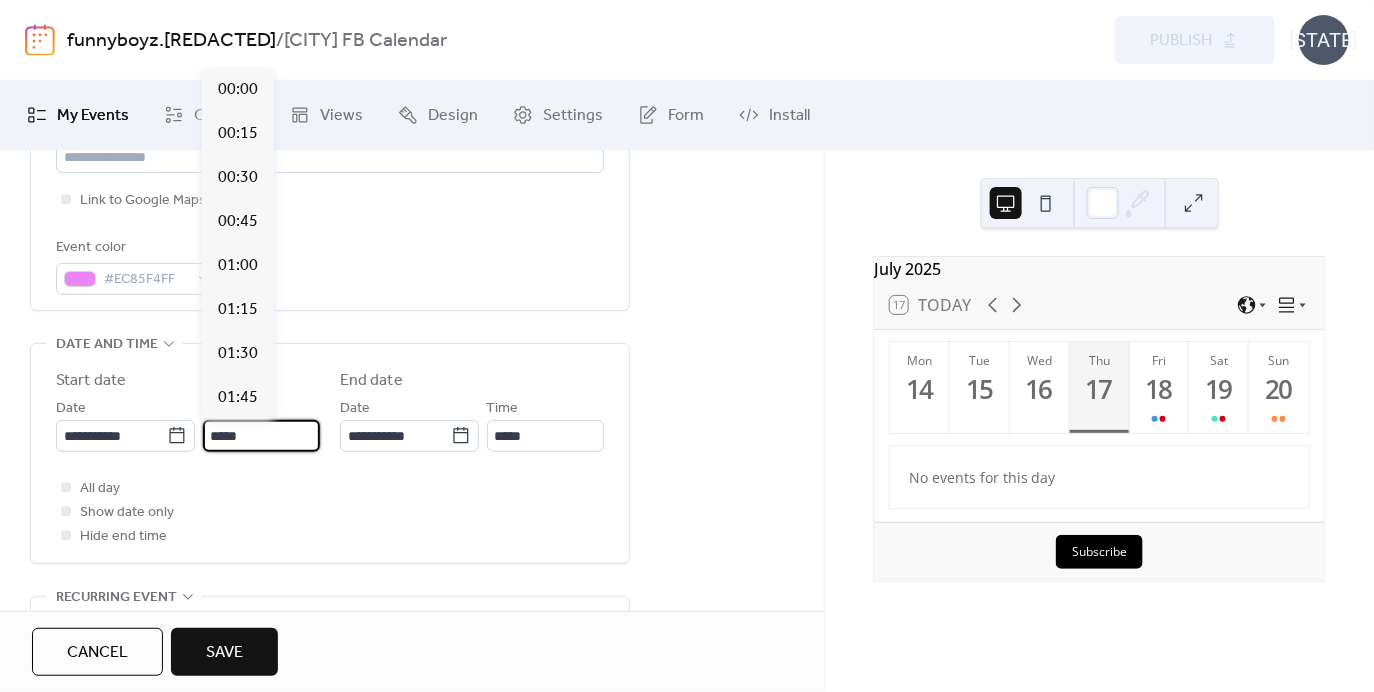 scroll, scrollTop: 2115, scrollLeft: 0, axis: vertical 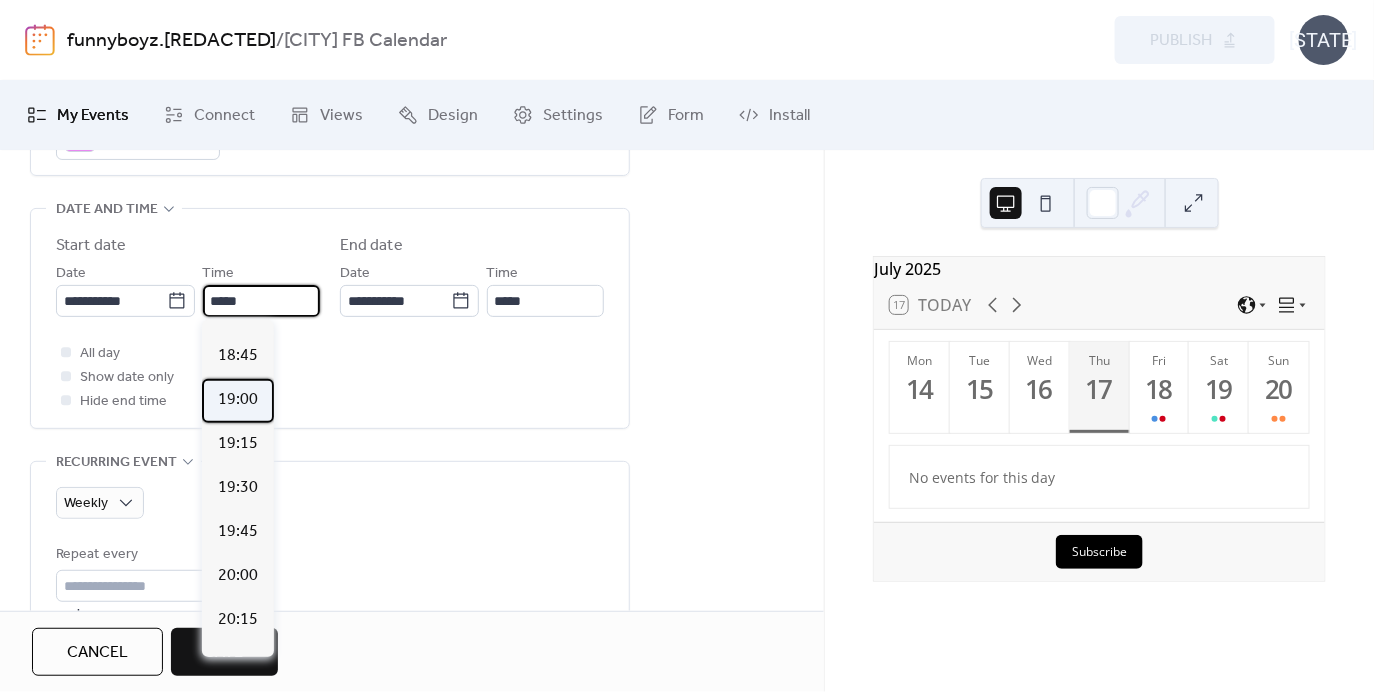 click on "19:00" at bounding box center [238, 400] 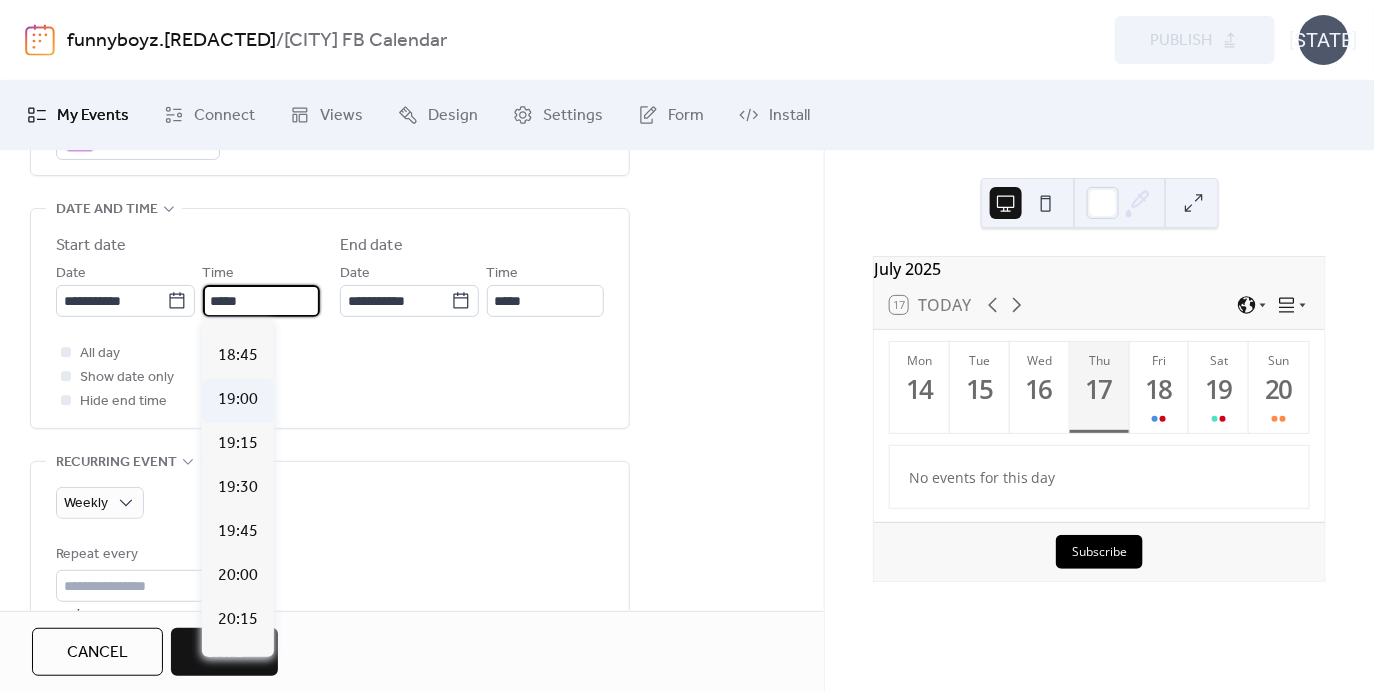type on "*****" 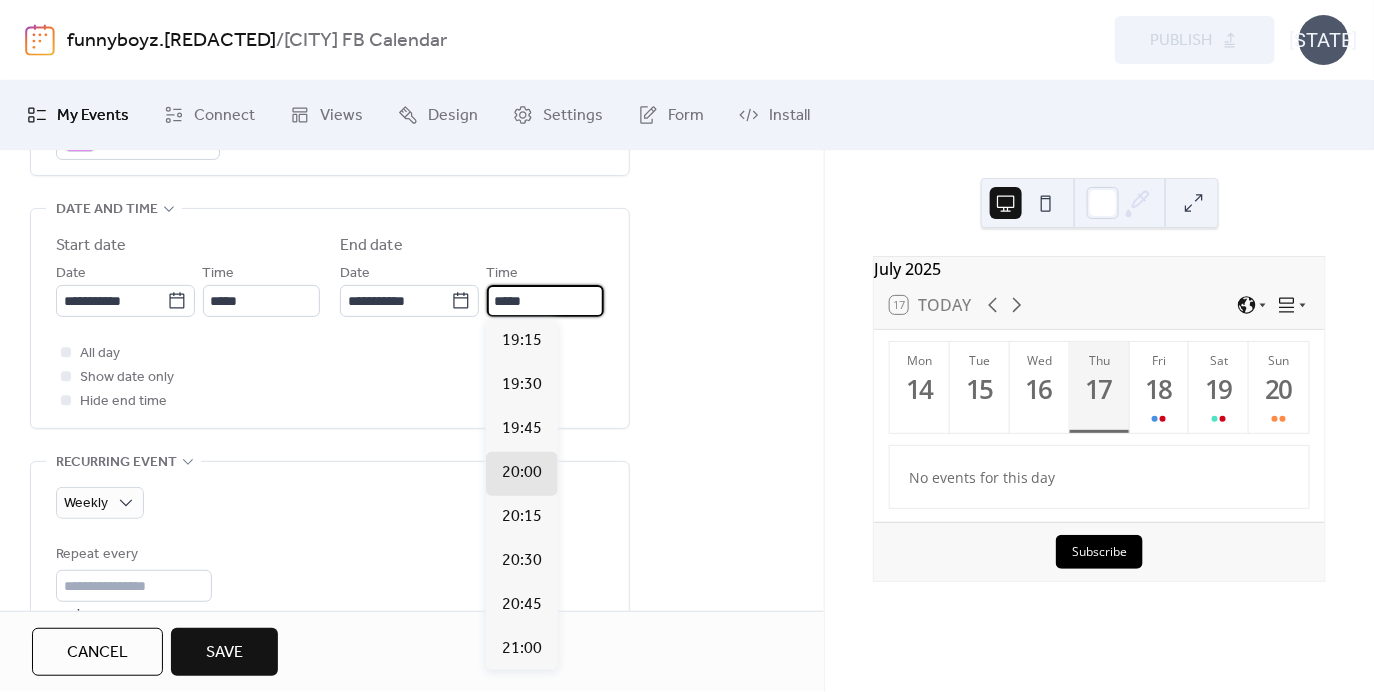click on "*****" at bounding box center [545, 301] 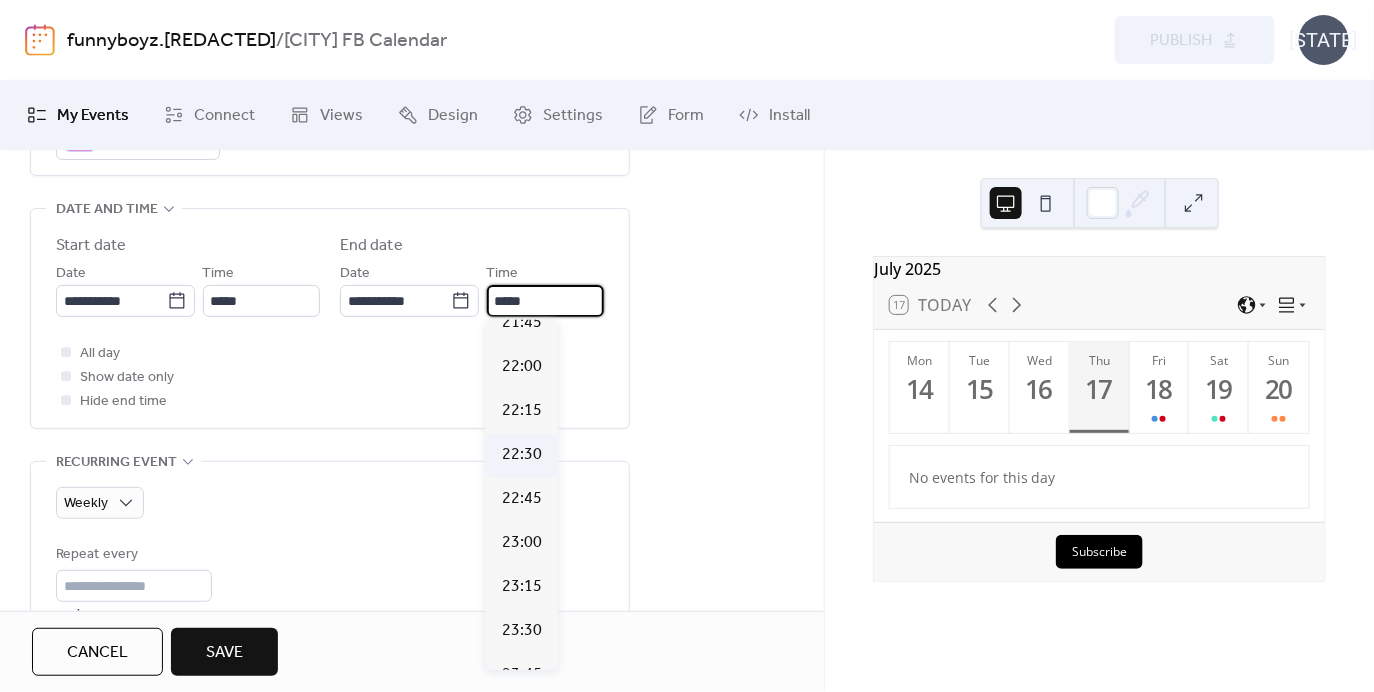 scroll, scrollTop: 487, scrollLeft: 0, axis: vertical 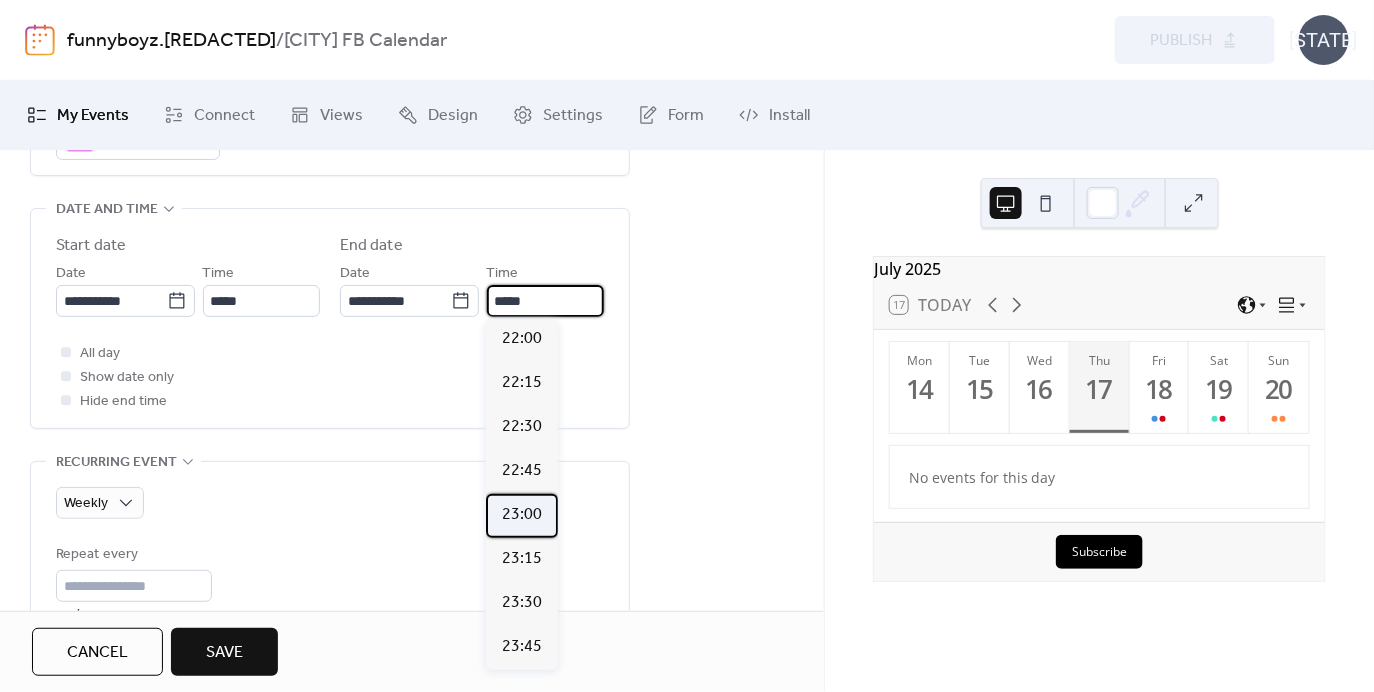 click on "23:00" at bounding box center (522, 515) 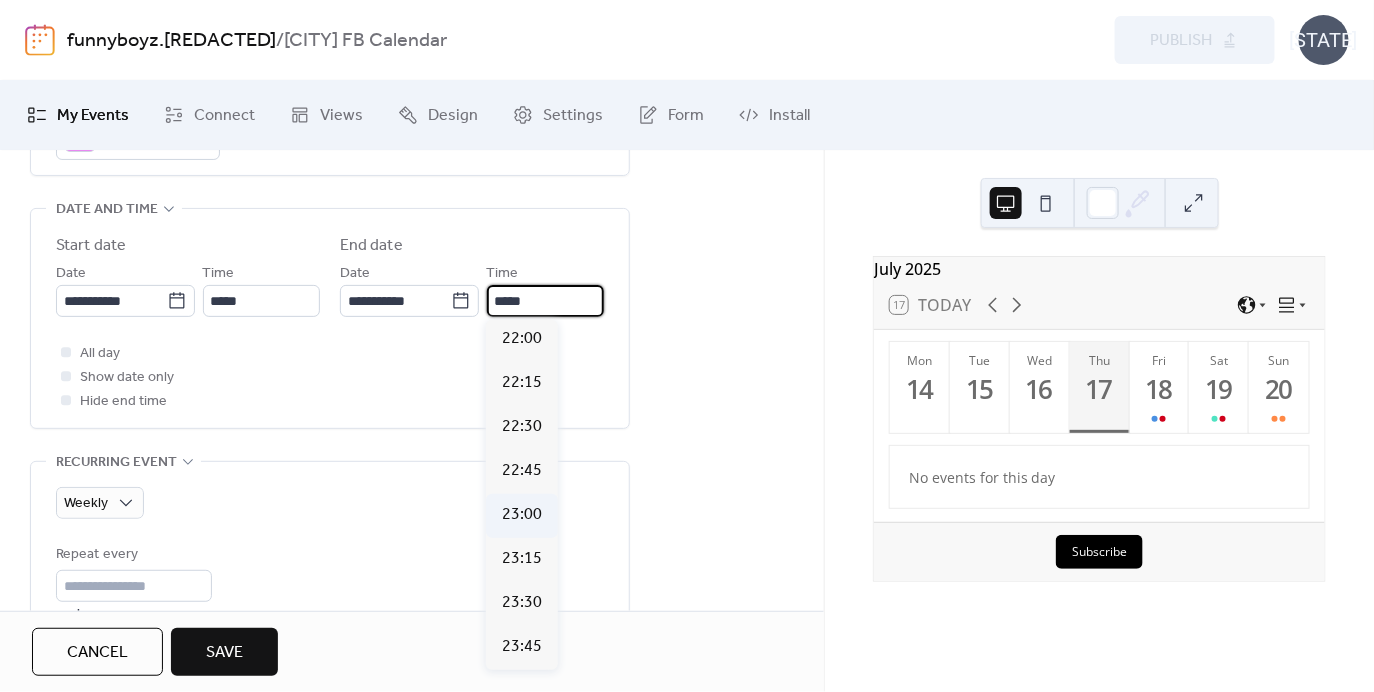 type on "*****" 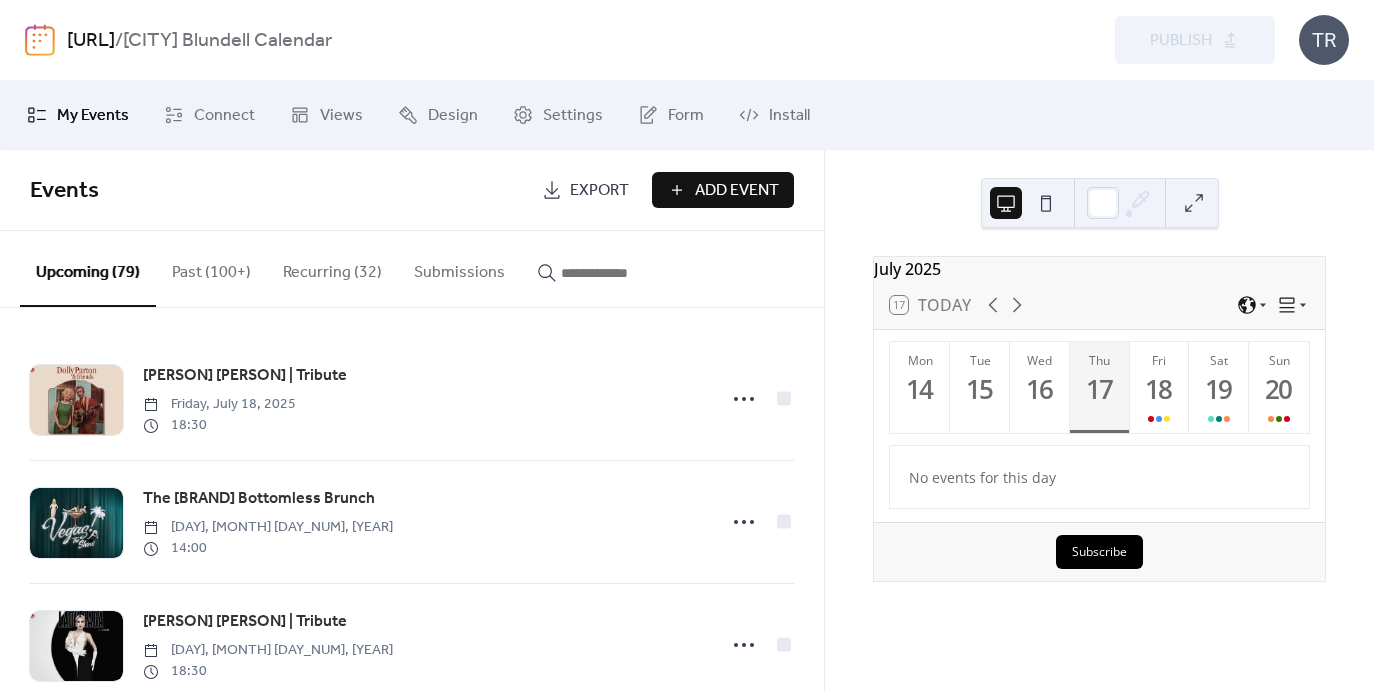 scroll, scrollTop: 0, scrollLeft: 0, axis: both 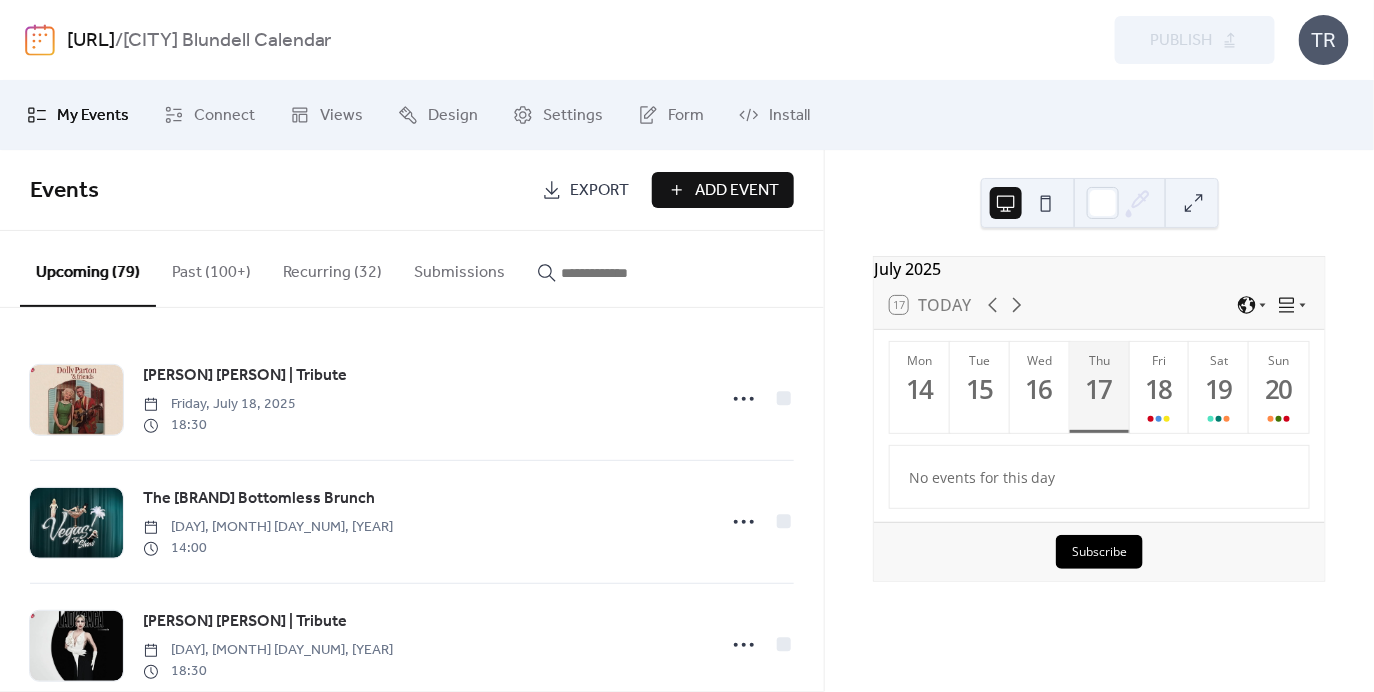 click on "Add Event" at bounding box center [737, 191] 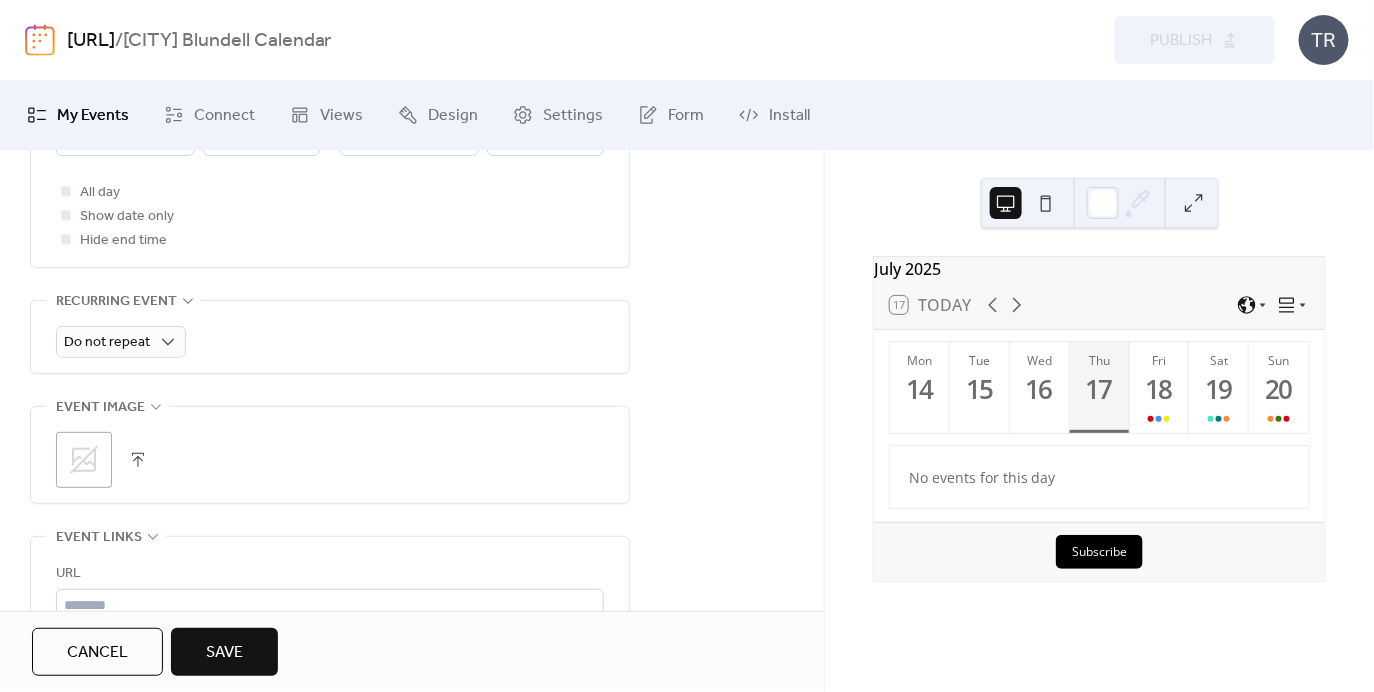 scroll, scrollTop: 1104, scrollLeft: 0, axis: vertical 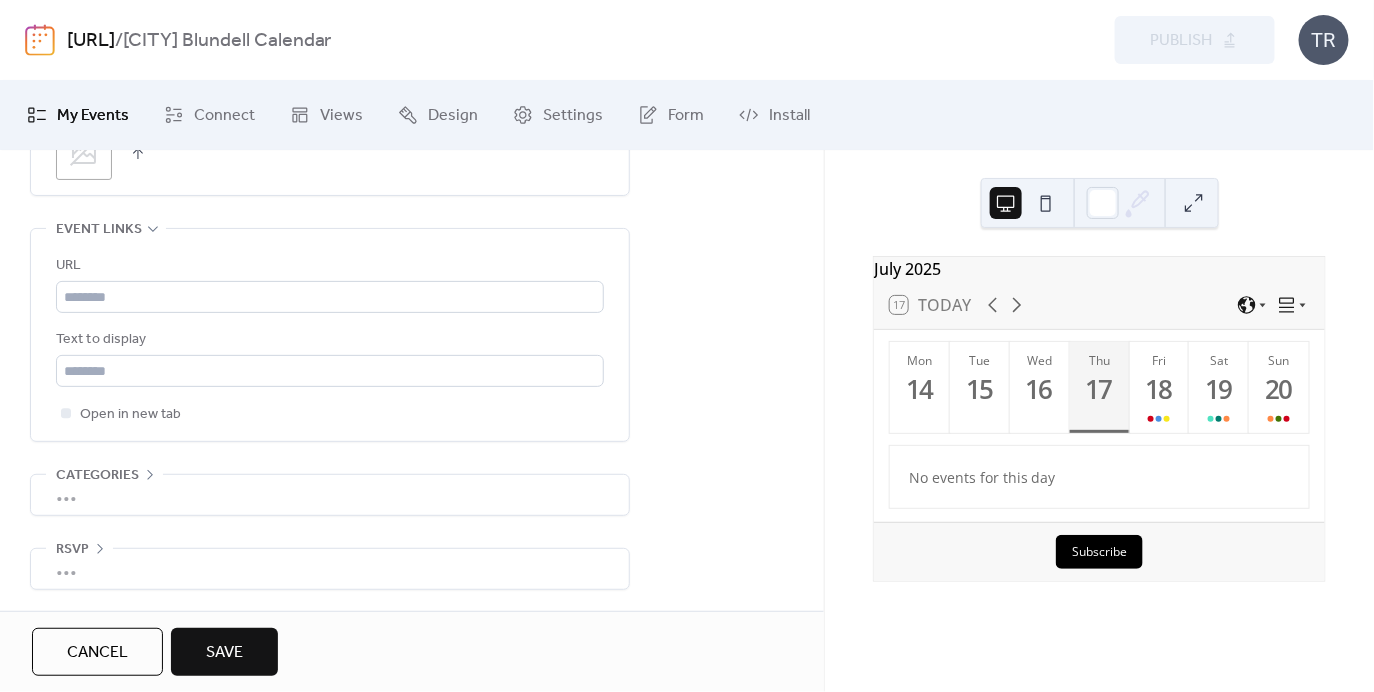 type on "**********" 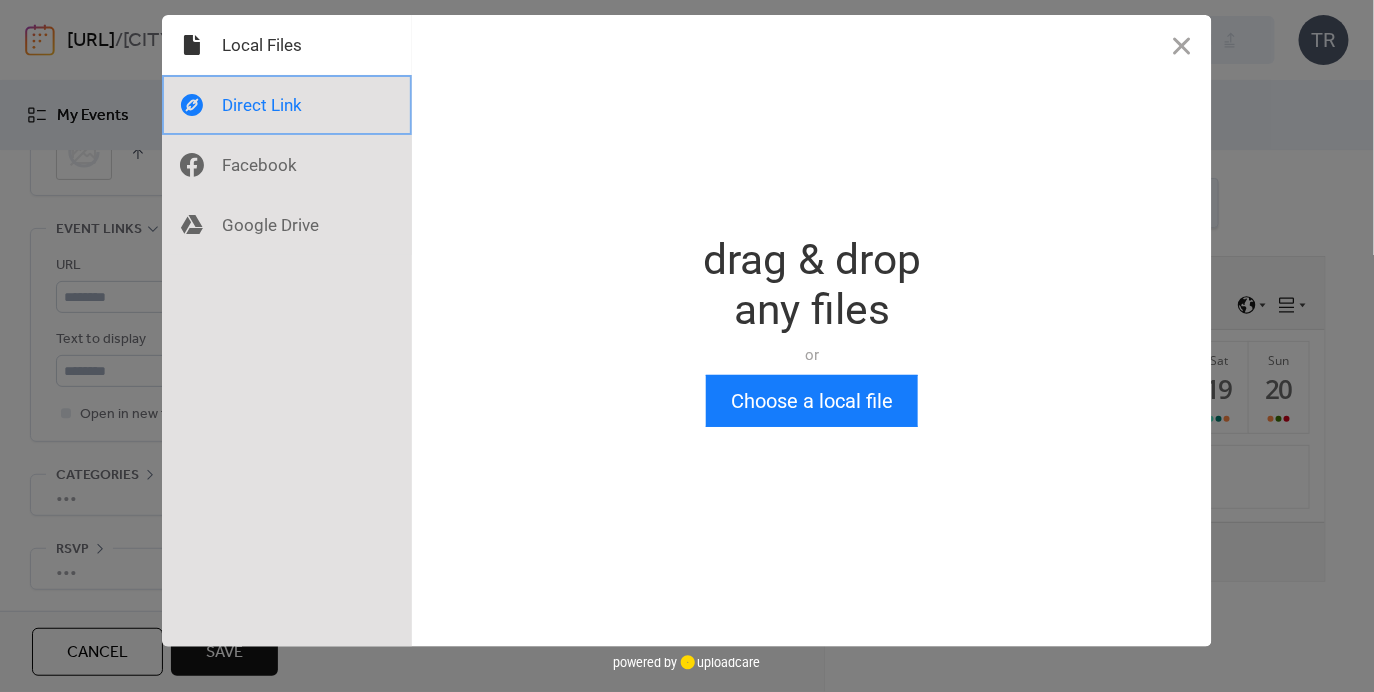 click at bounding box center (287, 105) 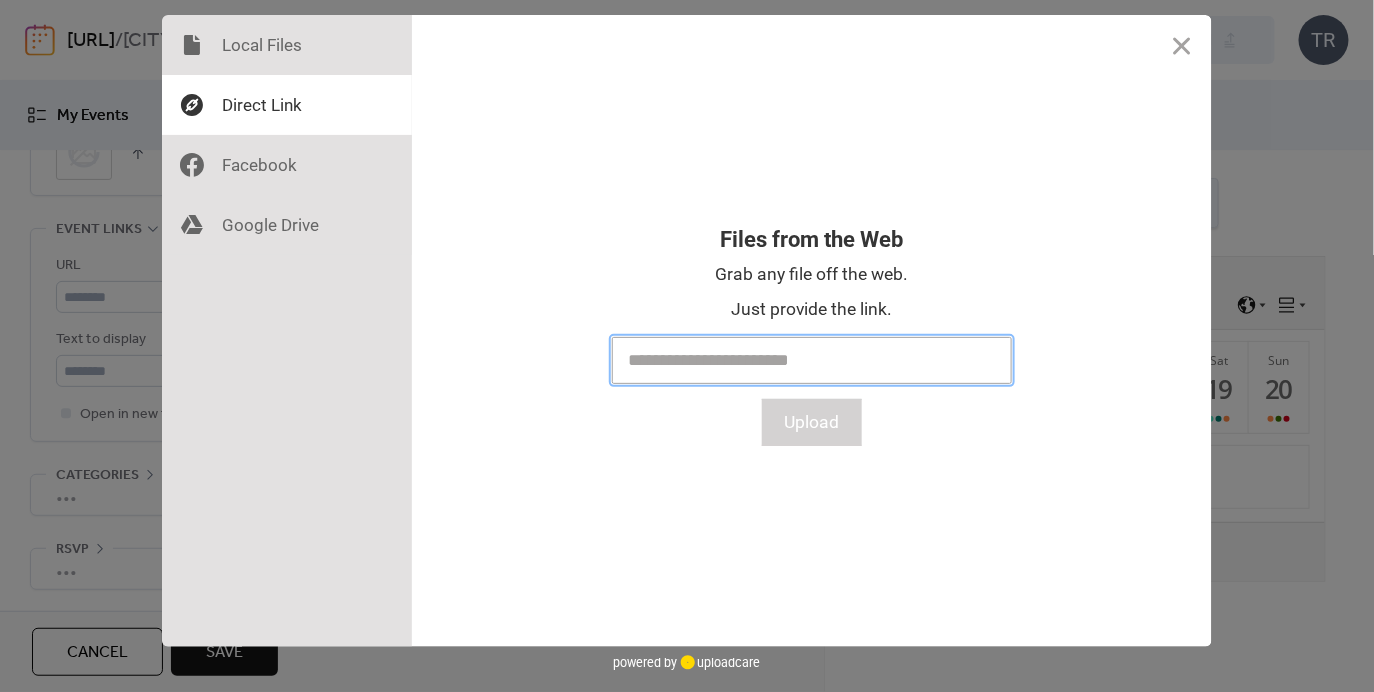 paste on "**********" 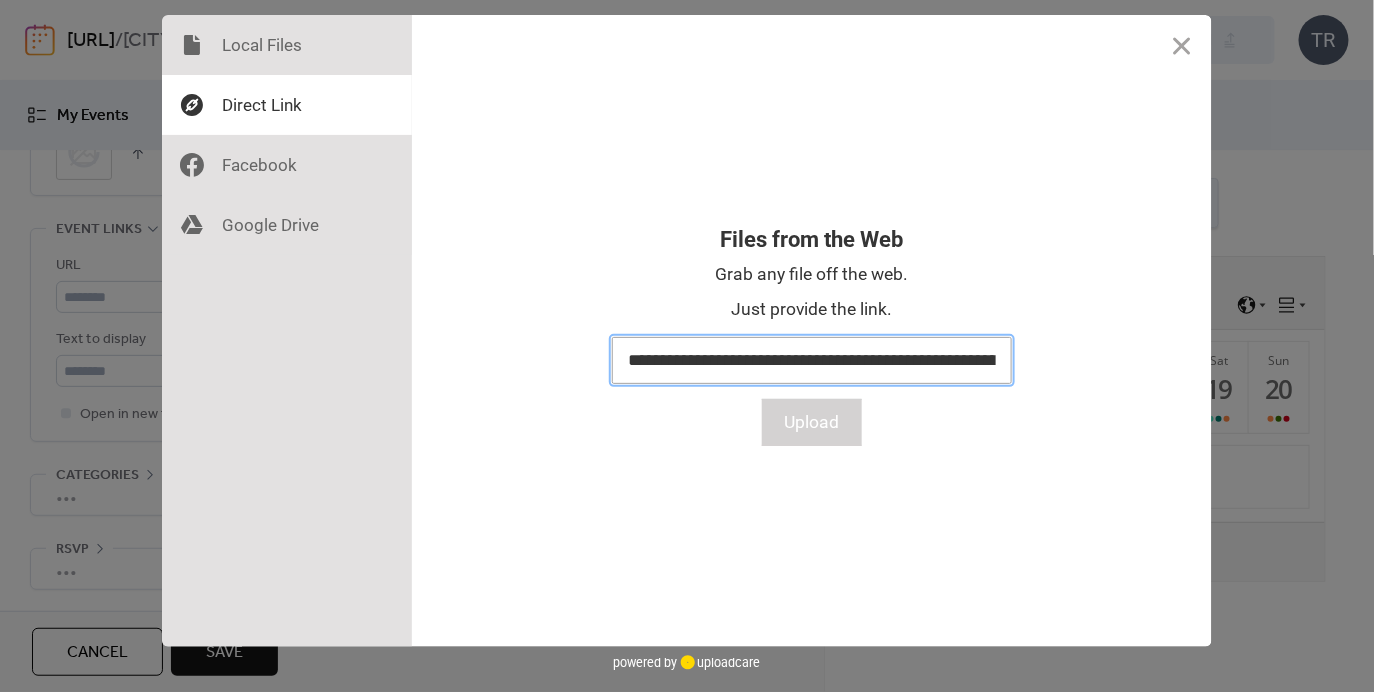 scroll, scrollTop: 0, scrollLeft: 1748, axis: horizontal 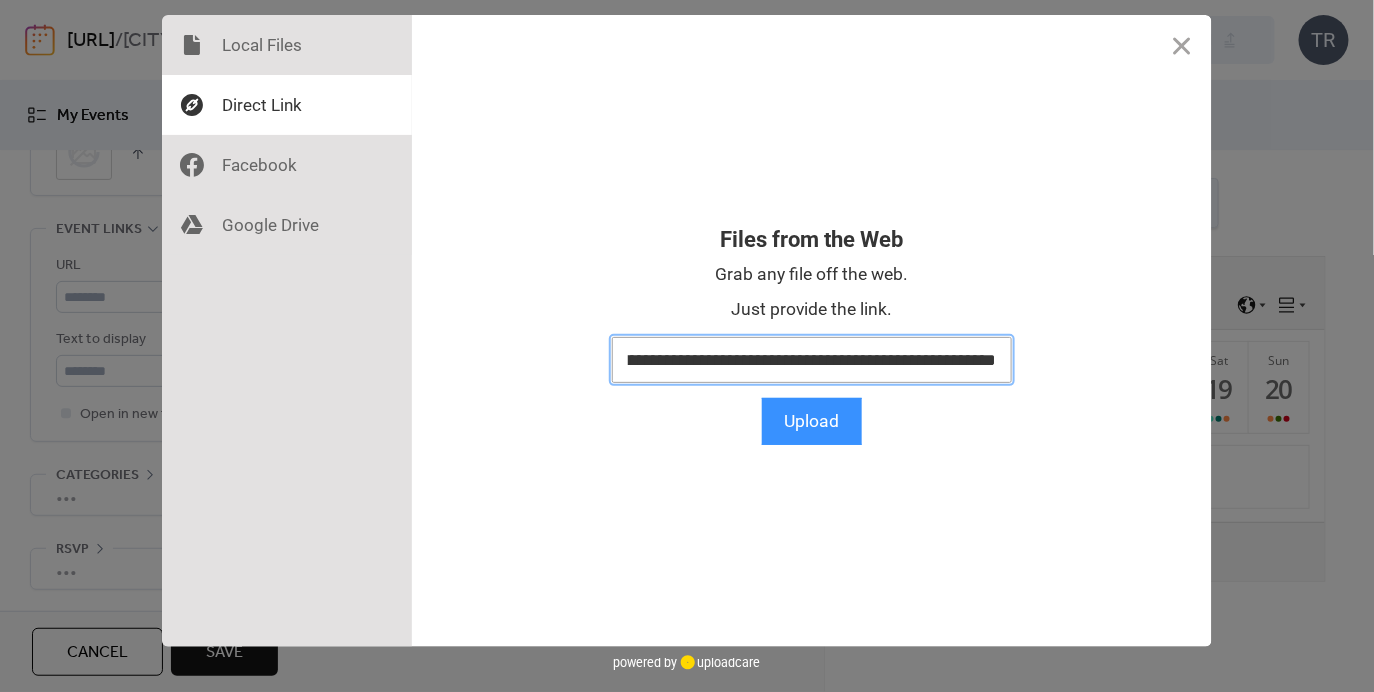 type on "**********" 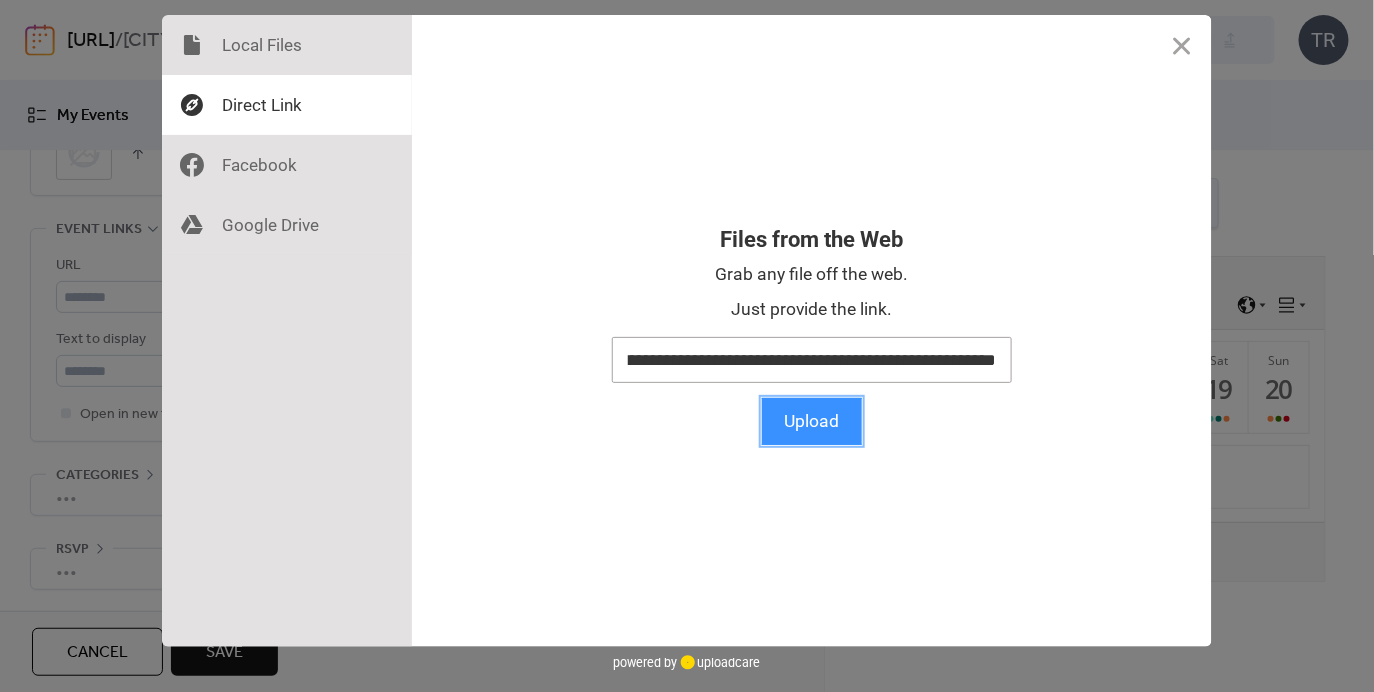 scroll, scrollTop: 0, scrollLeft: 0, axis: both 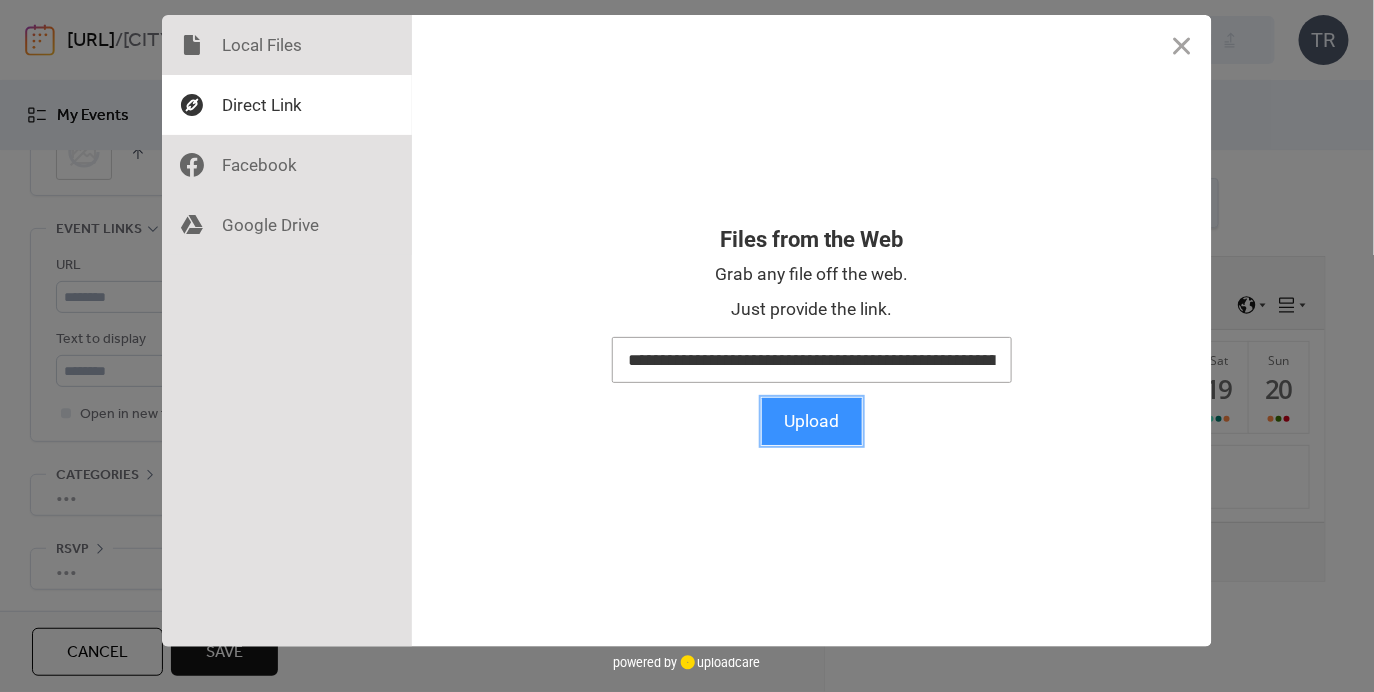 click on "Upload" at bounding box center [812, 421] 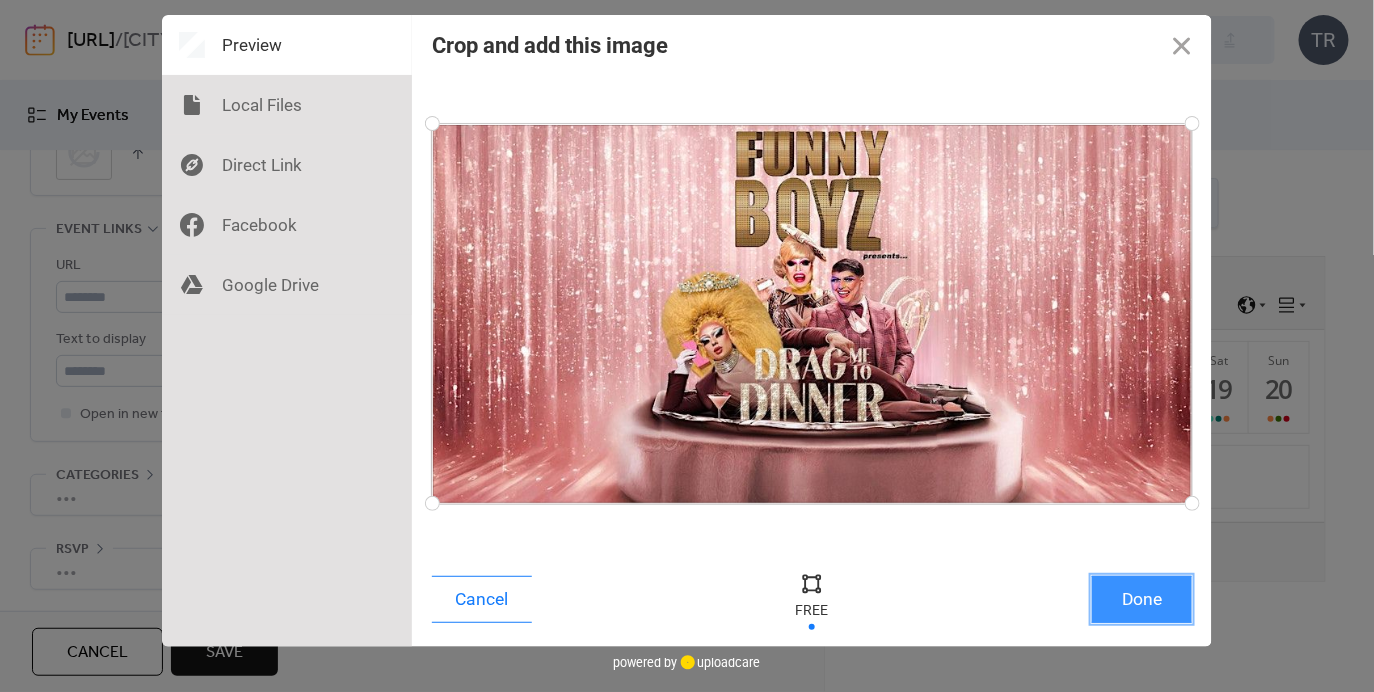 click on "Done" at bounding box center (1142, 599) 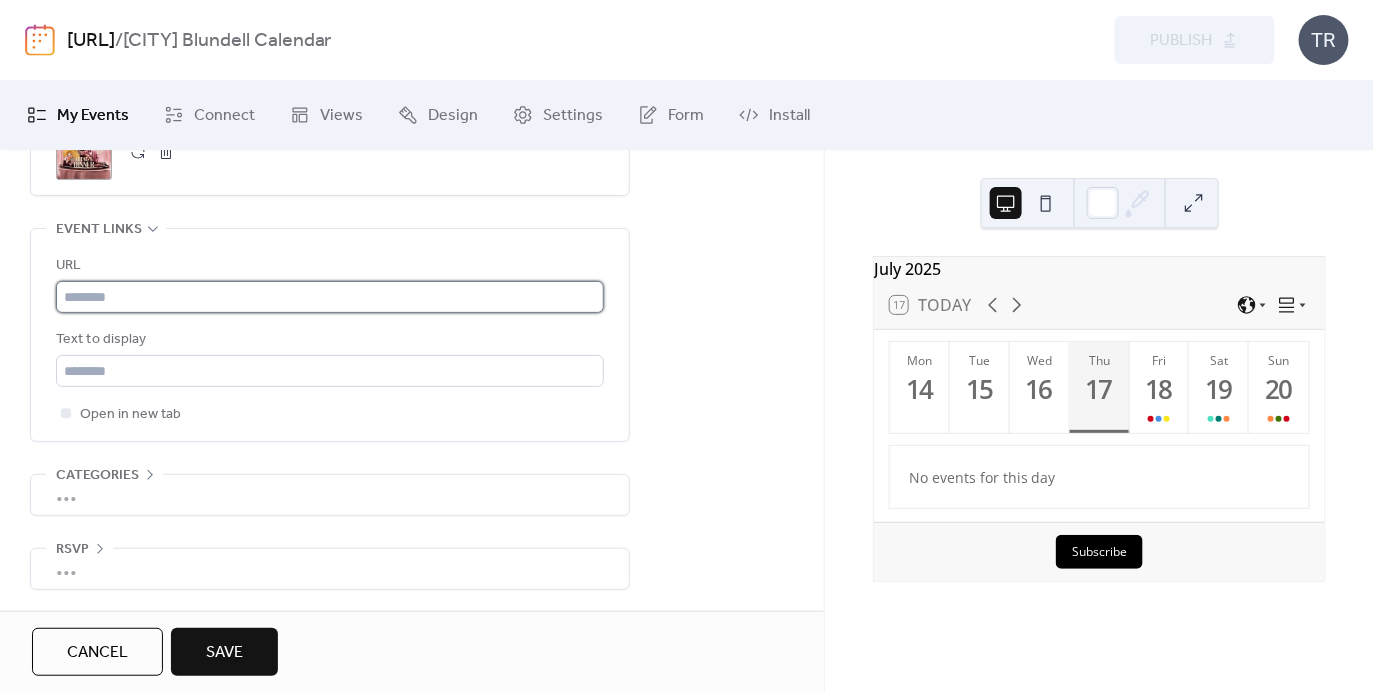 click at bounding box center (330, 297) 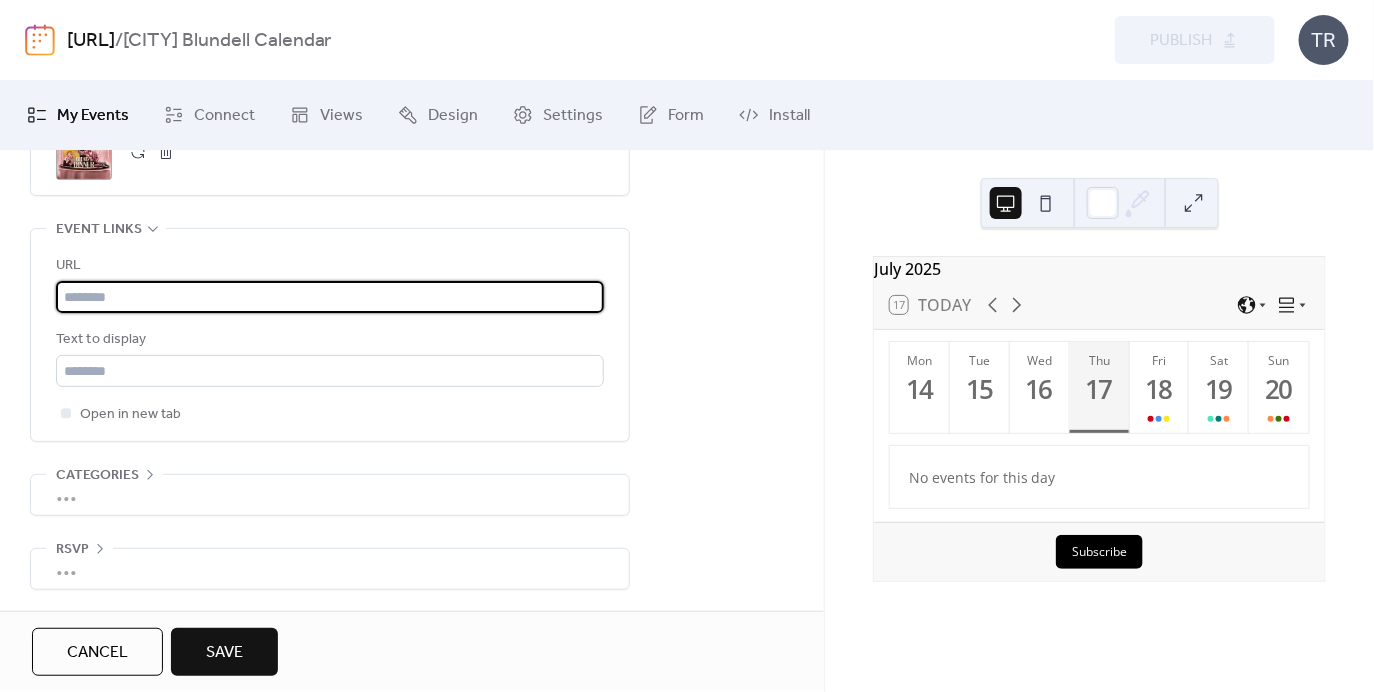 paste on "**********" 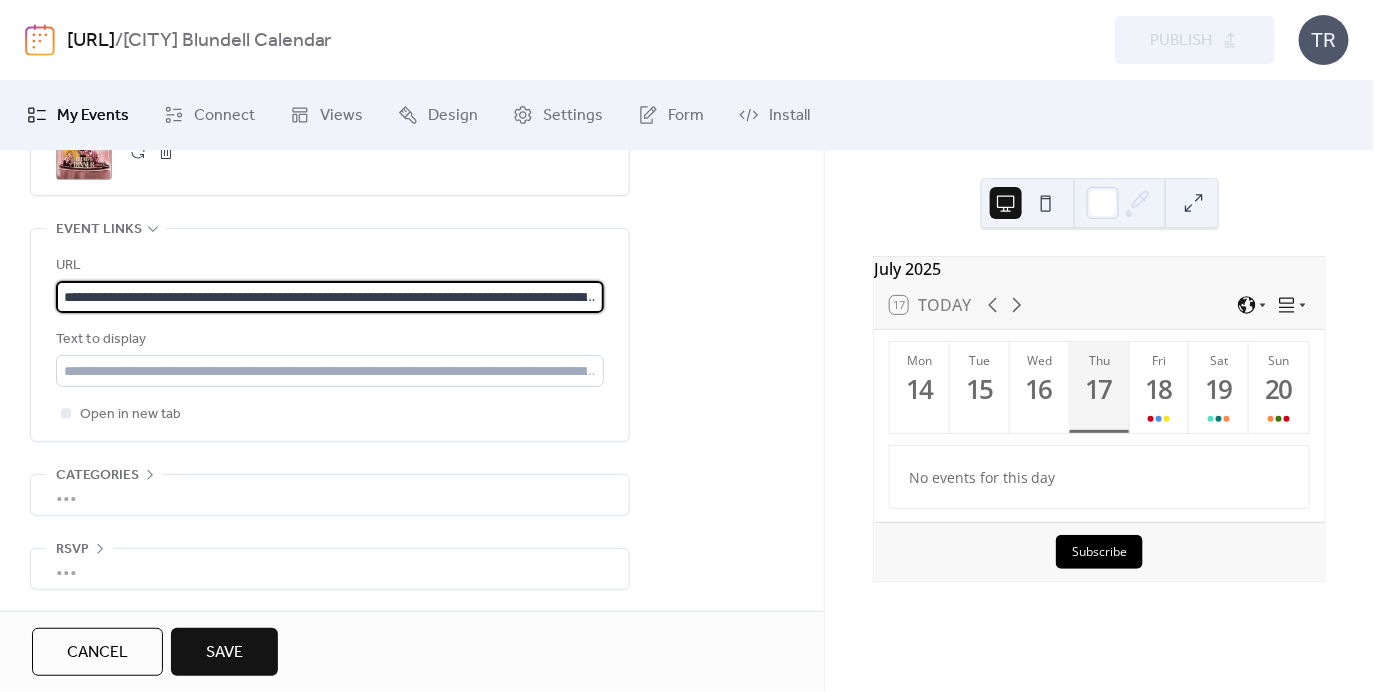 scroll, scrollTop: 0, scrollLeft: 239, axis: horizontal 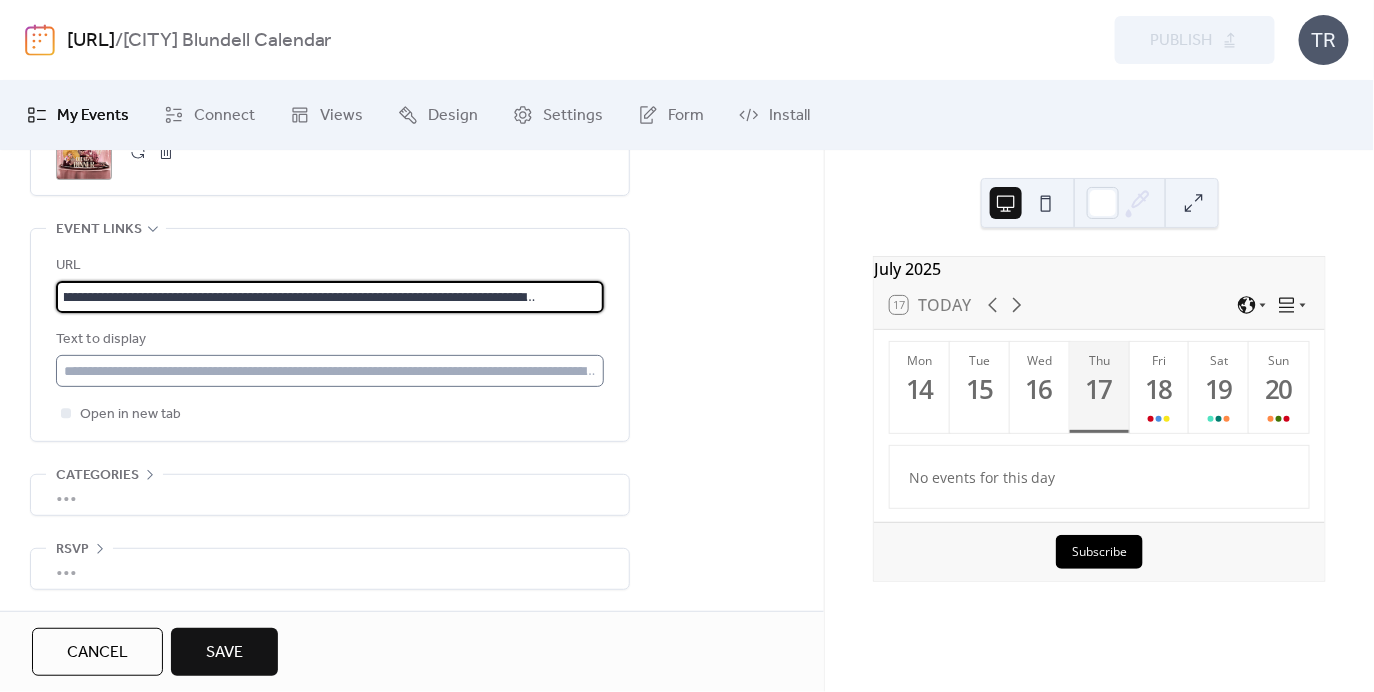 type on "**********" 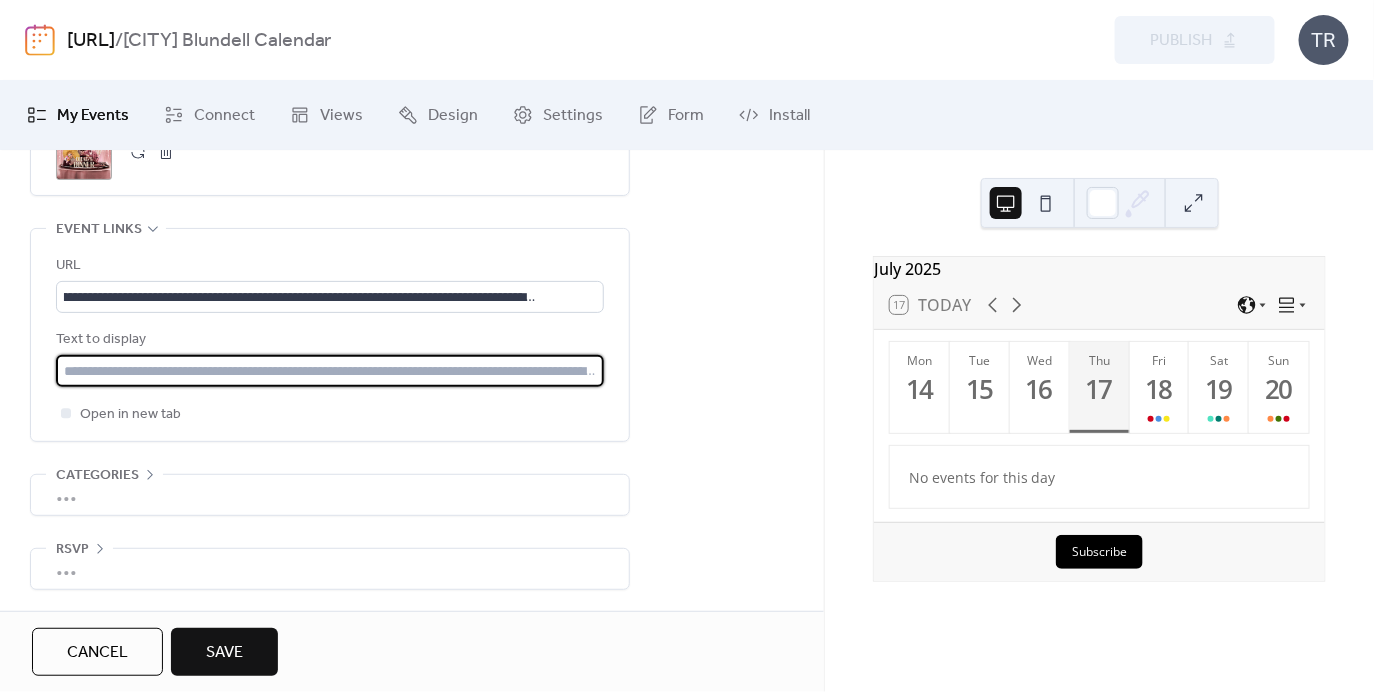 click at bounding box center [330, 371] 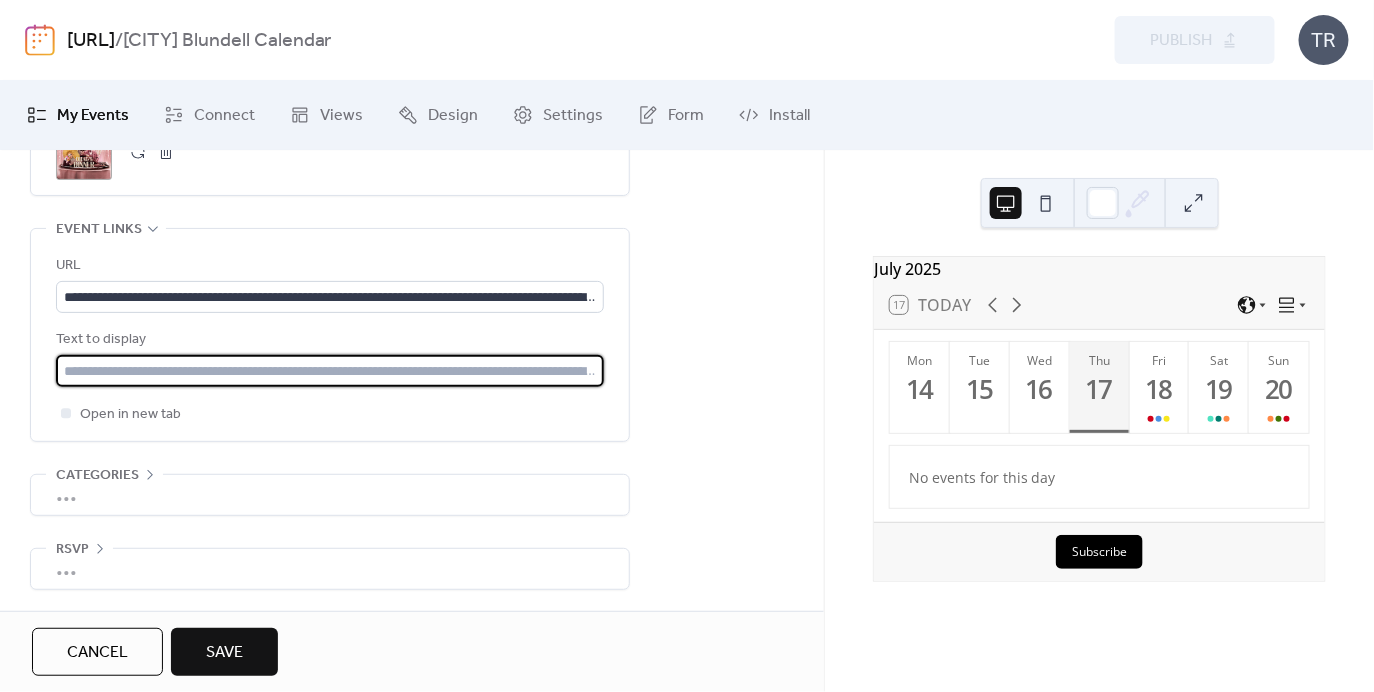 type on "**********" 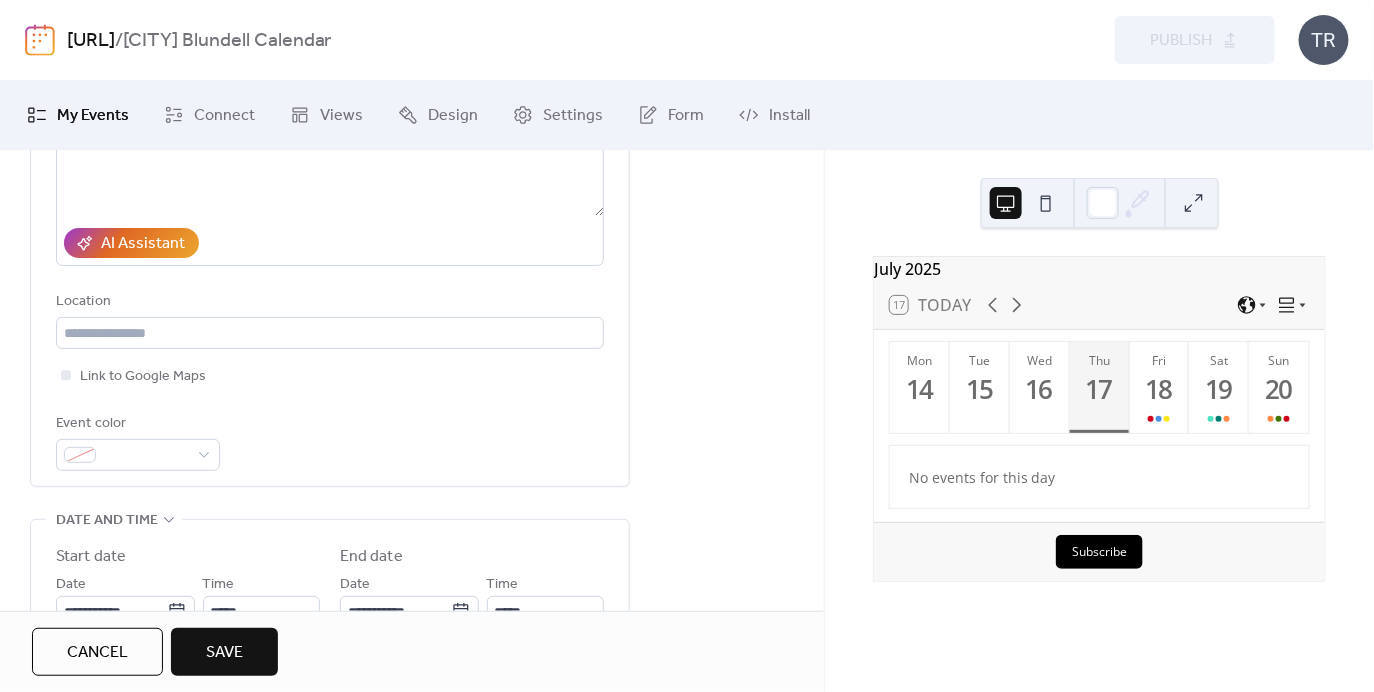 scroll, scrollTop: 300, scrollLeft: 0, axis: vertical 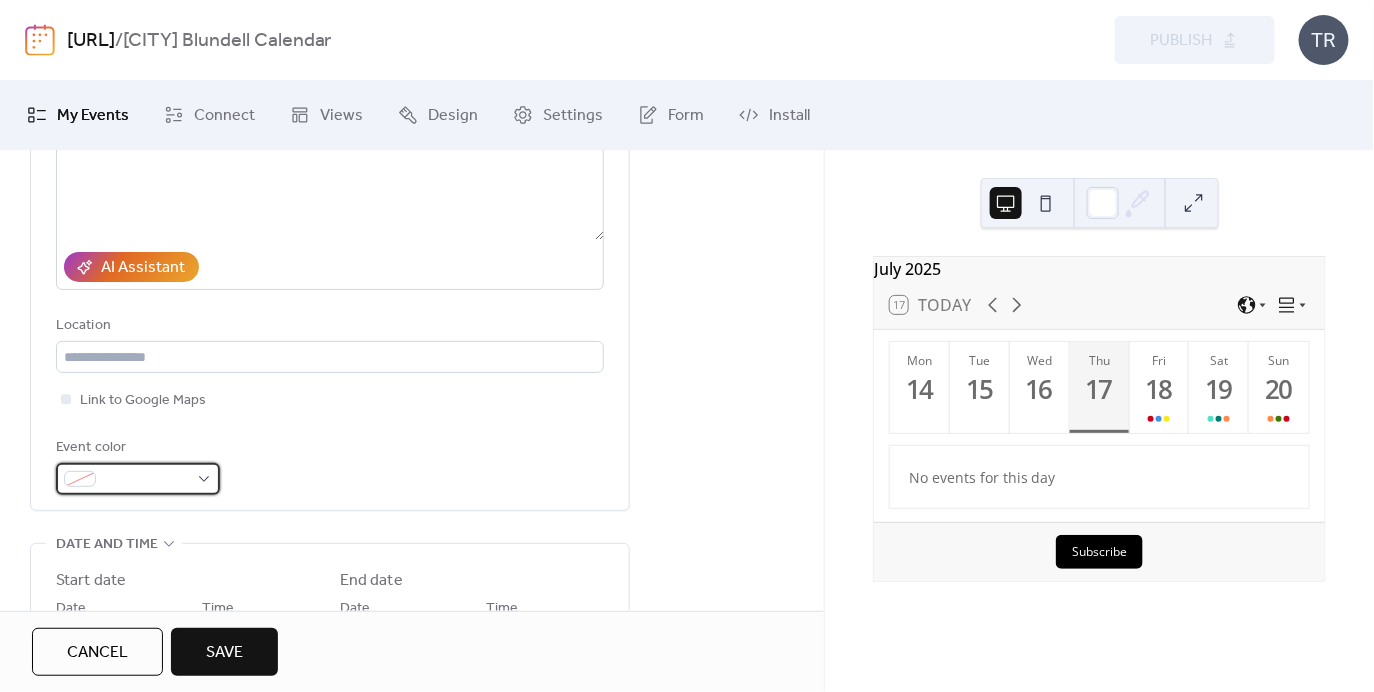 click at bounding box center (80, 479) 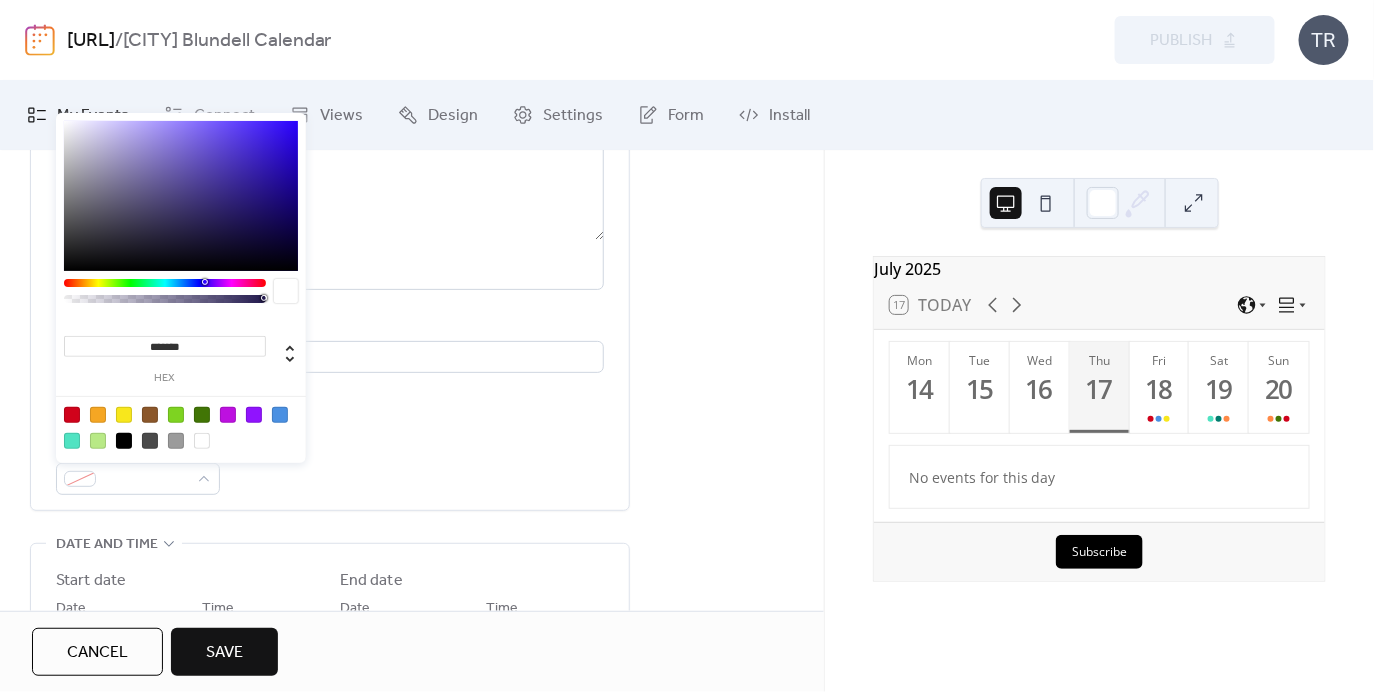 drag, startPoint x: 215, startPoint y: 277, endPoint x: 227, endPoint y: 278, distance: 12.0415945 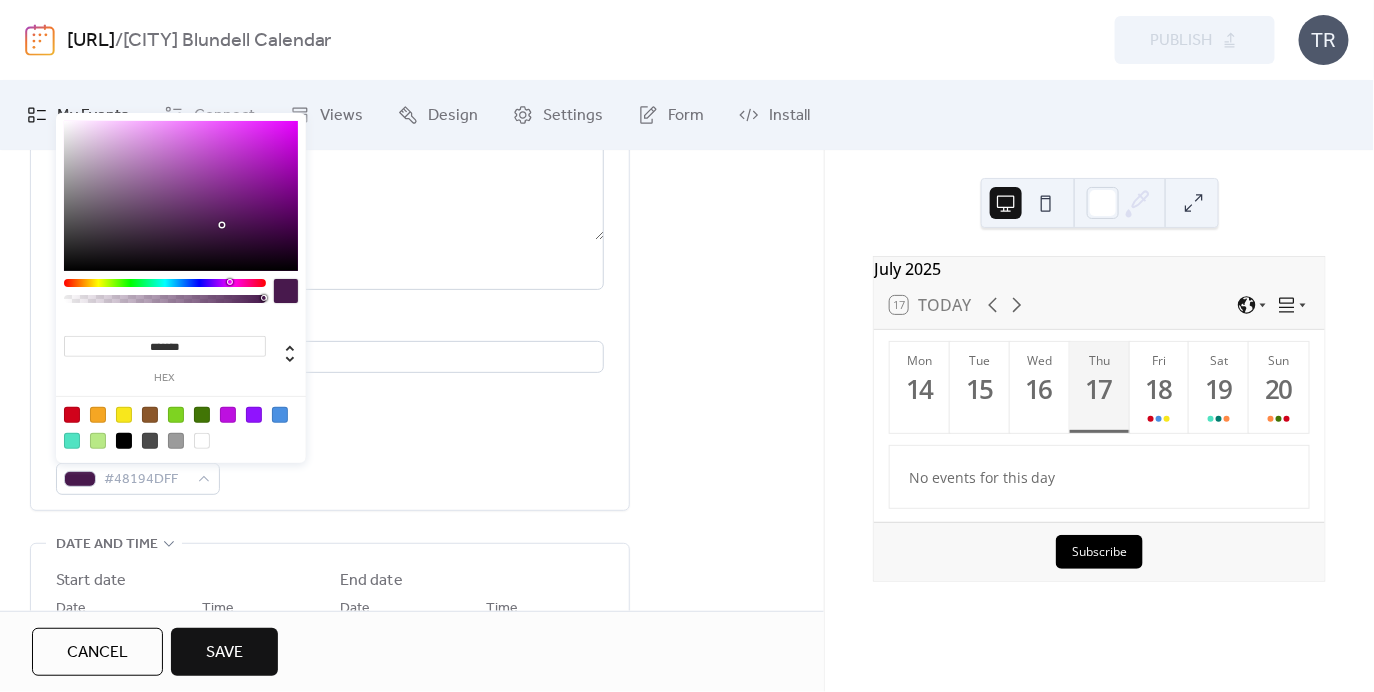 click at bounding box center (165, 283) 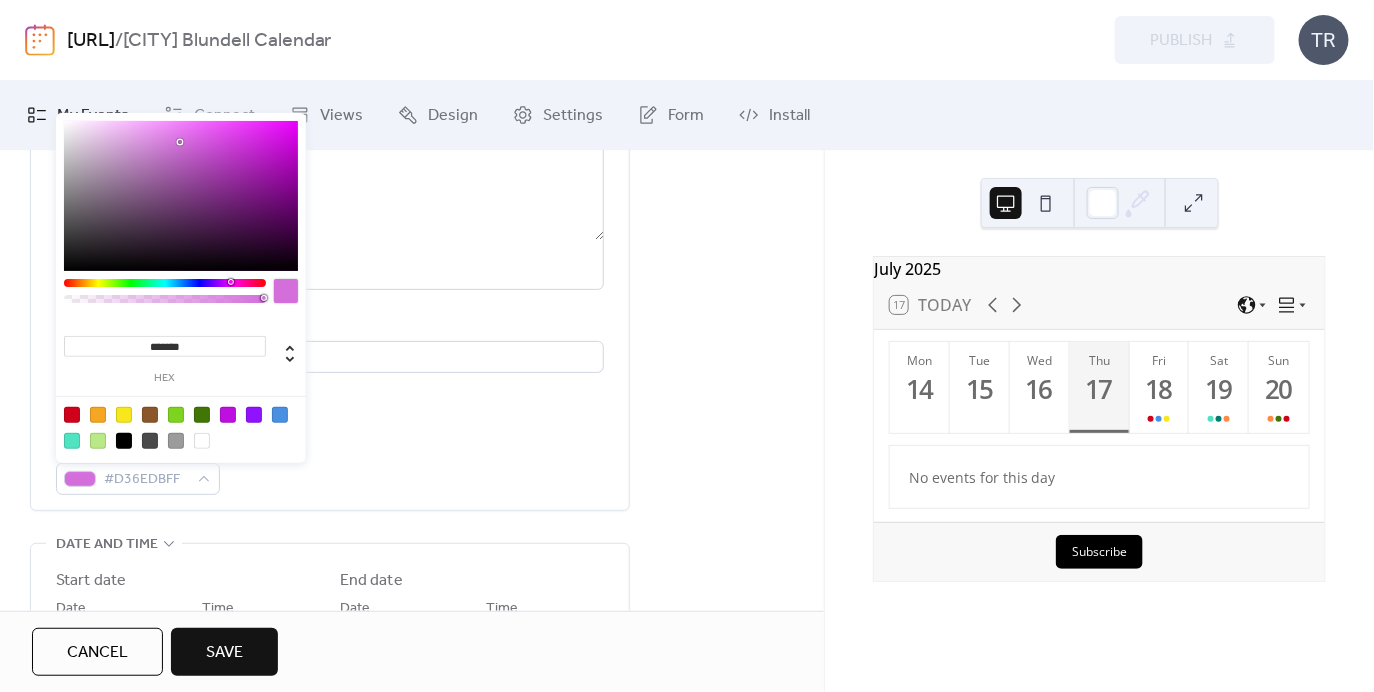 type on "*******" 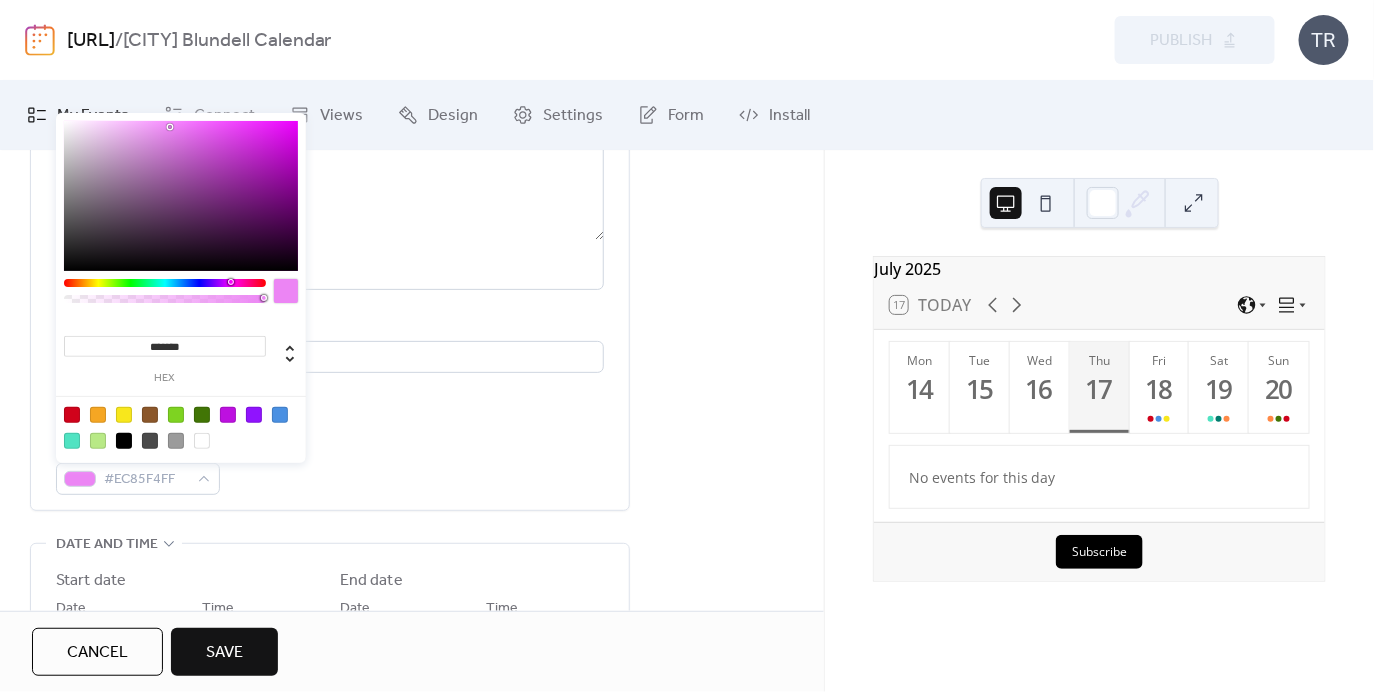 drag, startPoint x: 215, startPoint y: 202, endPoint x: 171, endPoint y: 127, distance: 86.95401 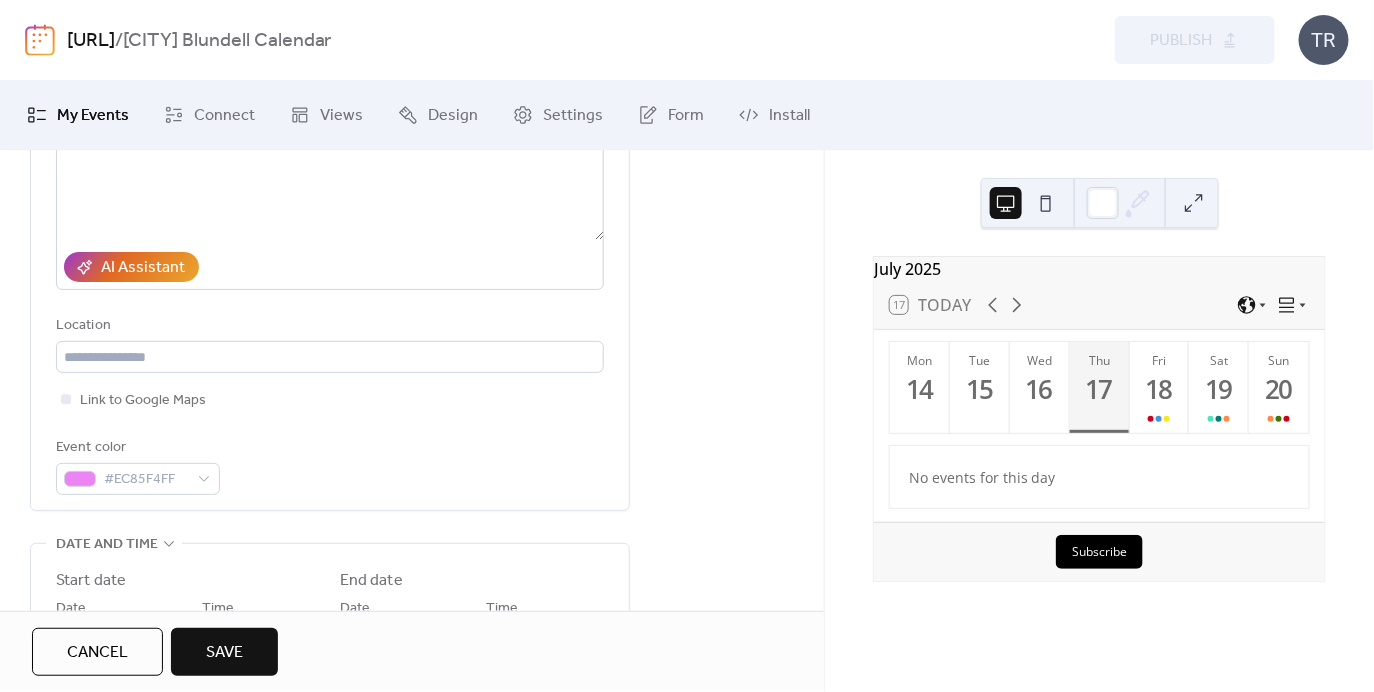click on "Event color #EC85F4FF" at bounding box center (330, 465) 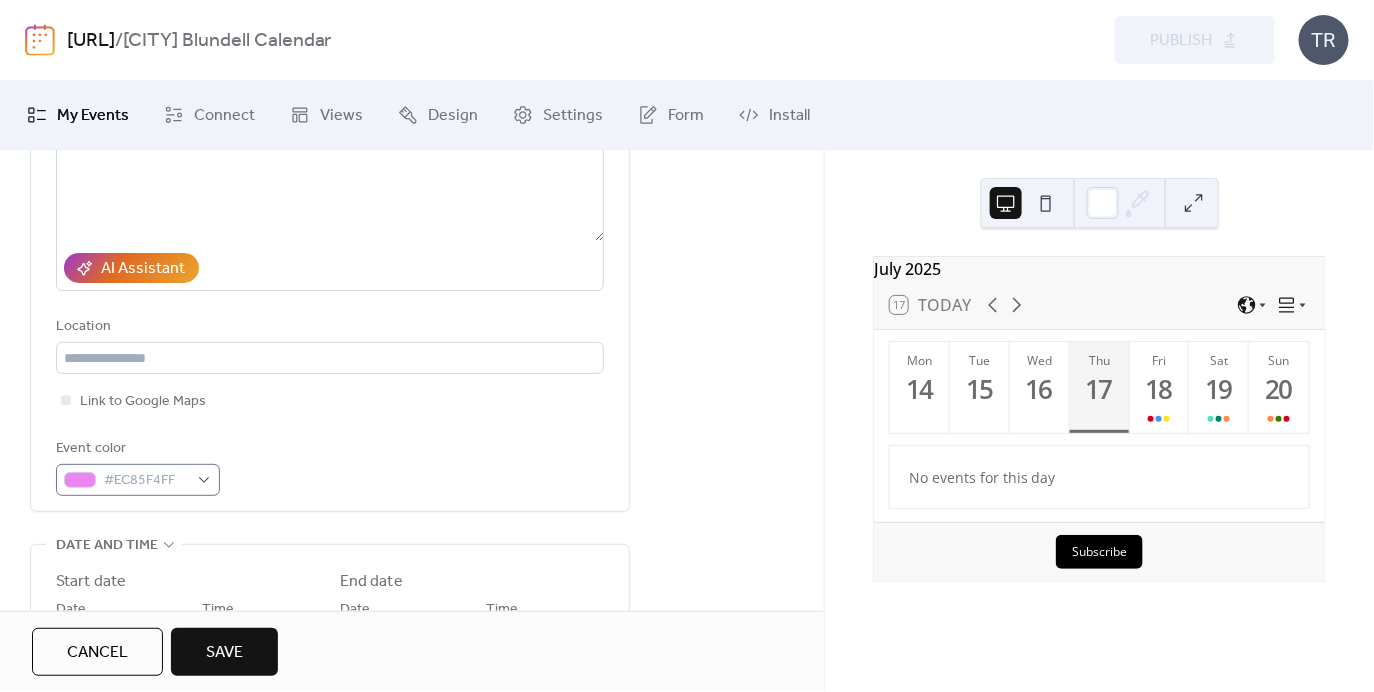 scroll, scrollTop: 417, scrollLeft: 0, axis: vertical 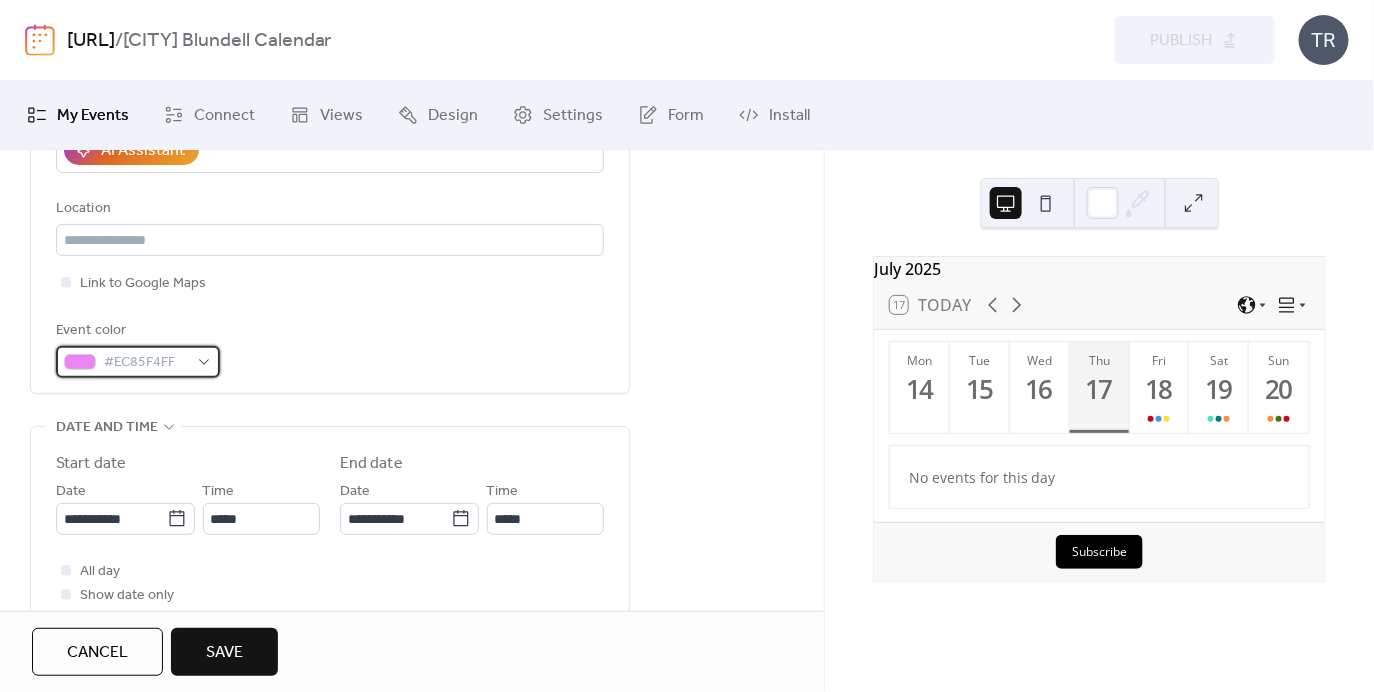 click on "#EC85F4FF" at bounding box center (146, 363) 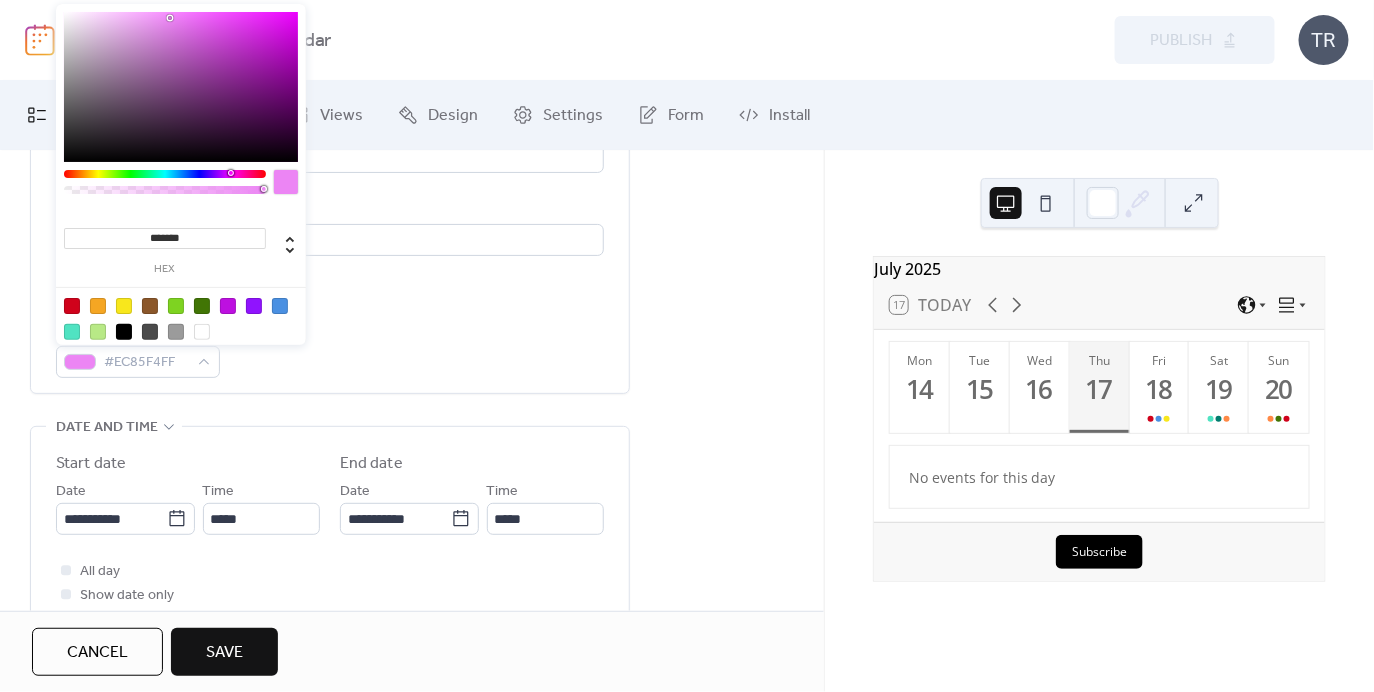 click on "******* hex" at bounding box center [165, 248] 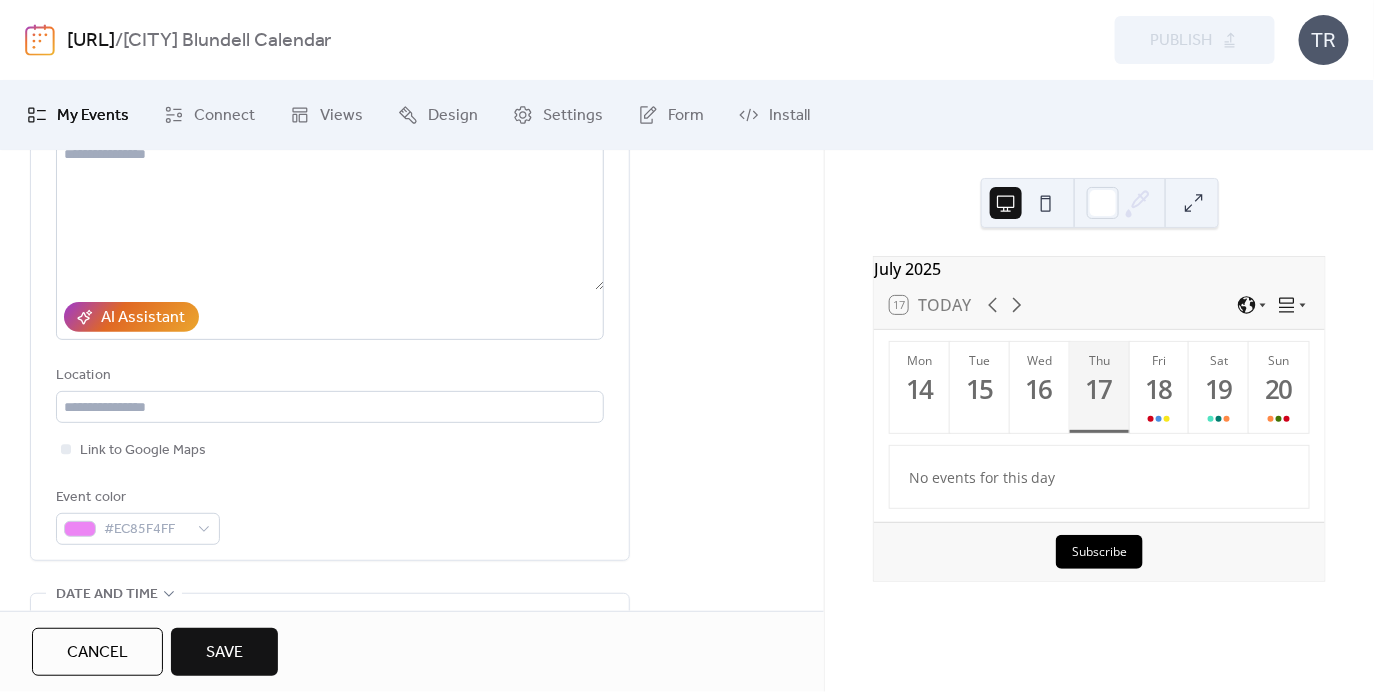 scroll, scrollTop: 0, scrollLeft: 0, axis: both 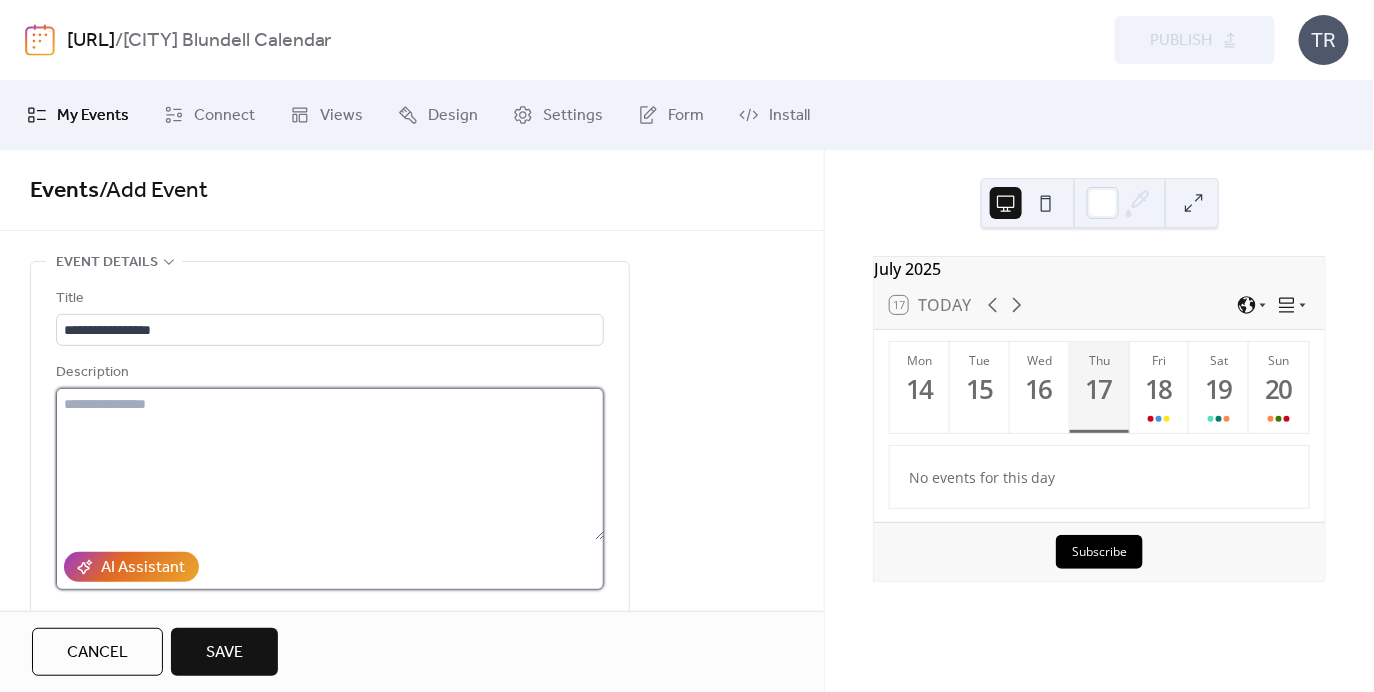 click at bounding box center [330, 464] 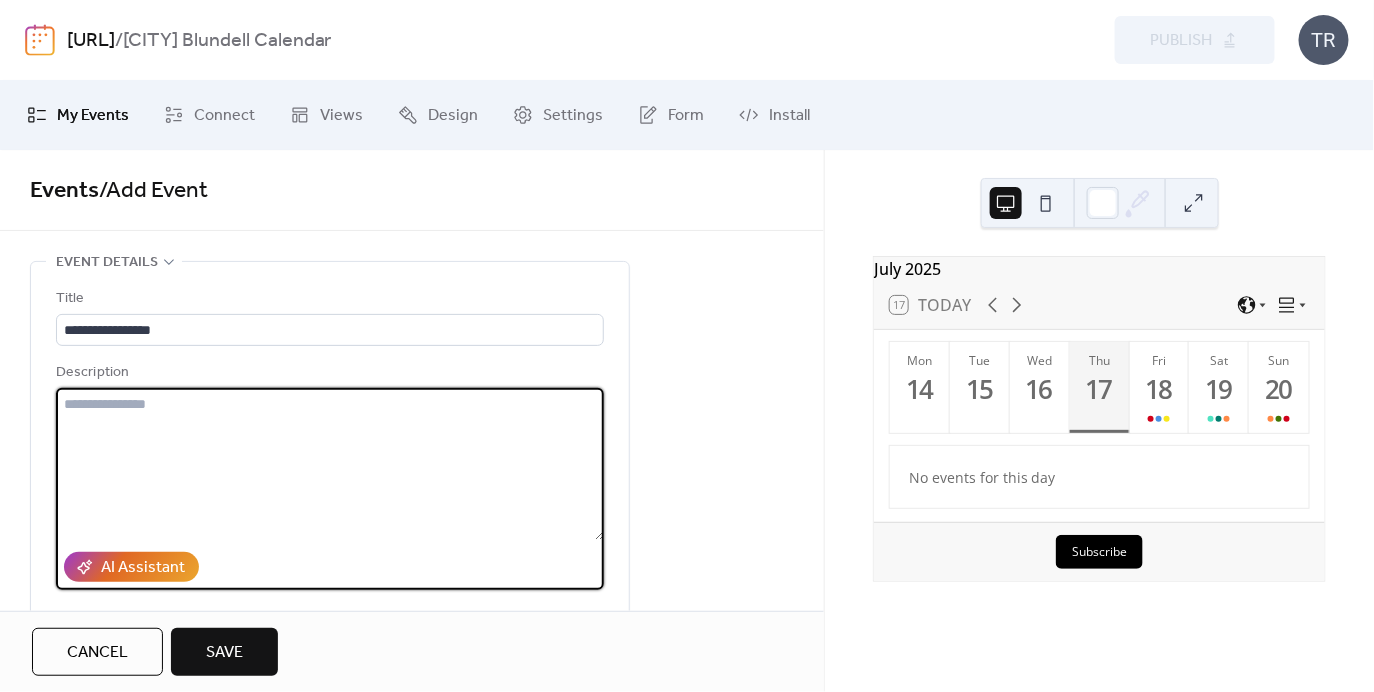 paste on "**********" 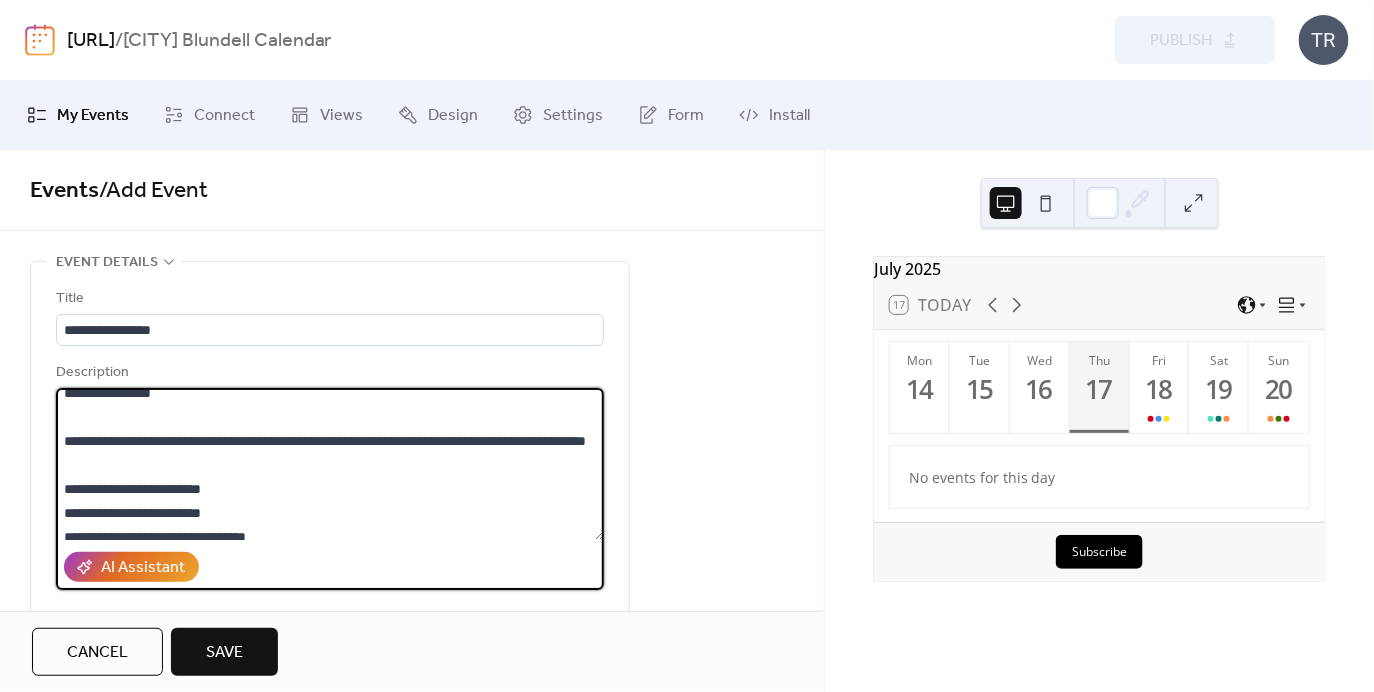 scroll, scrollTop: 0, scrollLeft: 0, axis: both 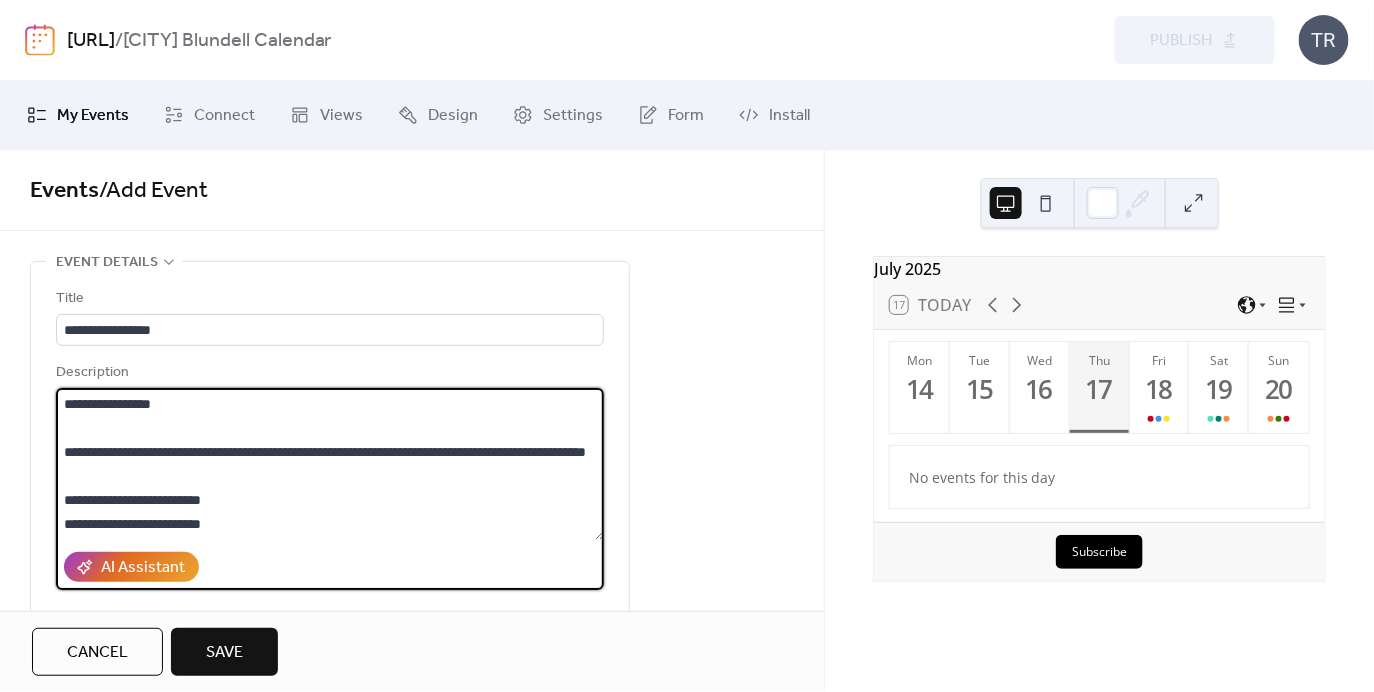 type on "**********" 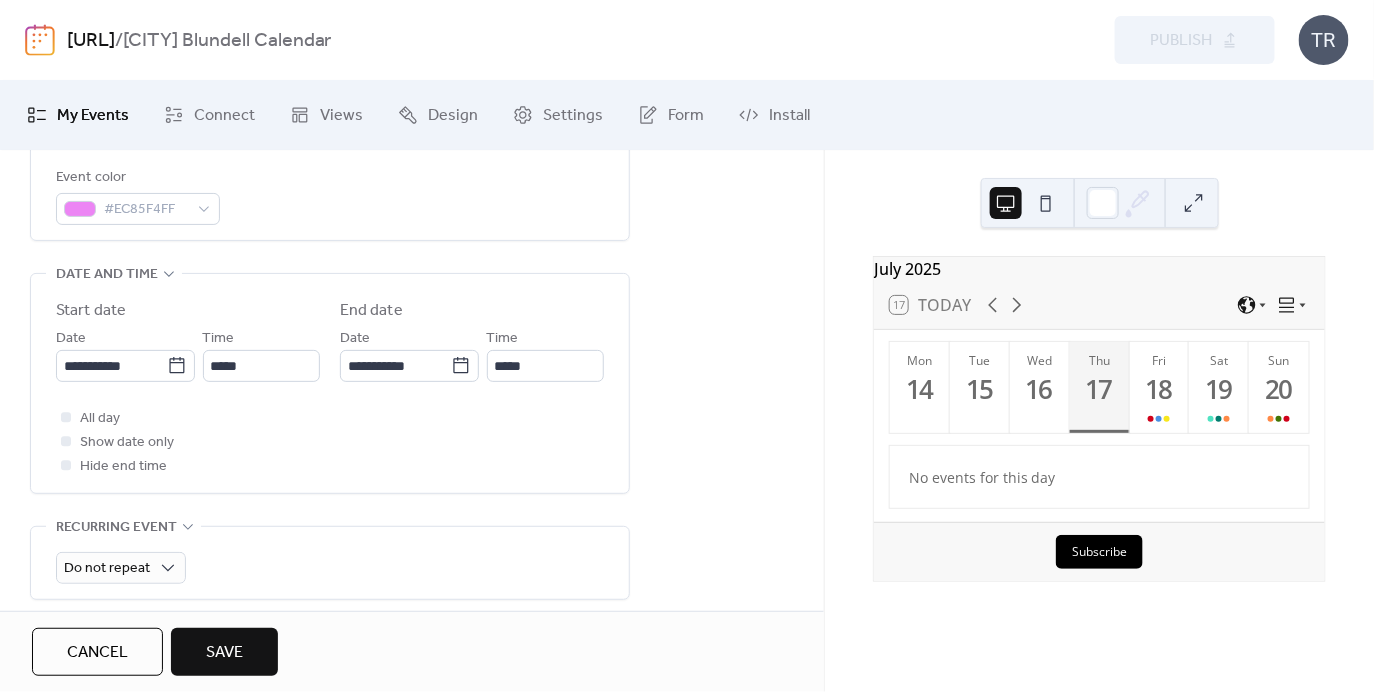 scroll, scrollTop: 586, scrollLeft: 0, axis: vertical 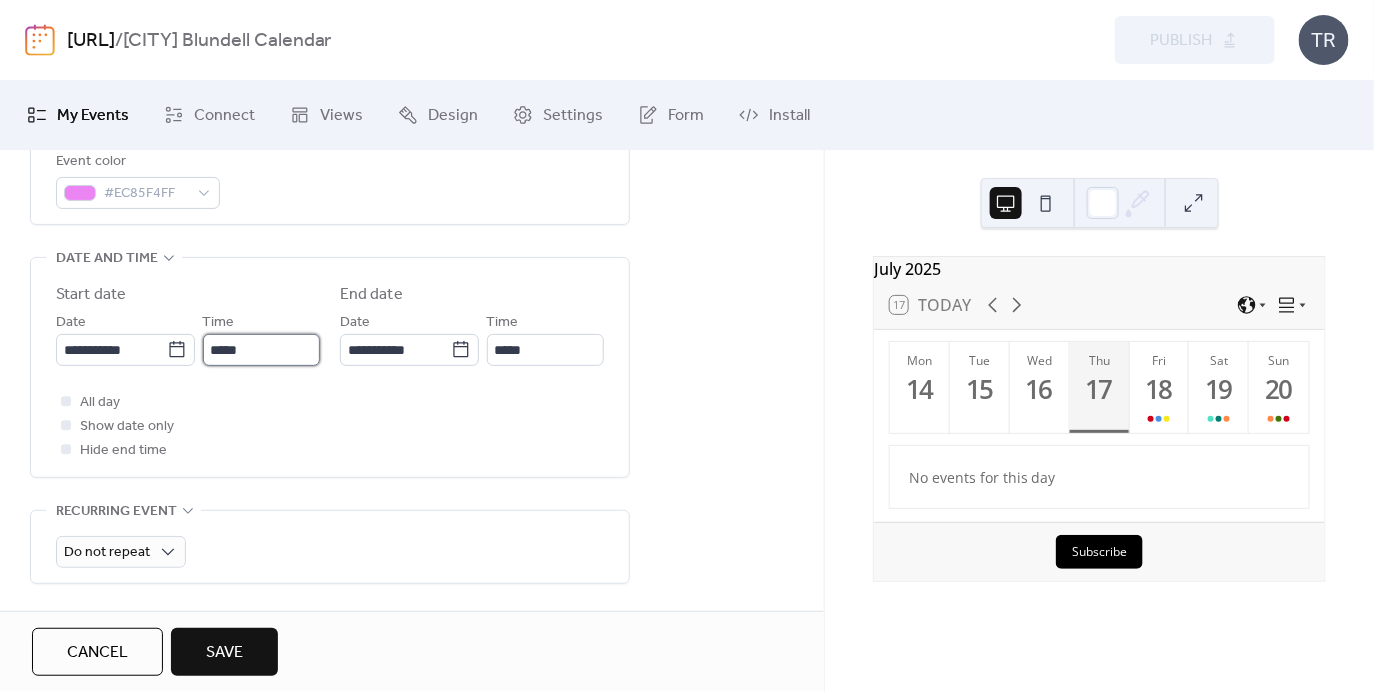 click on "*****" at bounding box center (261, 350) 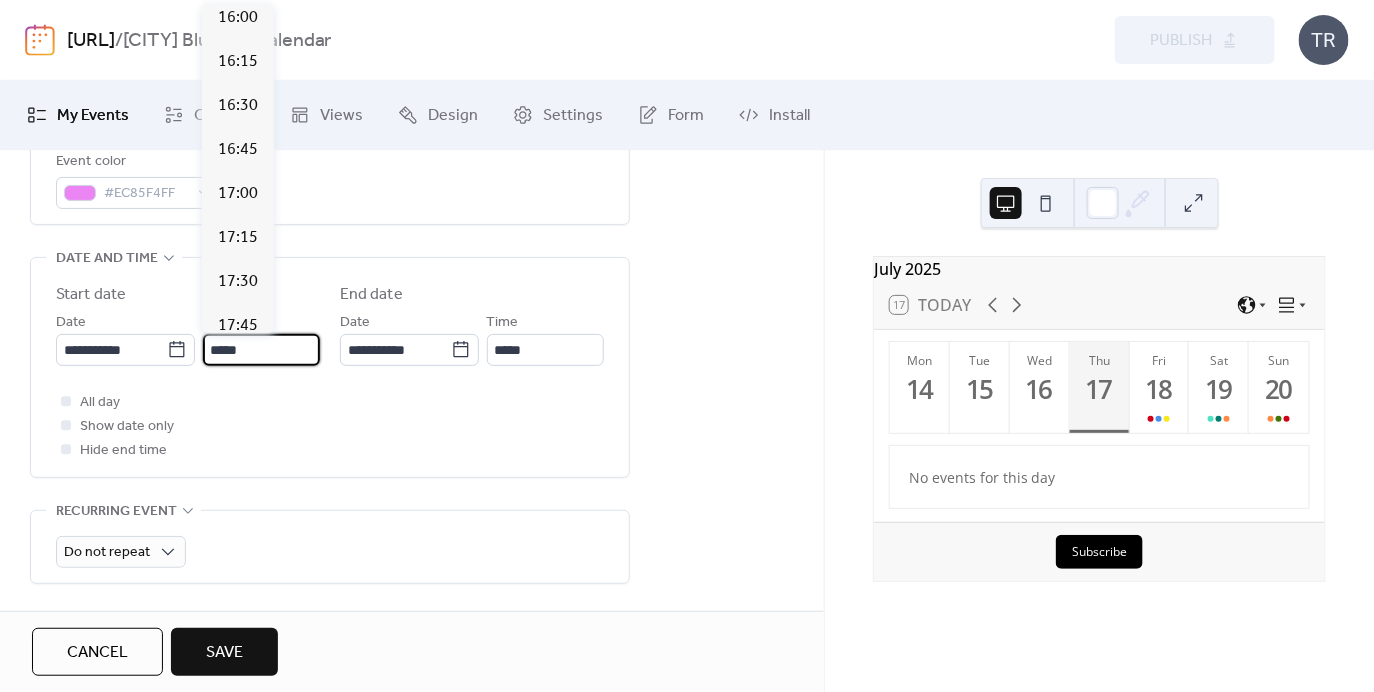 scroll, scrollTop: 3131, scrollLeft: 0, axis: vertical 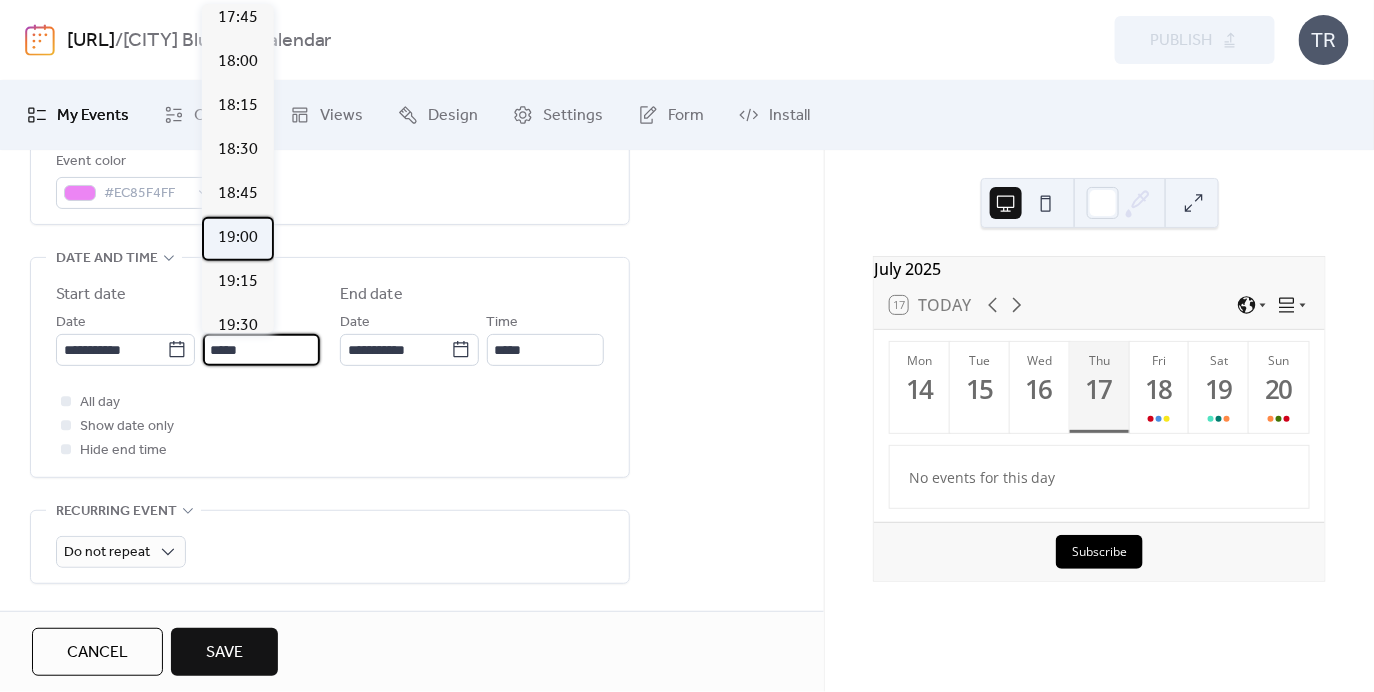 click on "19:00" at bounding box center [238, 238] 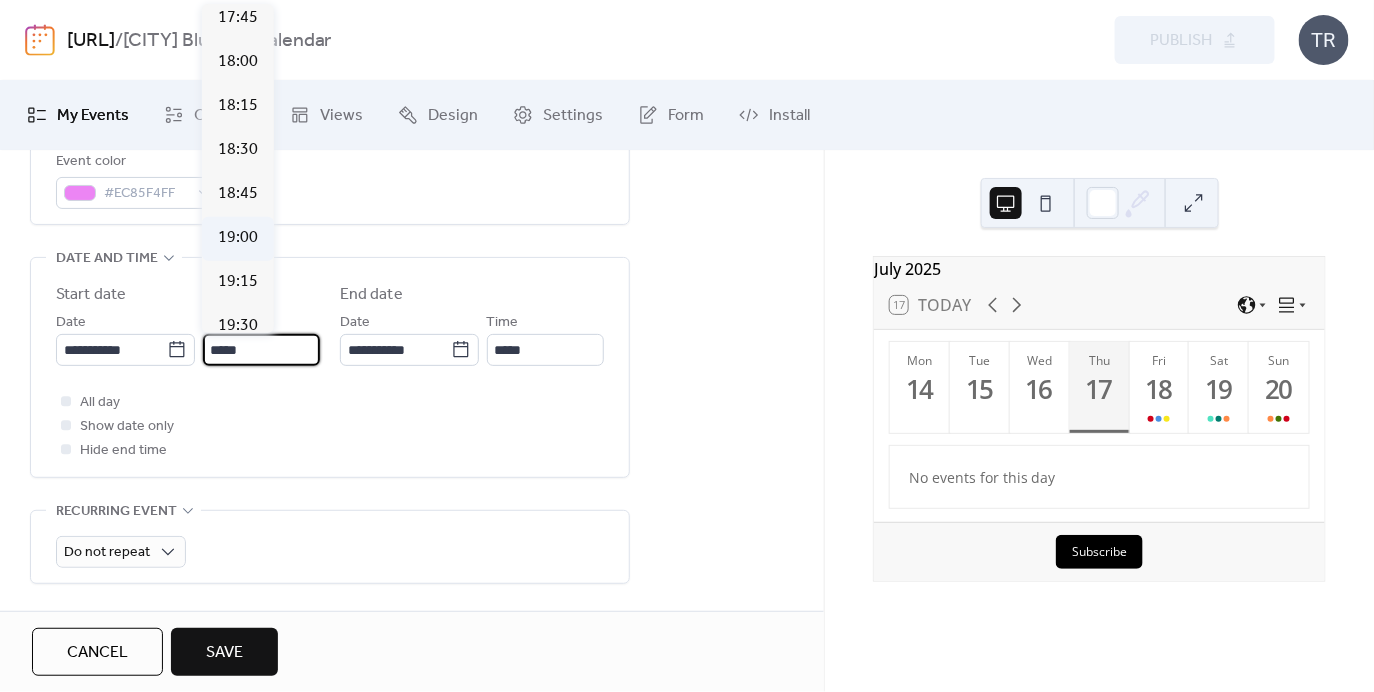 type on "*****" 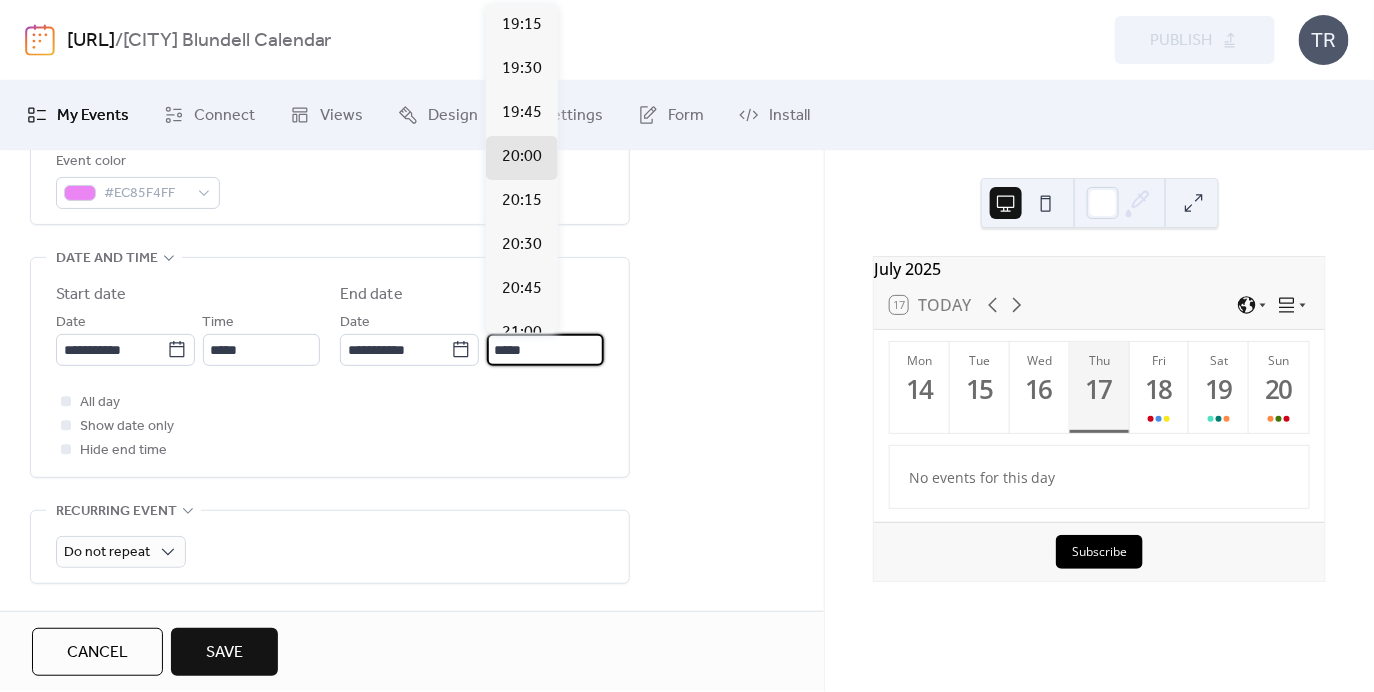 click on "*****" at bounding box center (545, 350) 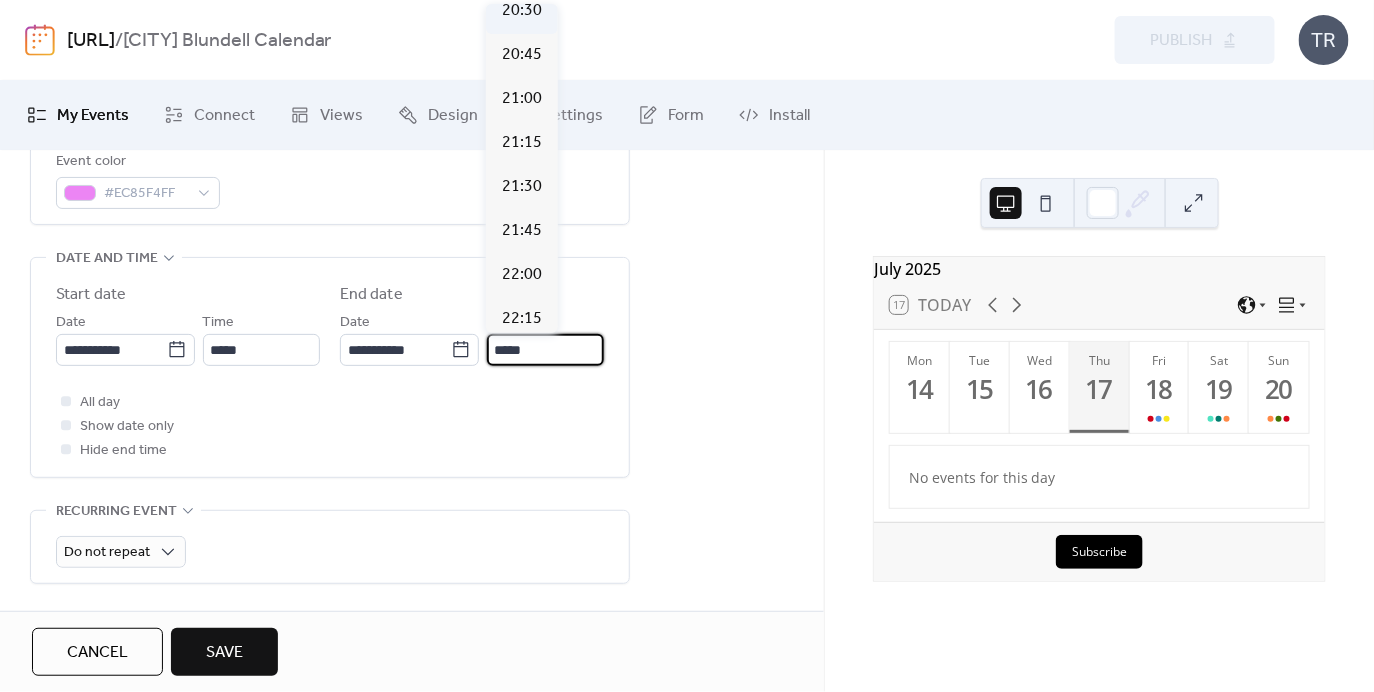 scroll, scrollTop: 508, scrollLeft: 0, axis: vertical 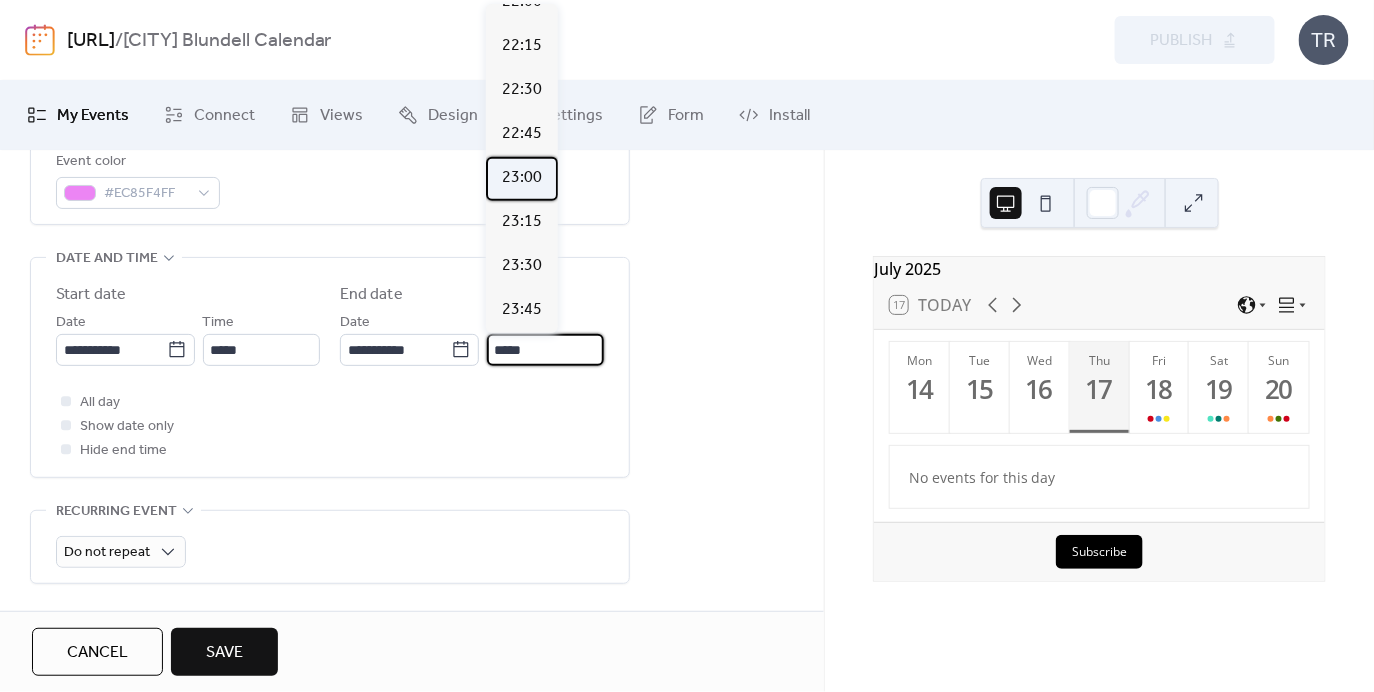 click on "23:00" at bounding box center [522, 178] 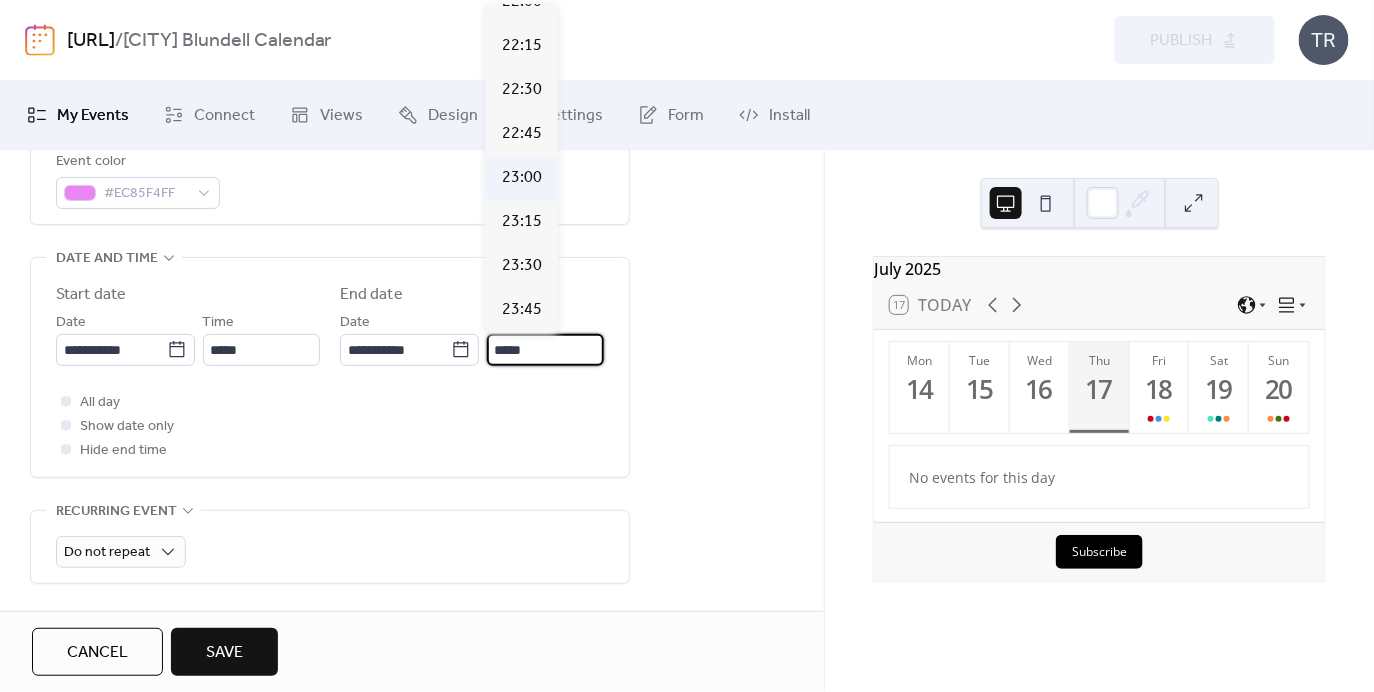type on "*****" 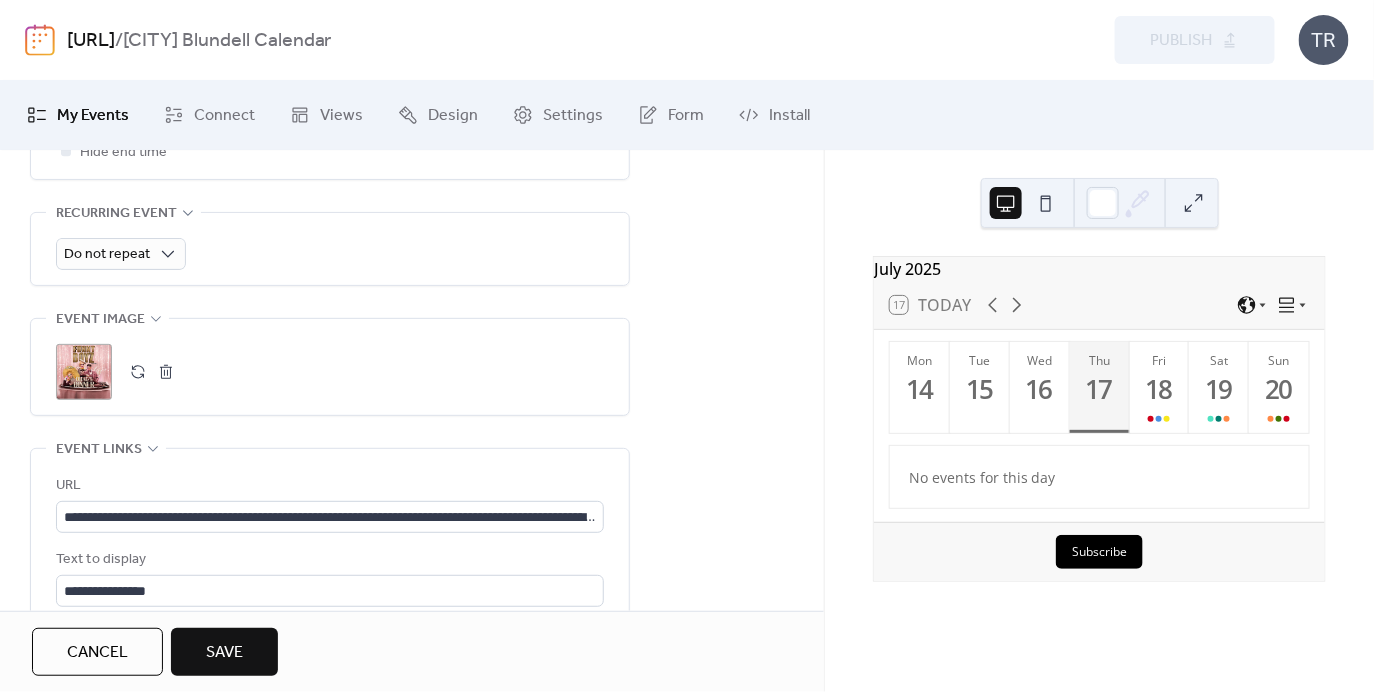 scroll, scrollTop: 870, scrollLeft: 0, axis: vertical 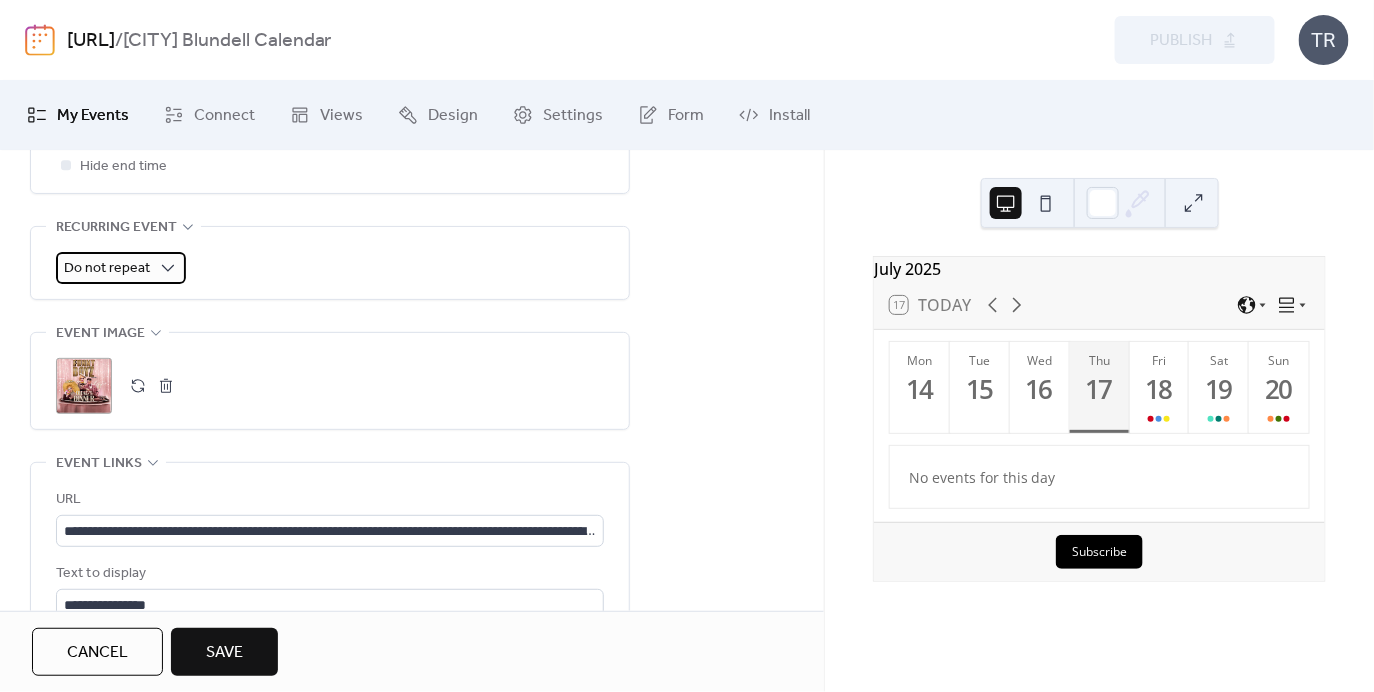 click on "Do not repeat" at bounding box center [121, 268] 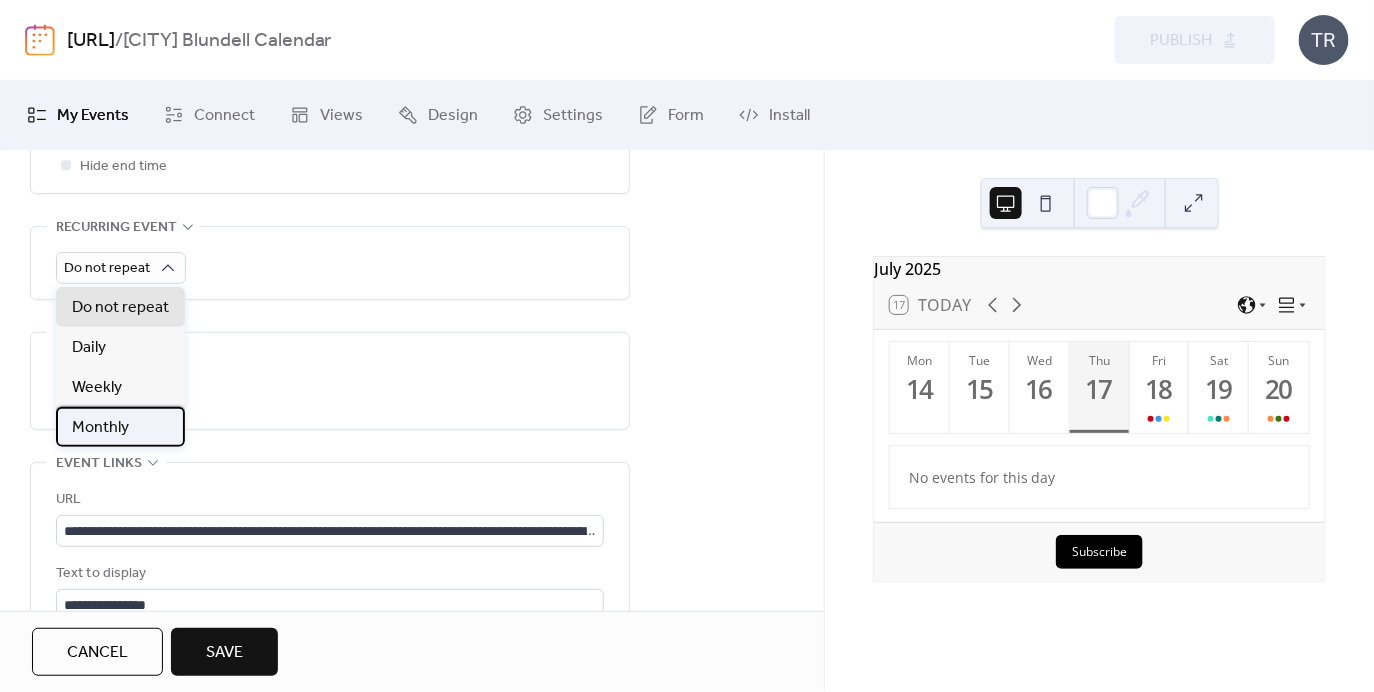 click on "Monthly" at bounding box center (120, 427) 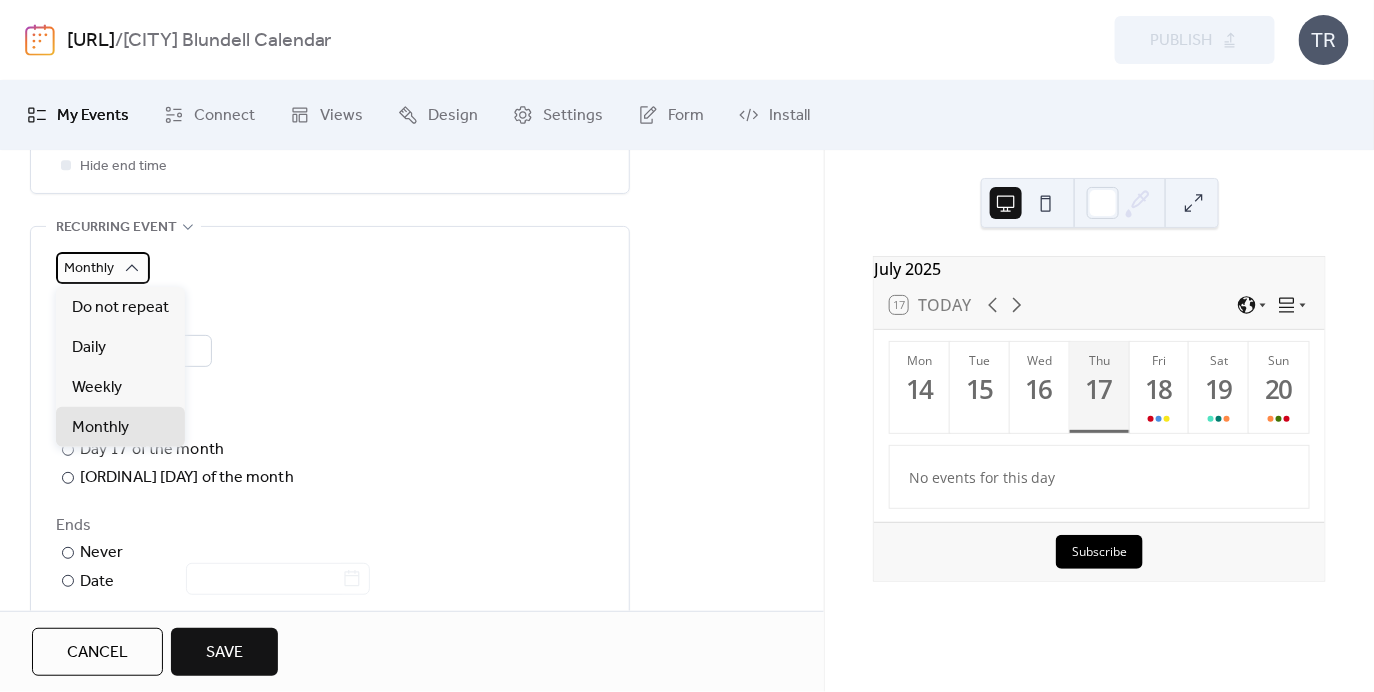 click on "Monthly" at bounding box center (89, 268) 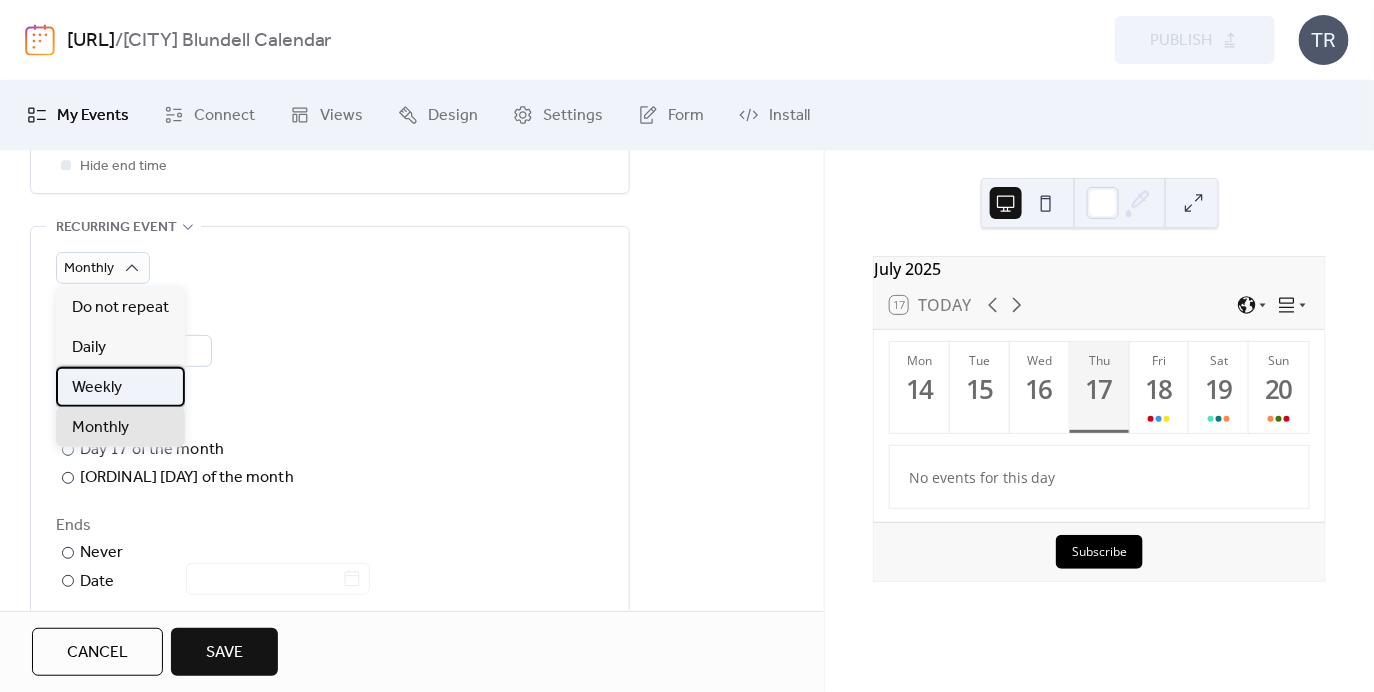 click on "Weekly" at bounding box center (97, 388) 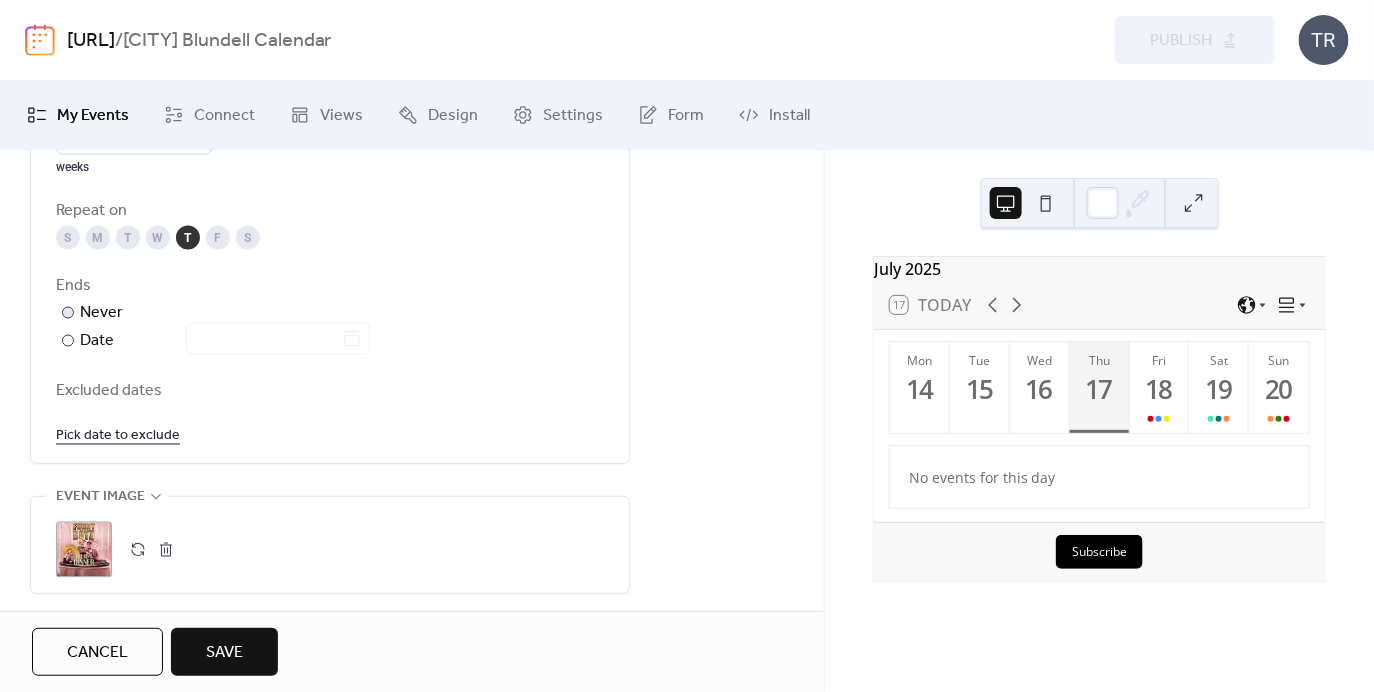 scroll, scrollTop: 1078, scrollLeft: 0, axis: vertical 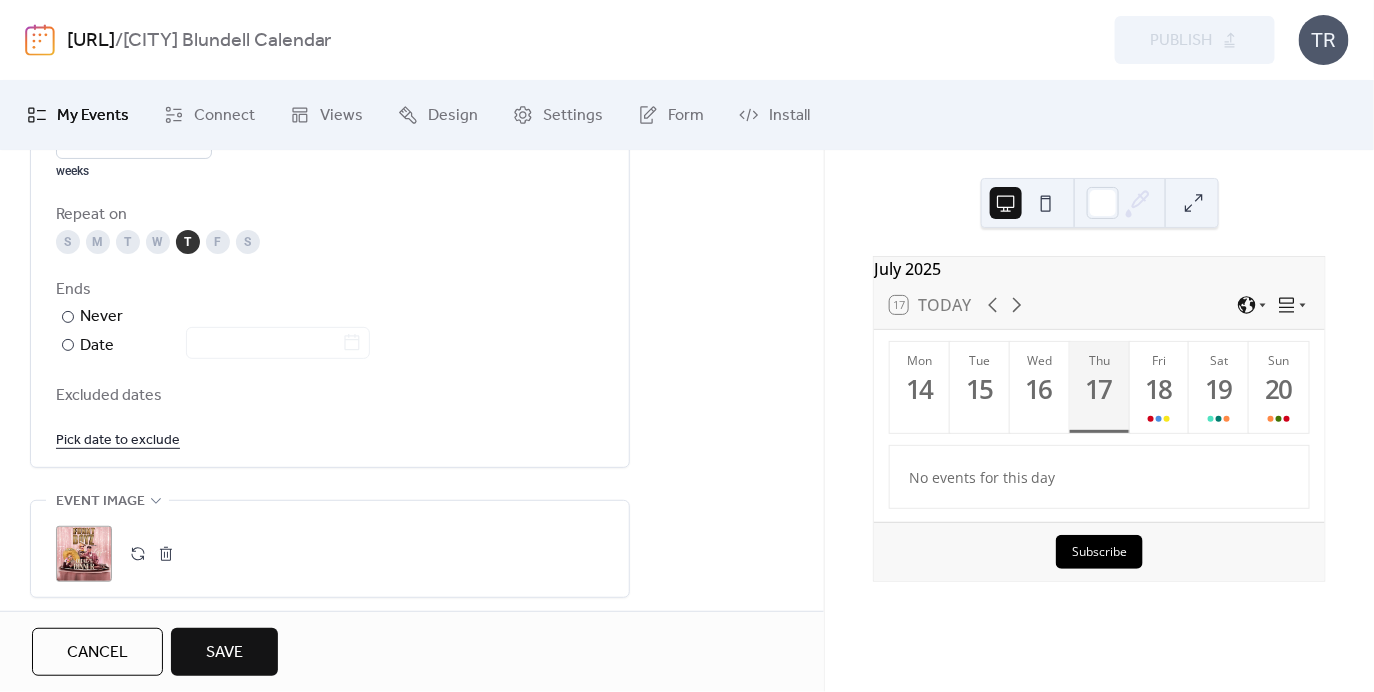 click on "S M T W T F S" at bounding box center (330, 242) 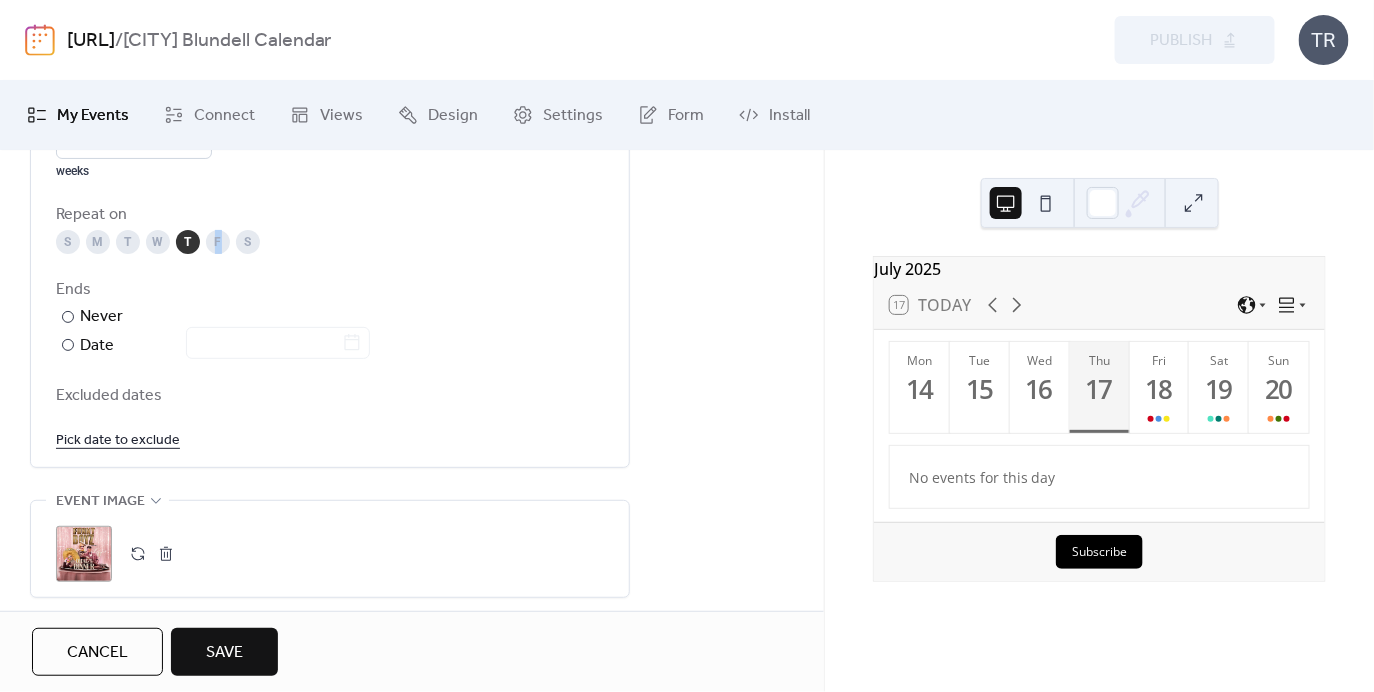 click on "F" at bounding box center (218, 242) 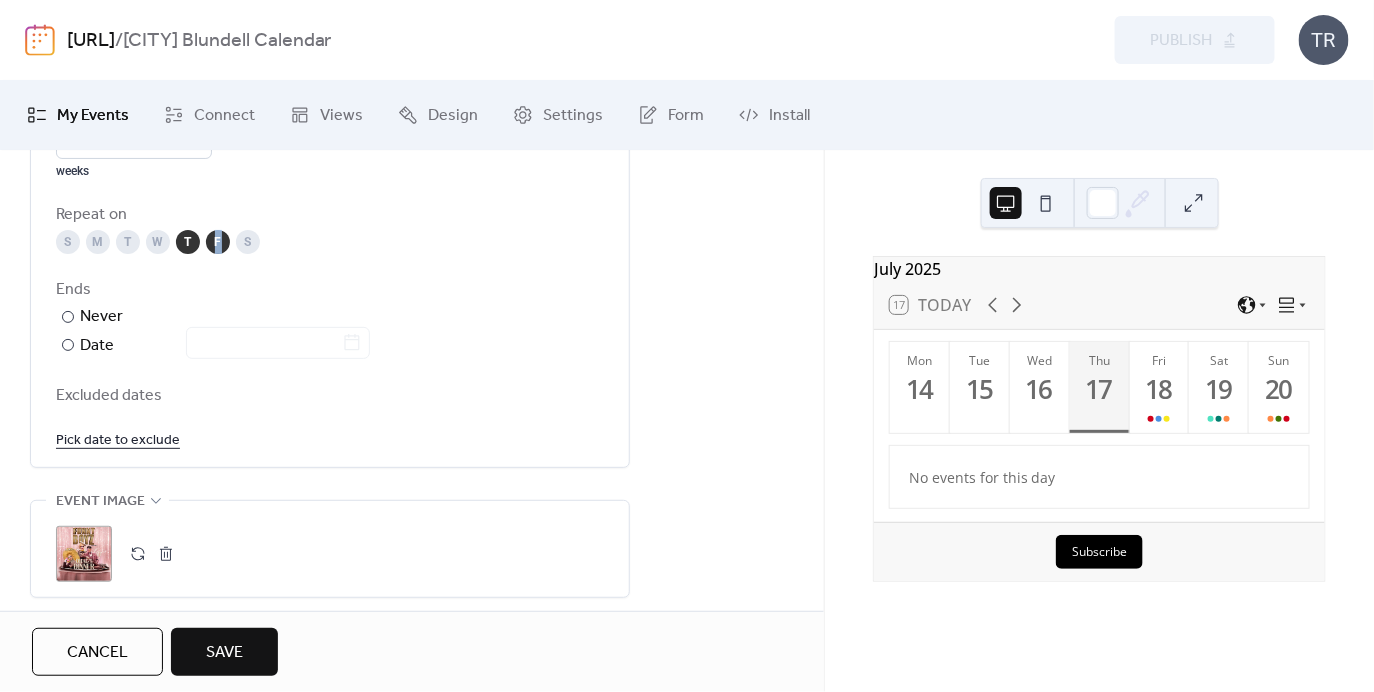 click on "F" at bounding box center [218, 242] 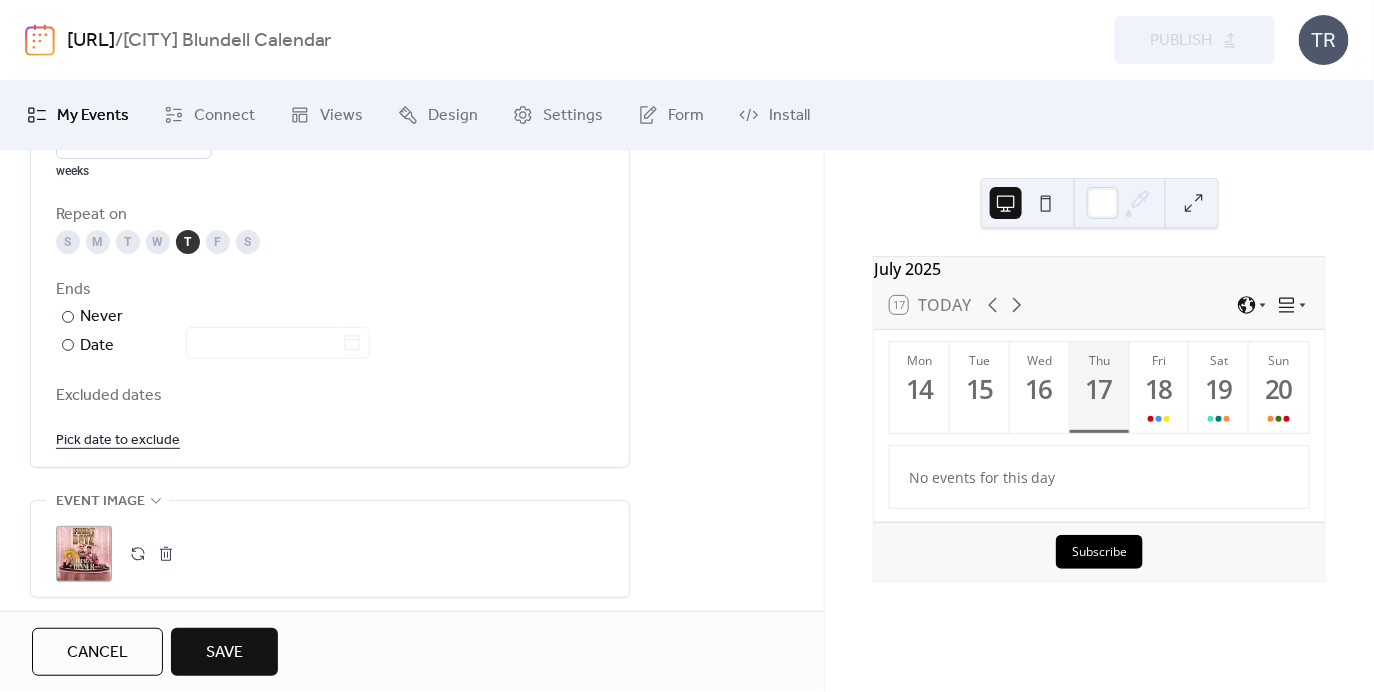 click on "F" at bounding box center [218, 242] 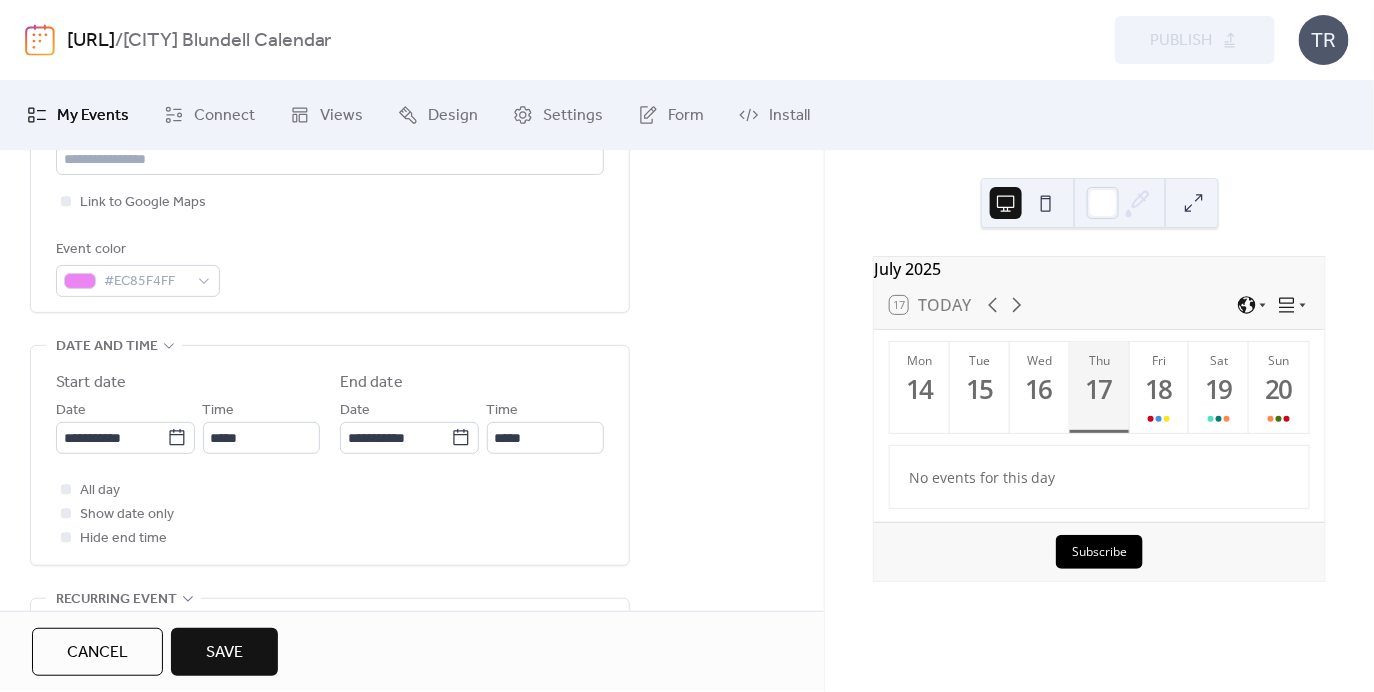 scroll, scrollTop: 482, scrollLeft: 0, axis: vertical 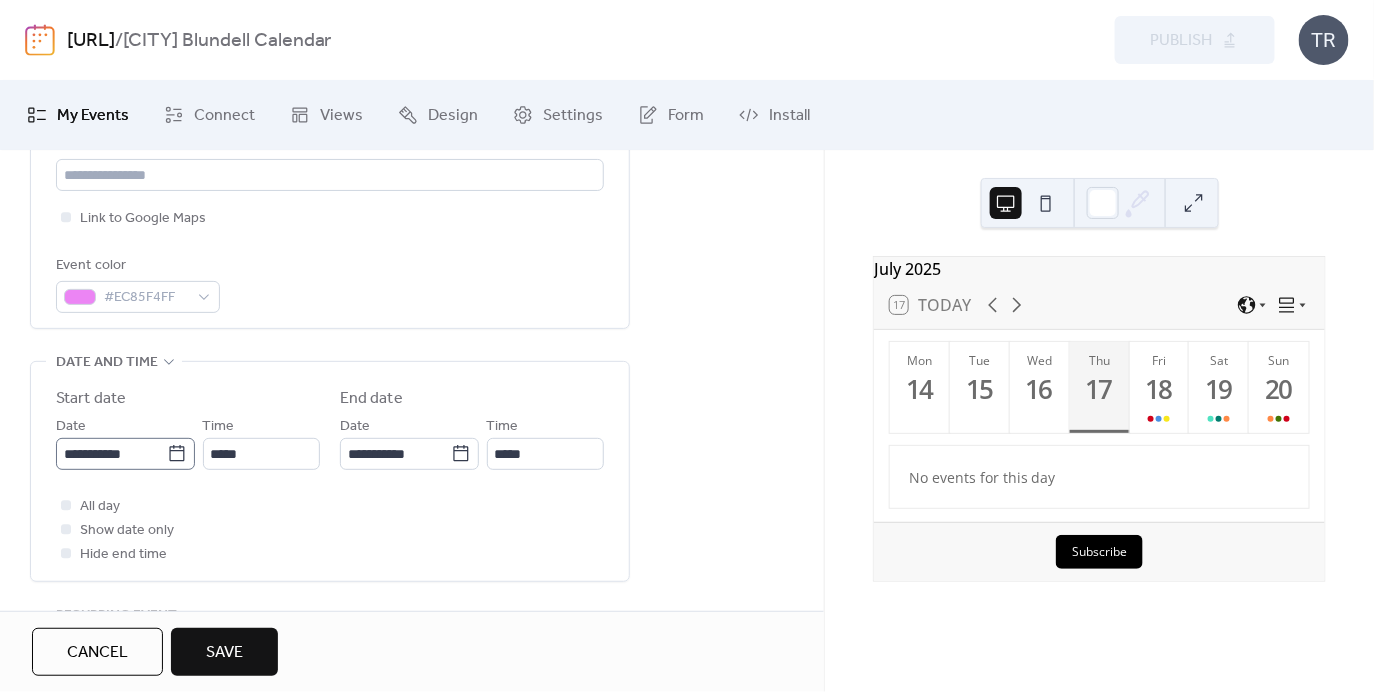 click on "**********" at bounding box center (125, 454) 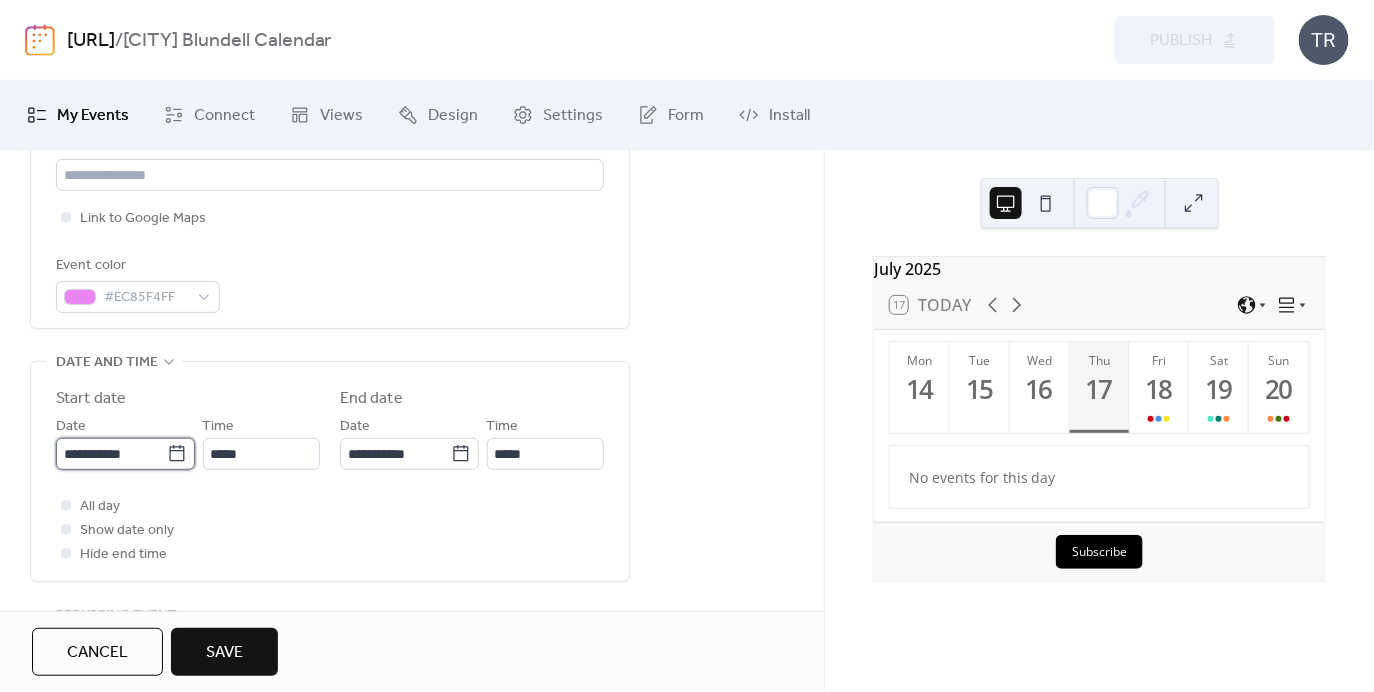 click on "**********" at bounding box center [111, 454] 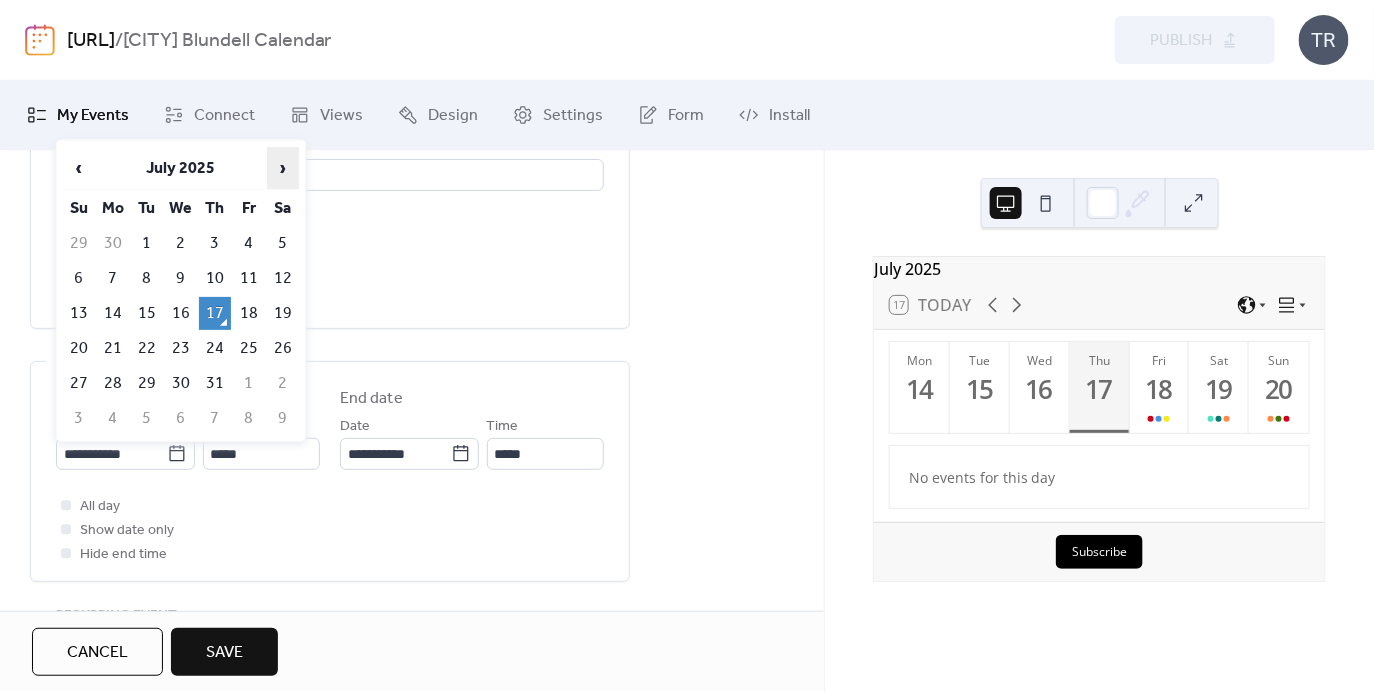 click on "›" at bounding box center [283, 168] 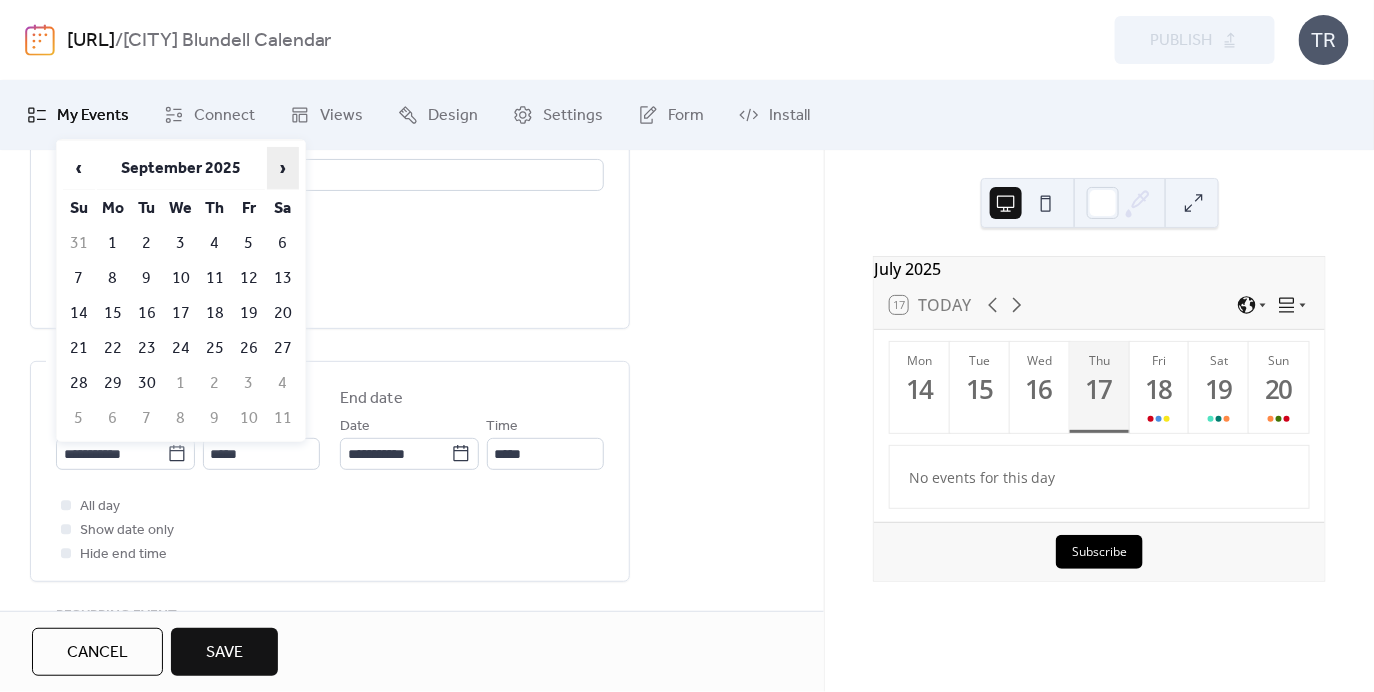 click on "›" at bounding box center (283, 168) 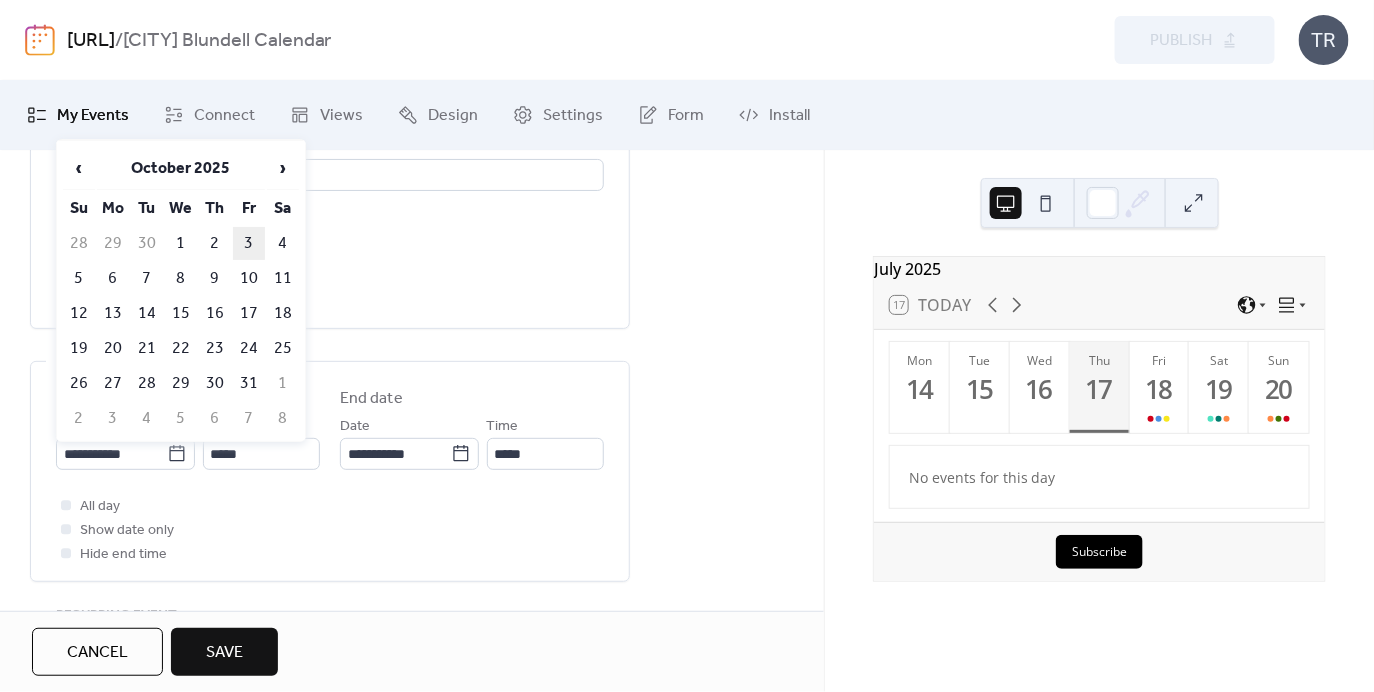 click on "3" at bounding box center [249, 243] 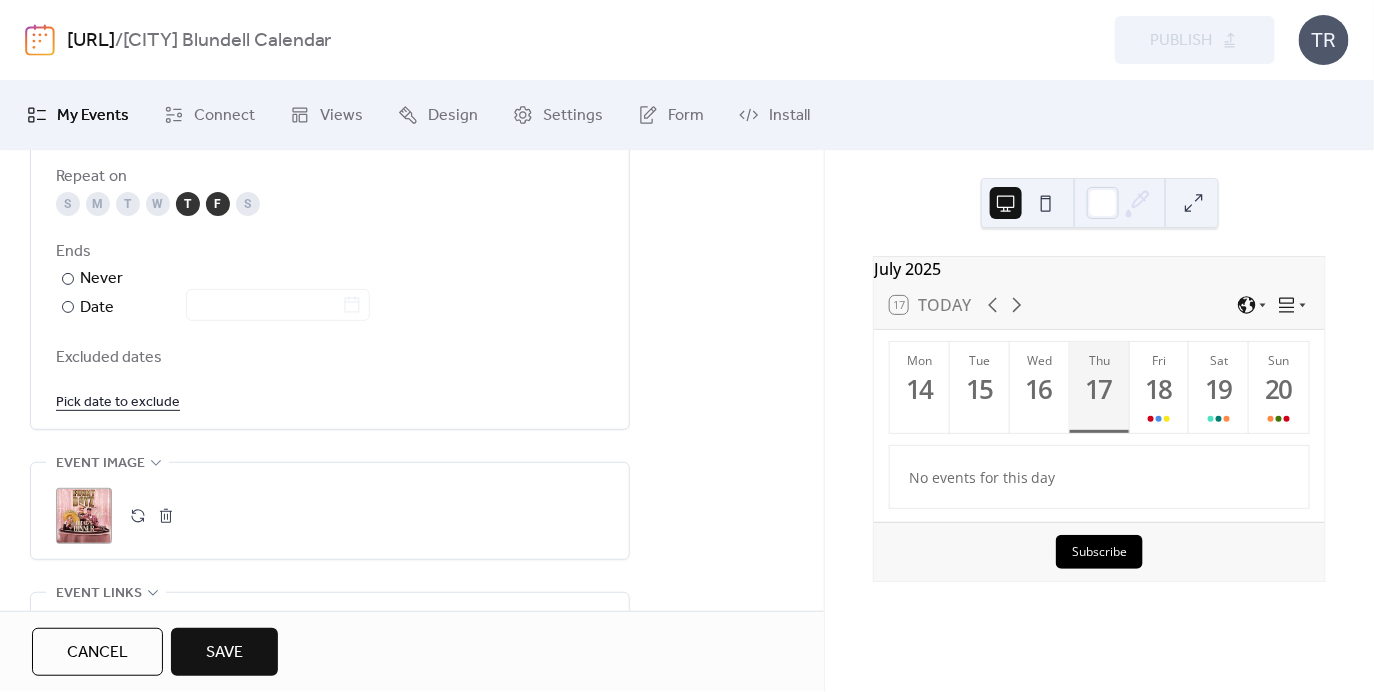 scroll, scrollTop: 1100, scrollLeft: 0, axis: vertical 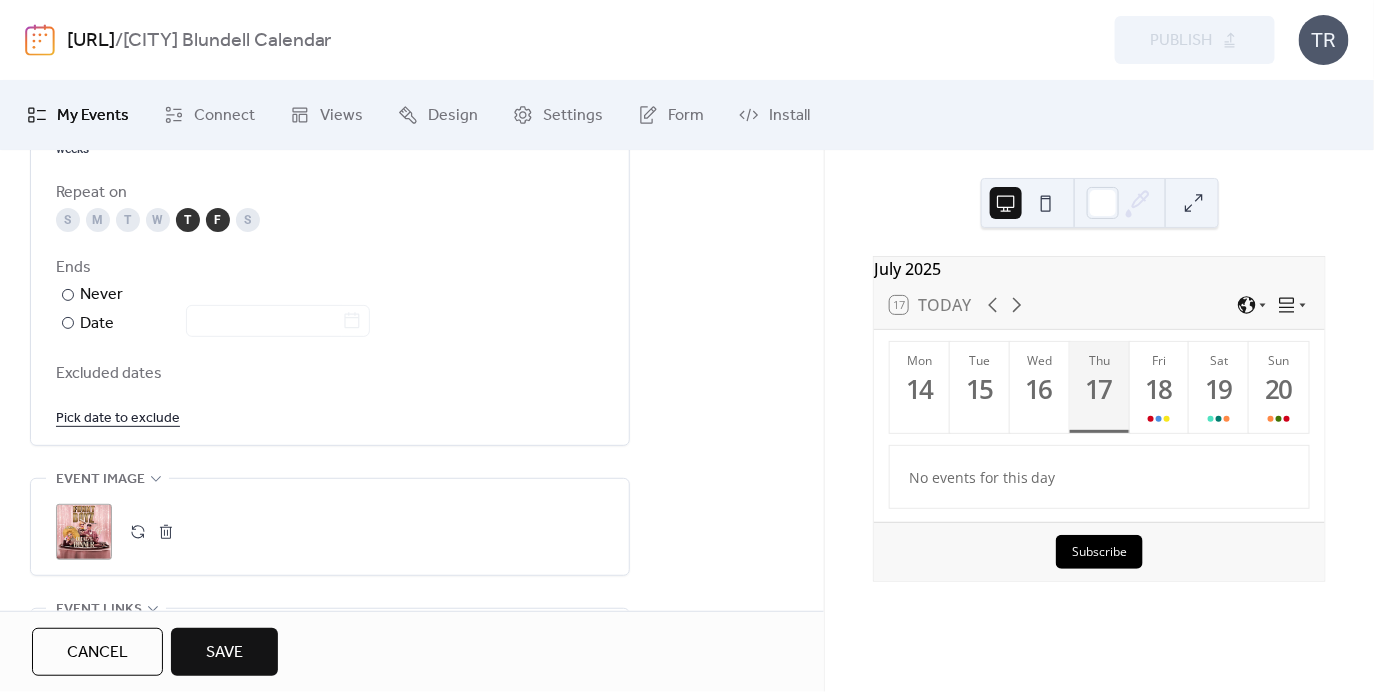 click on "S M T W T F S" at bounding box center [330, 220] 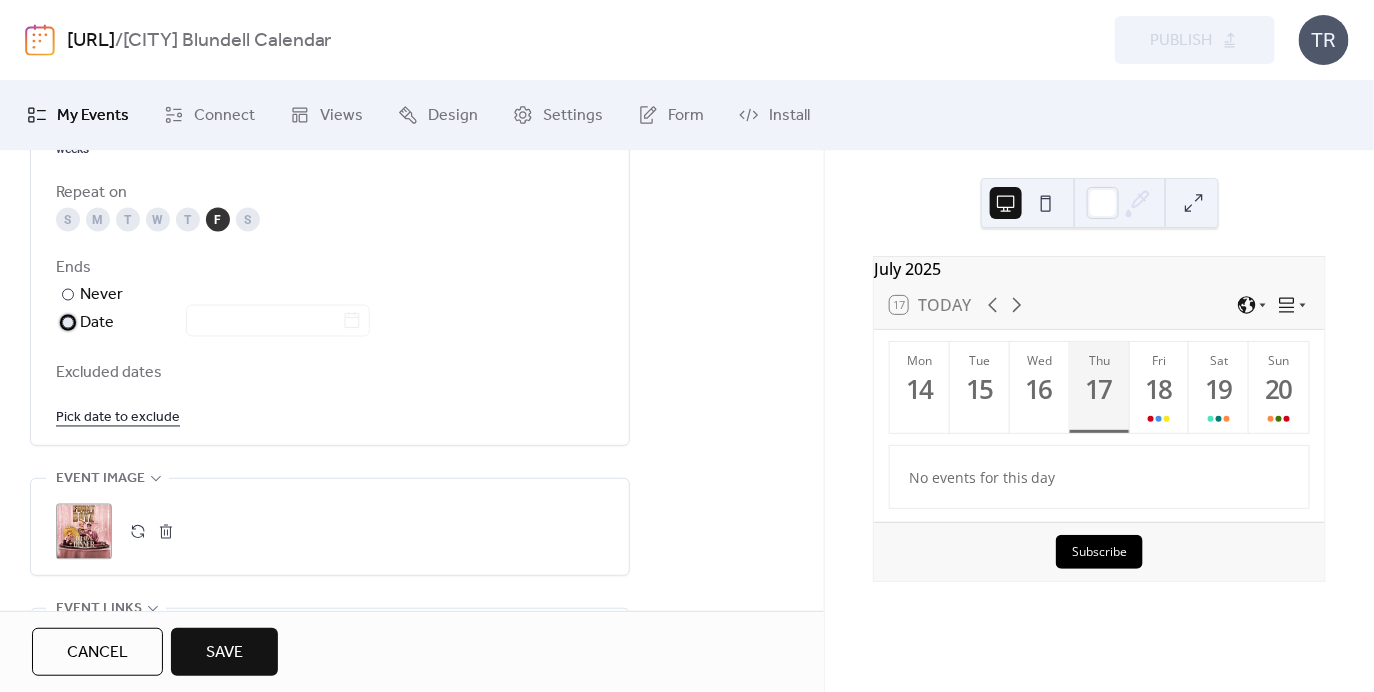 click at bounding box center [266, 322] 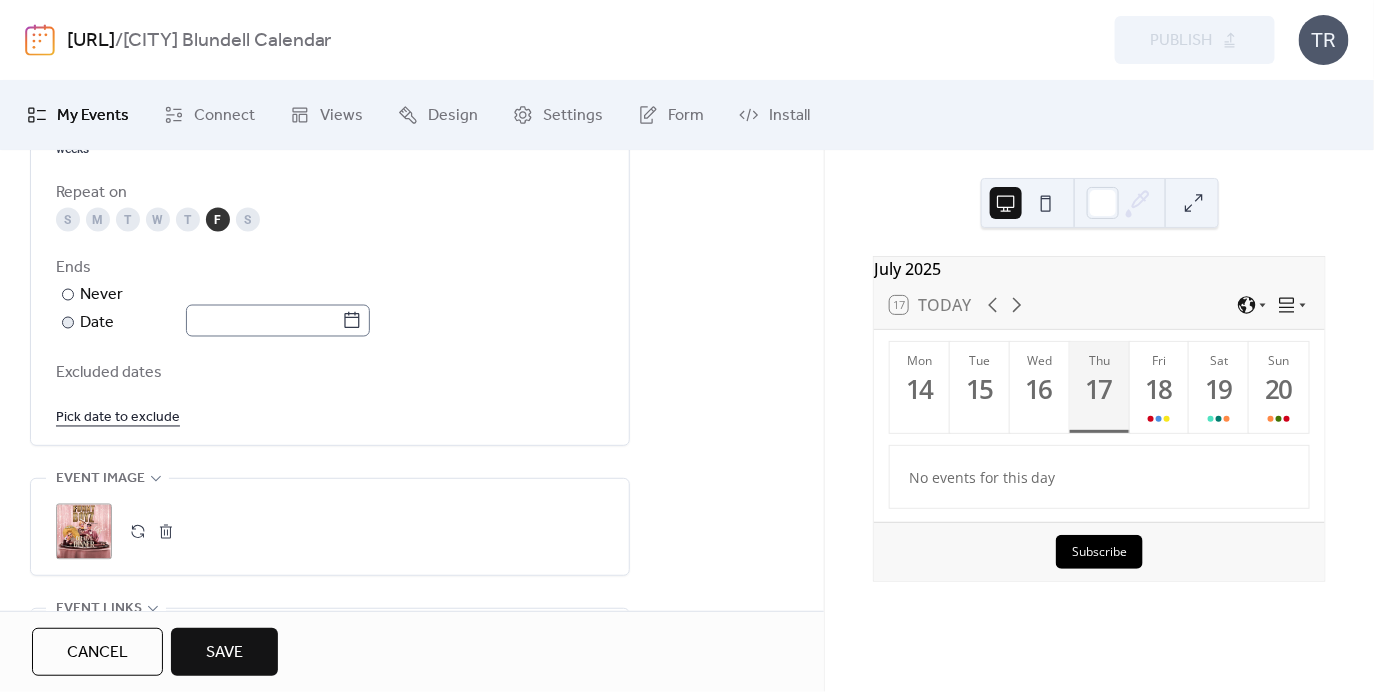 click 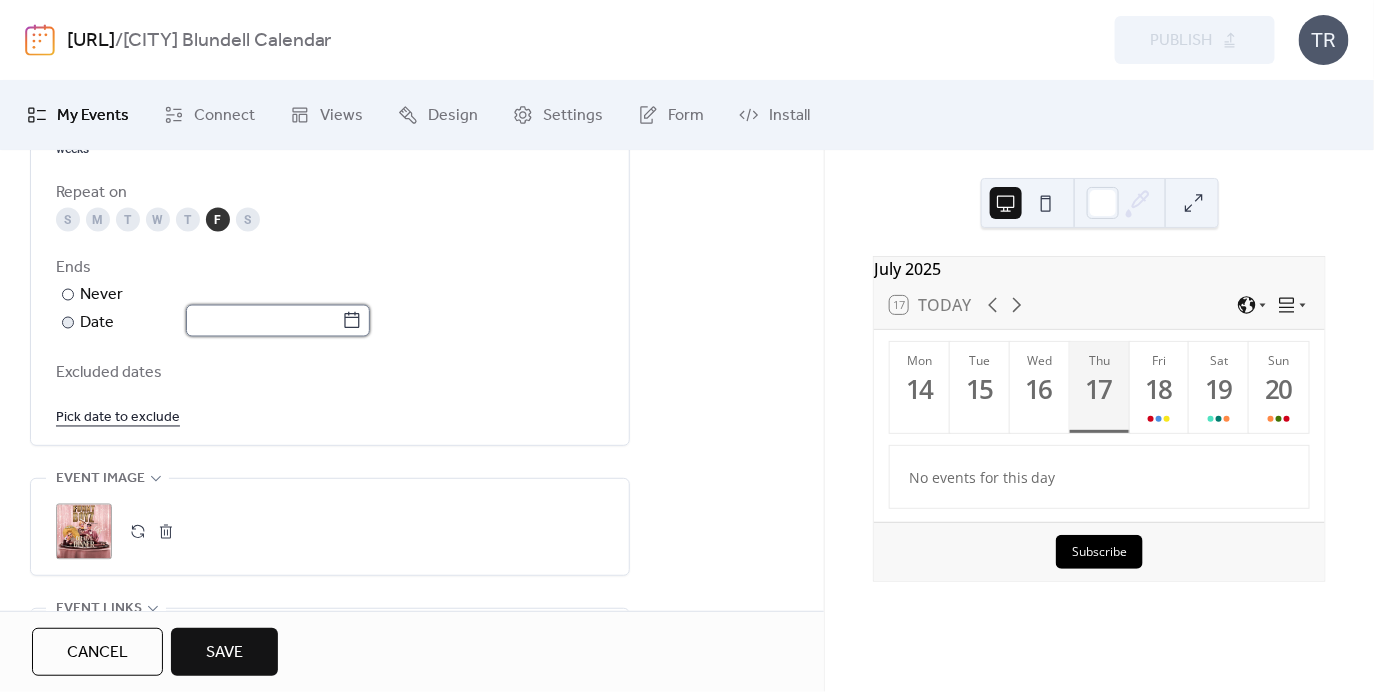 click at bounding box center [264, 321] 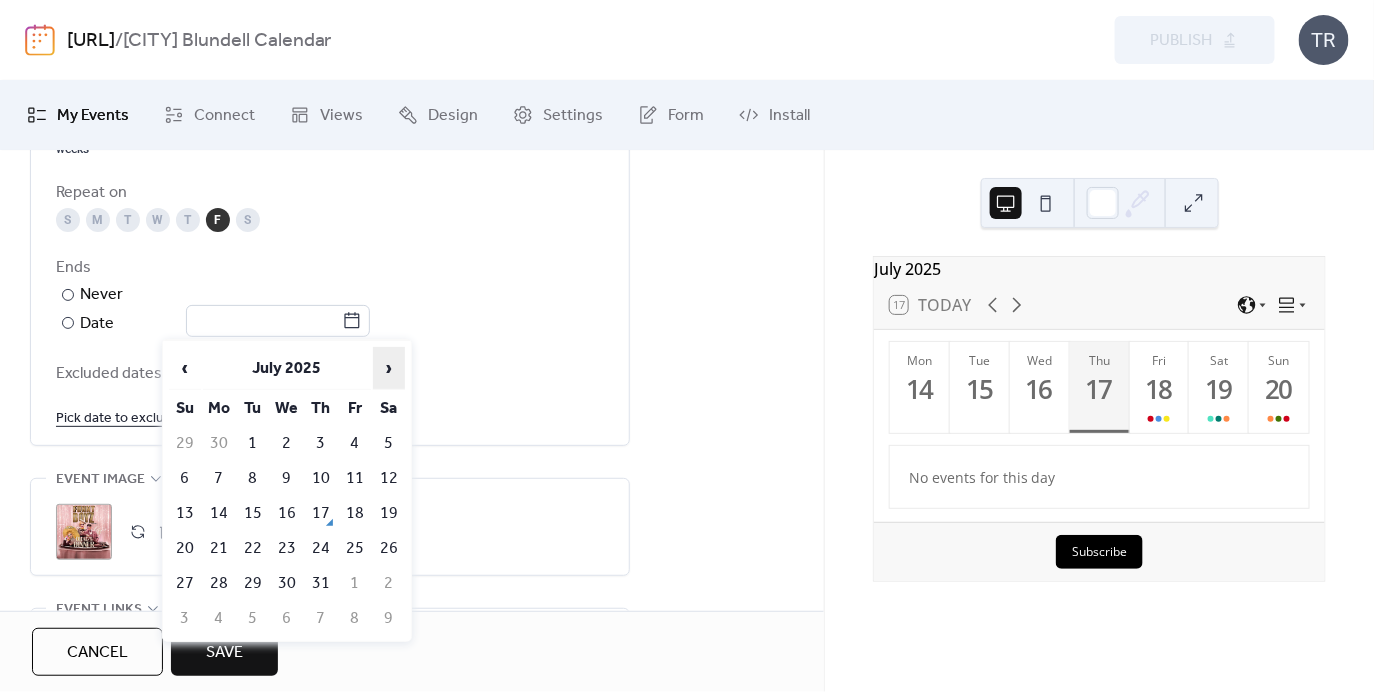click on "›" at bounding box center (389, 368) 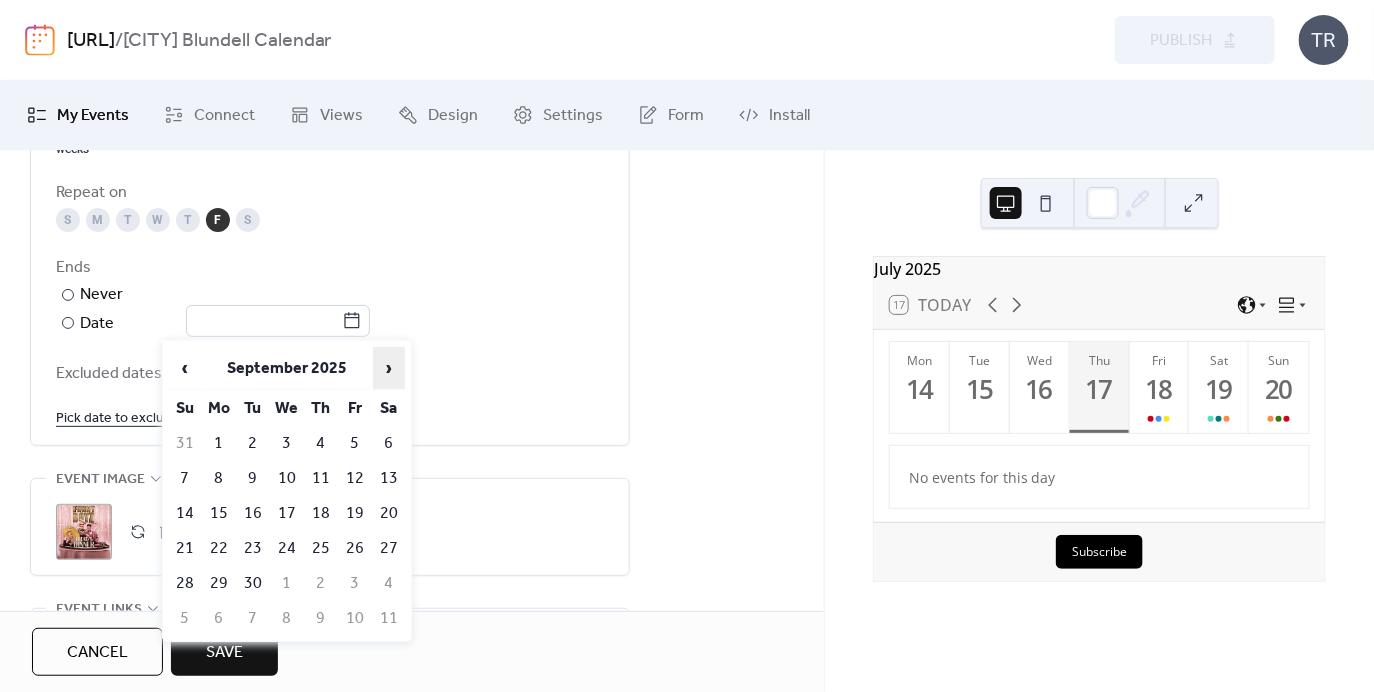 click on "›" at bounding box center [389, 368] 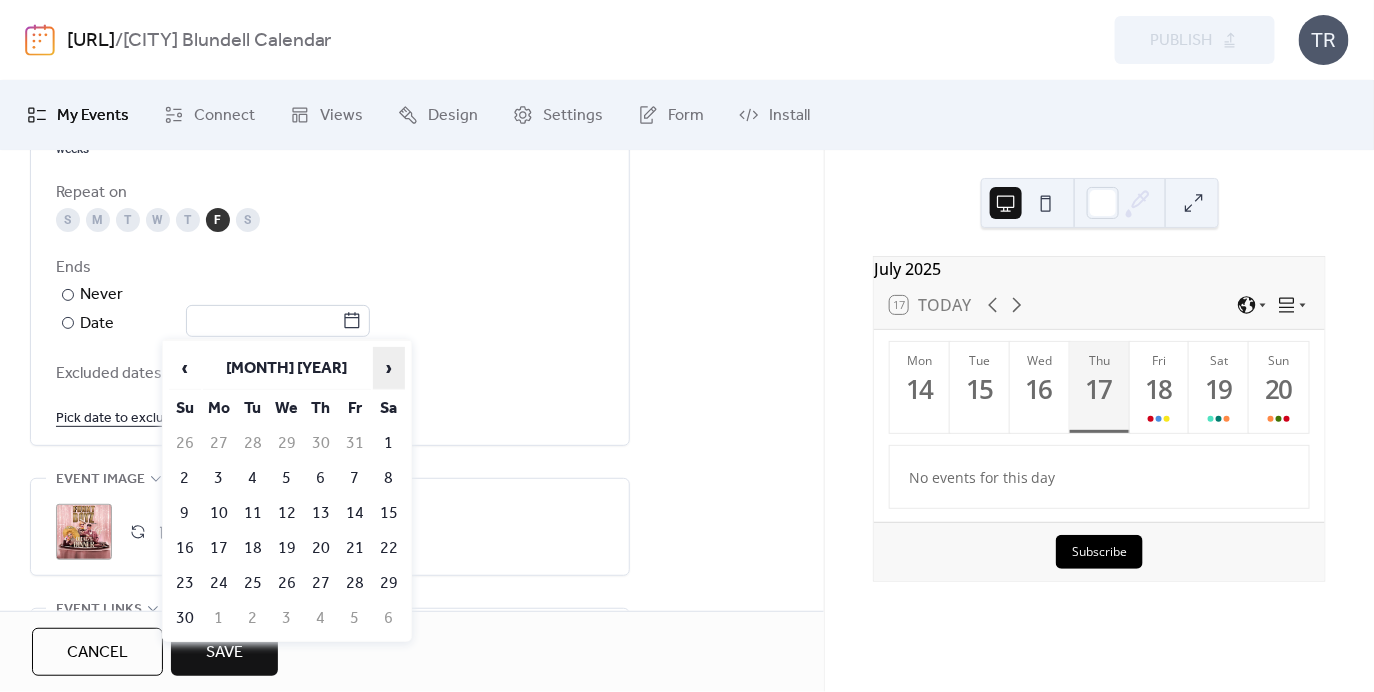 click on "›" at bounding box center [389, 368] 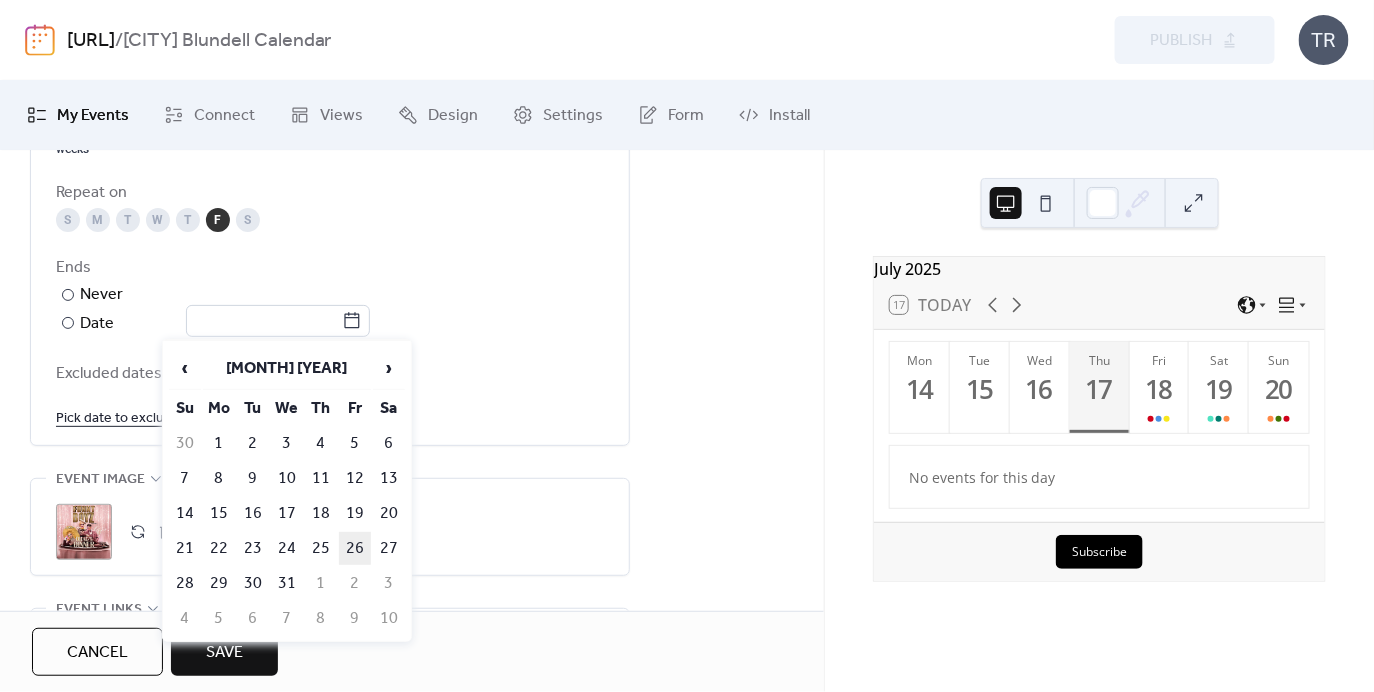 click on "26" at bounding box center (355, 548) 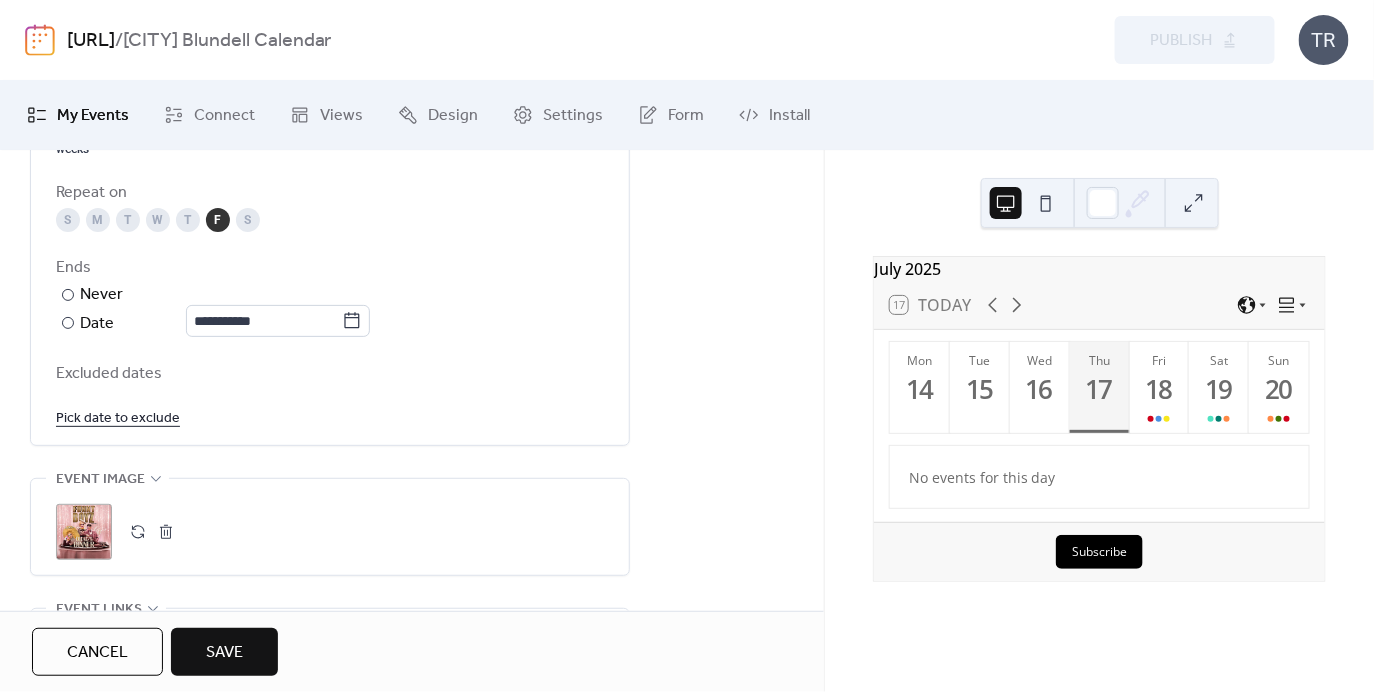 click on "Save" at bounding box center (224, 653) 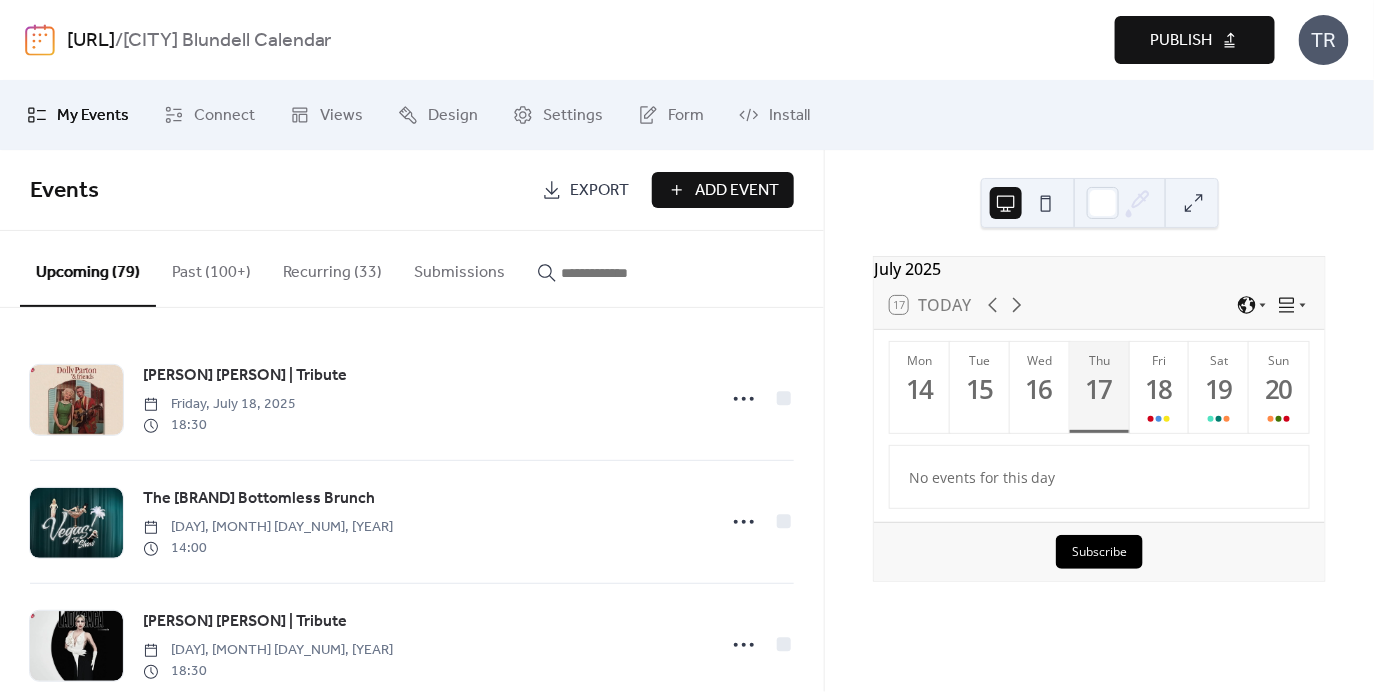 click on "Publish" at bounding box center [1181, 41] 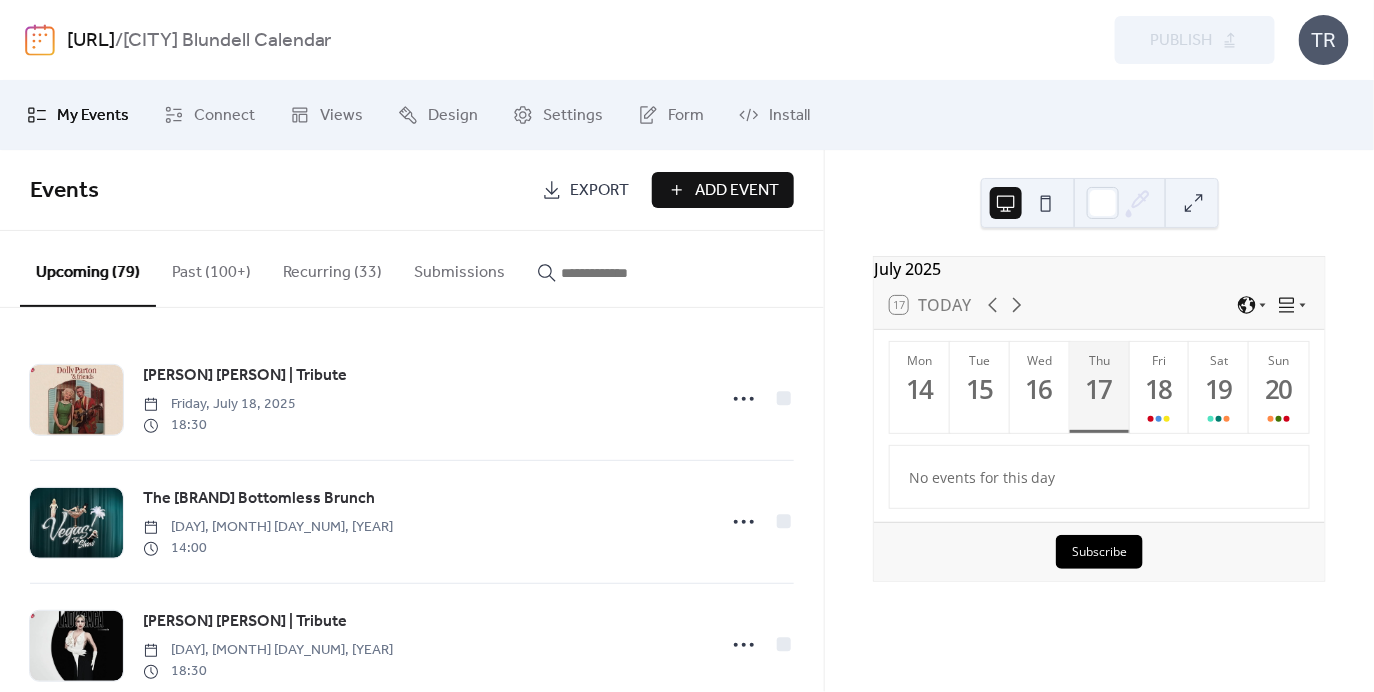 click at bounding box center [621, 273] 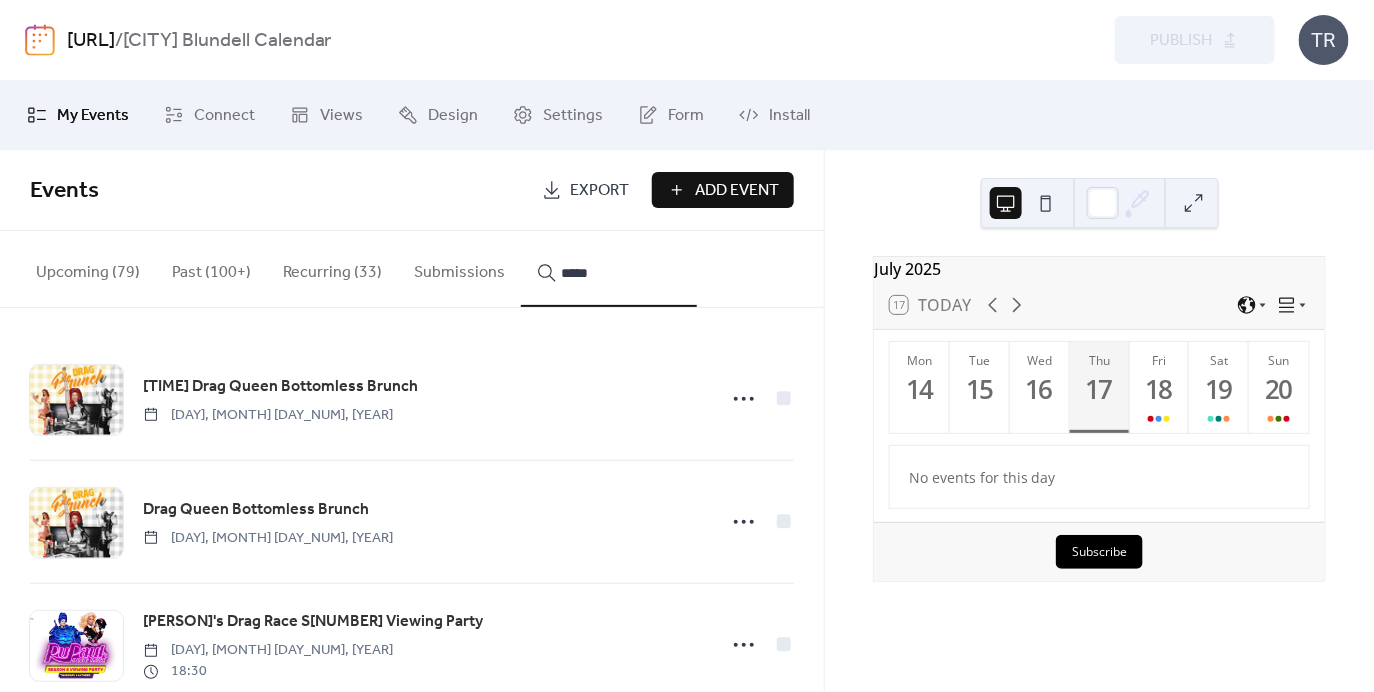 click on "****" at bounding box center (609, 269) 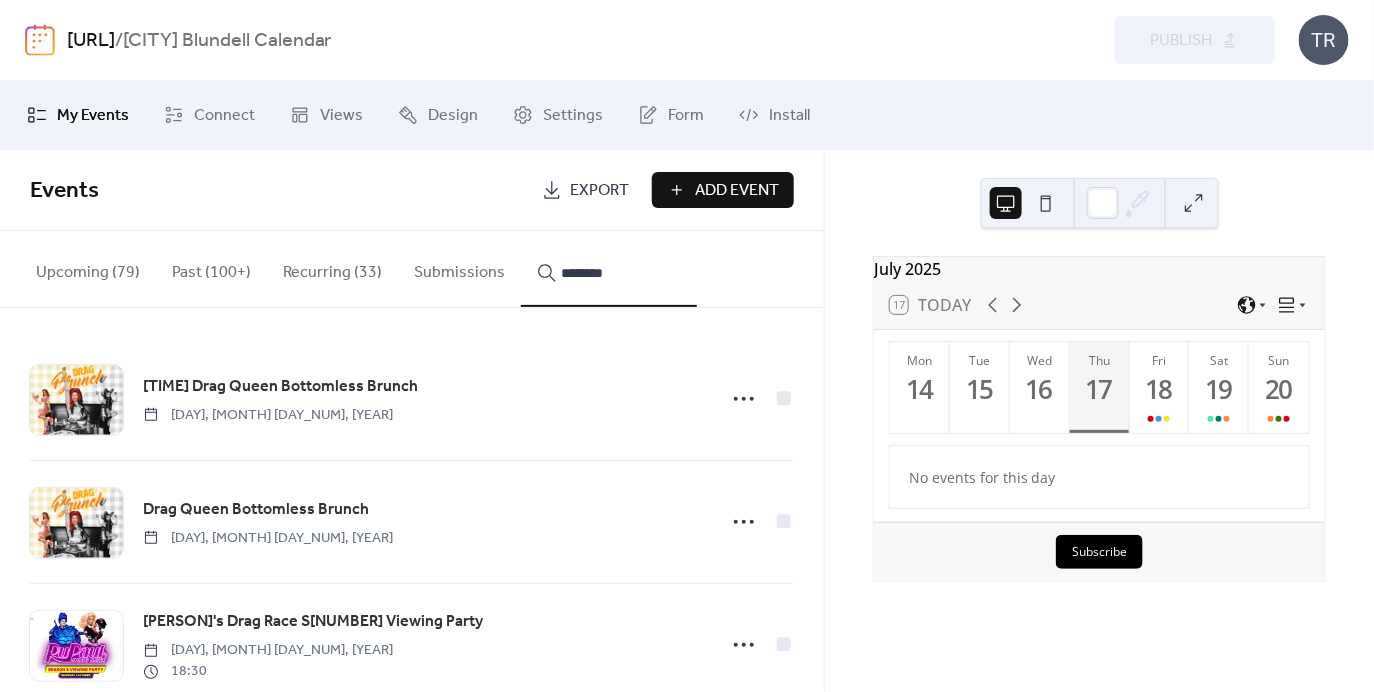 click on "*******" at bounding box center [609, 269] 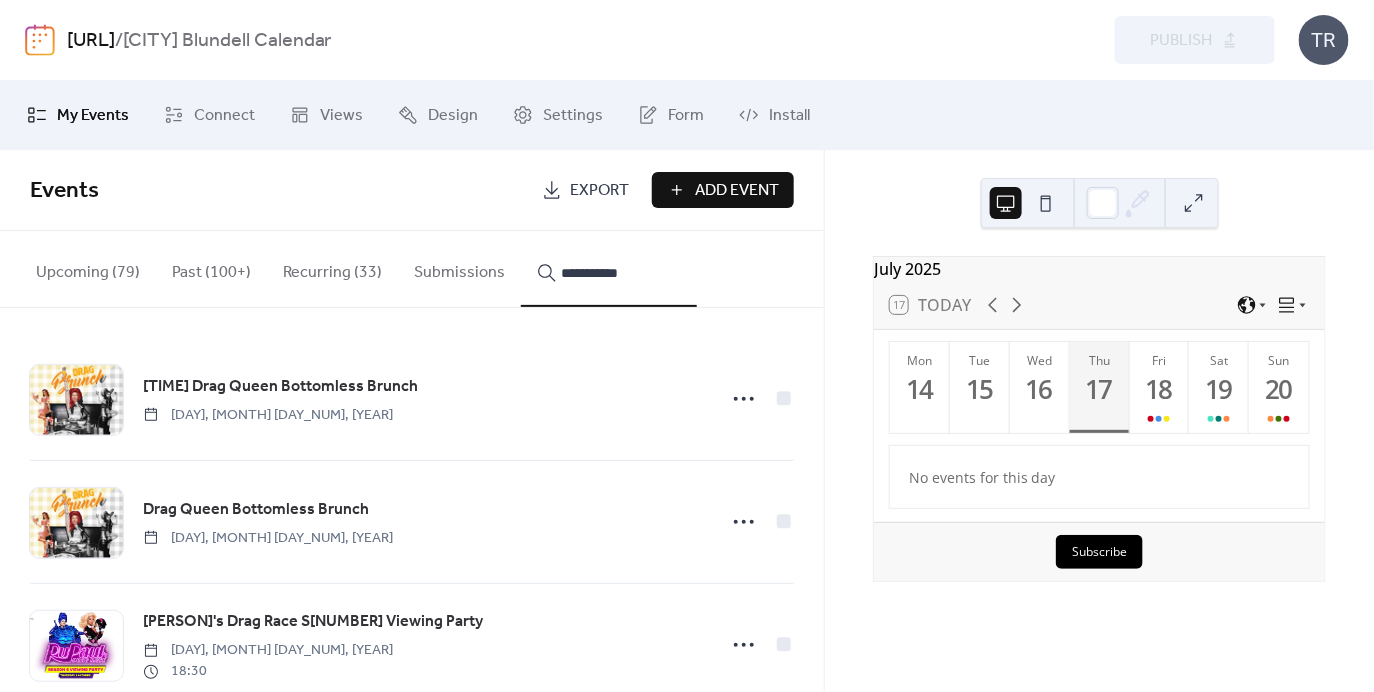 click on "**********" at bounding box center (609, 269) 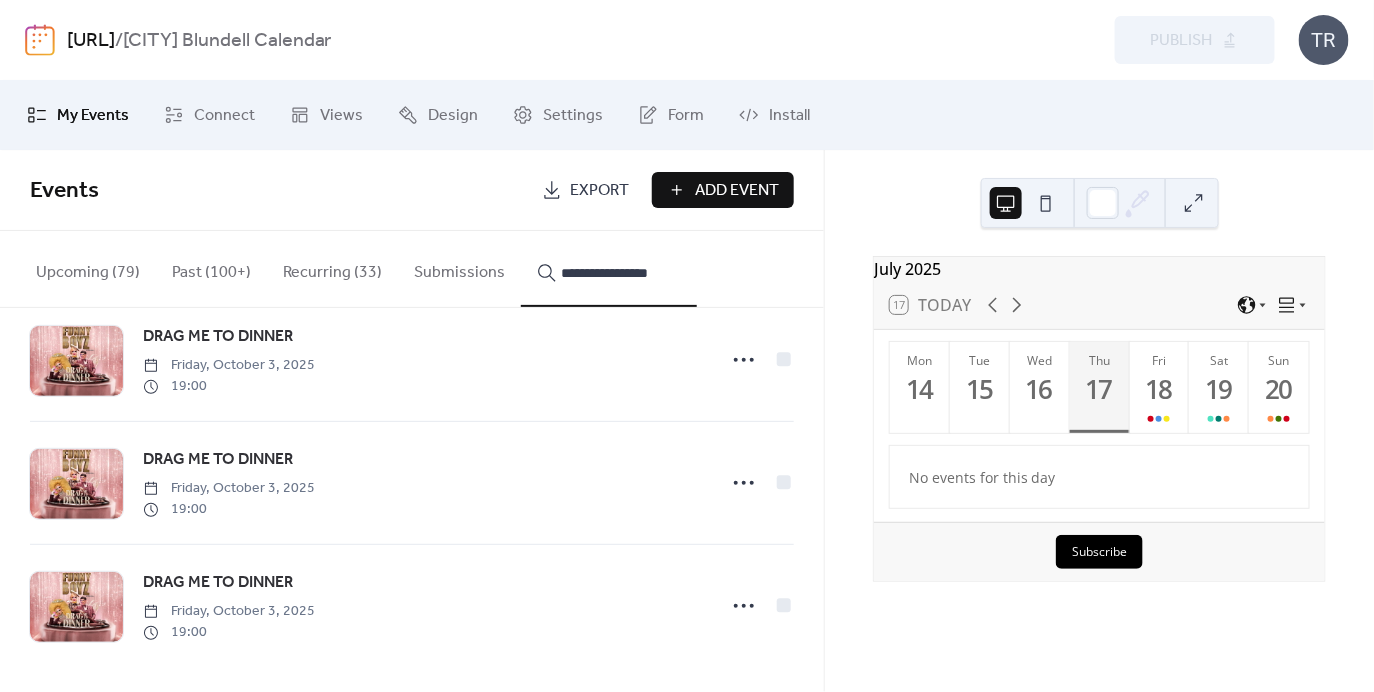 scroll, scrollTop: 2015, scrollLeft: 0, axis: vertical 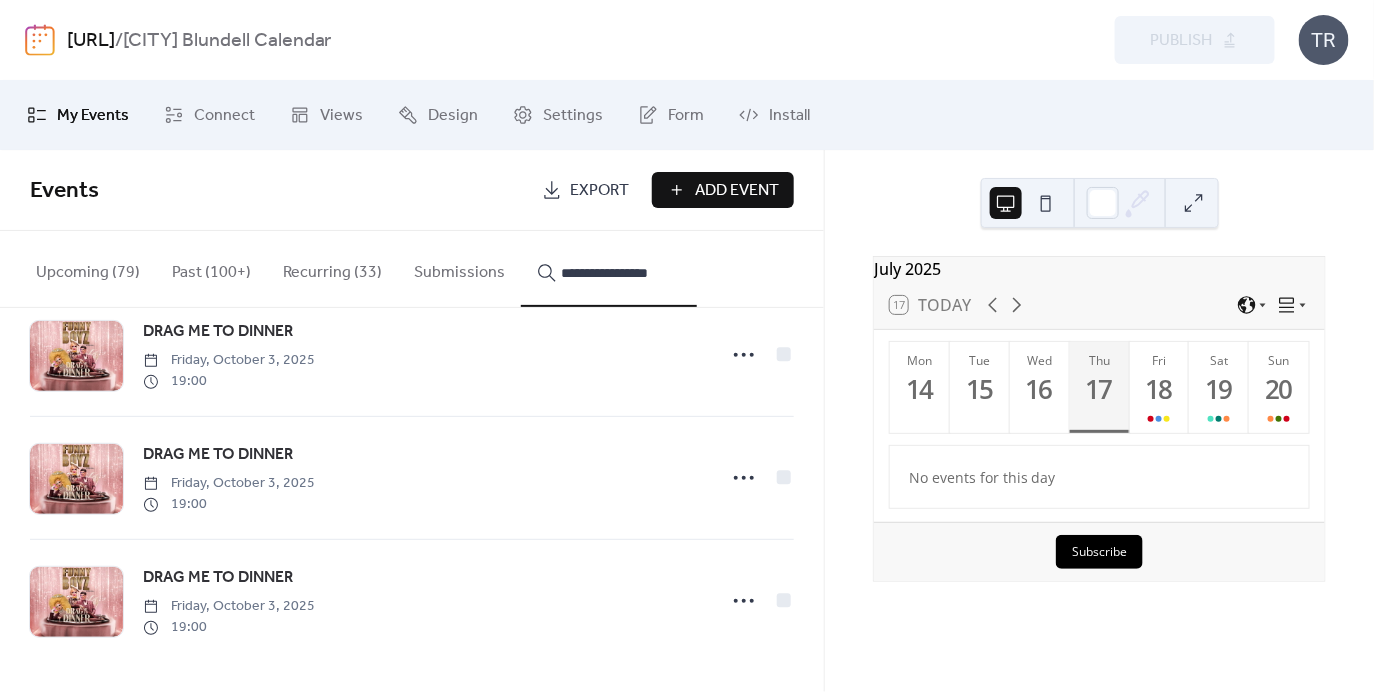 type on "**********" 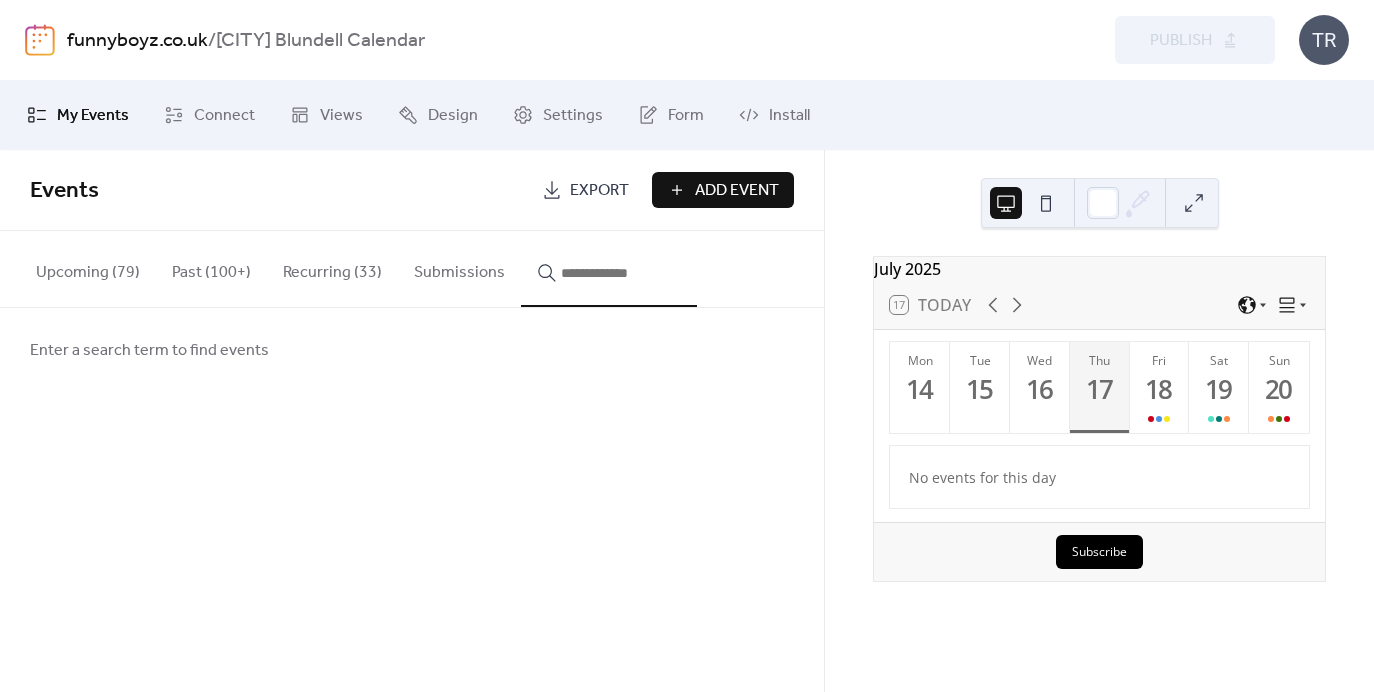 scroll, scrollTop: 0, scrollLeft: 0, axis: both 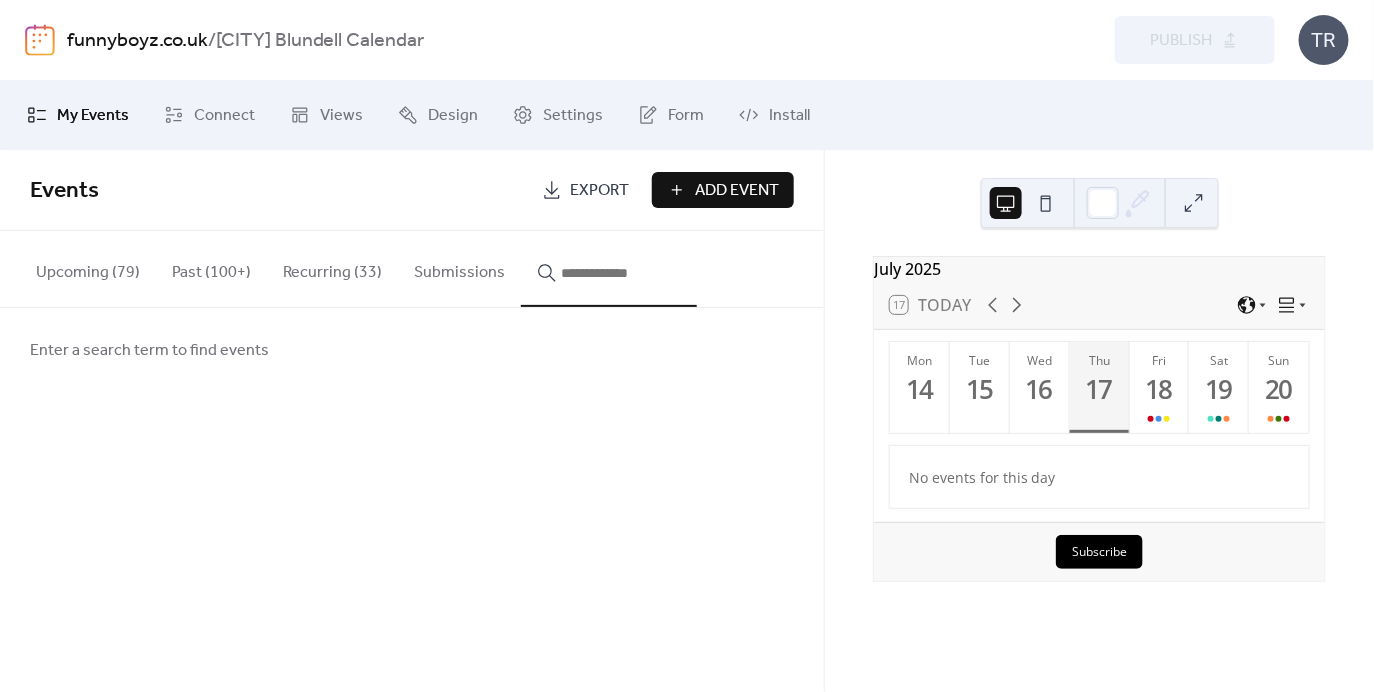 click on "Upcoming (79)" at bounding box center (88, 268) 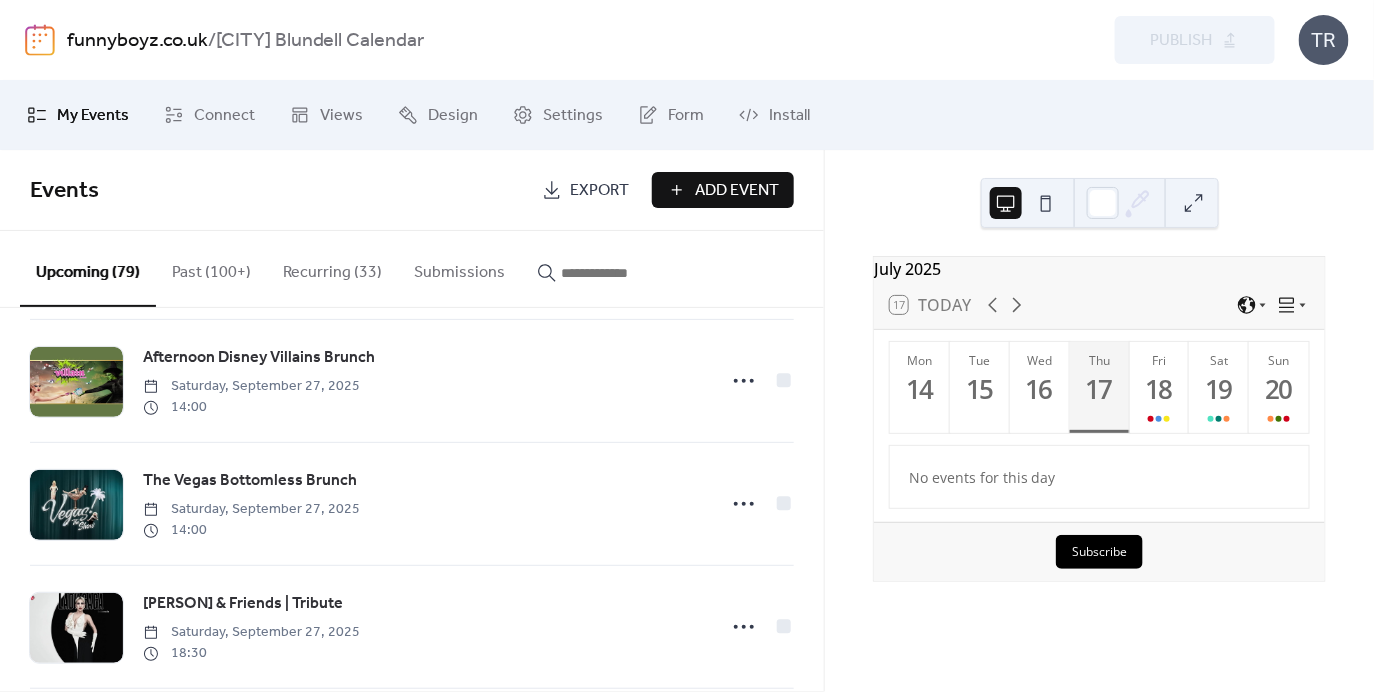 scroll, scrollTop: 3910, scrollLeft: 0, axis: vertical 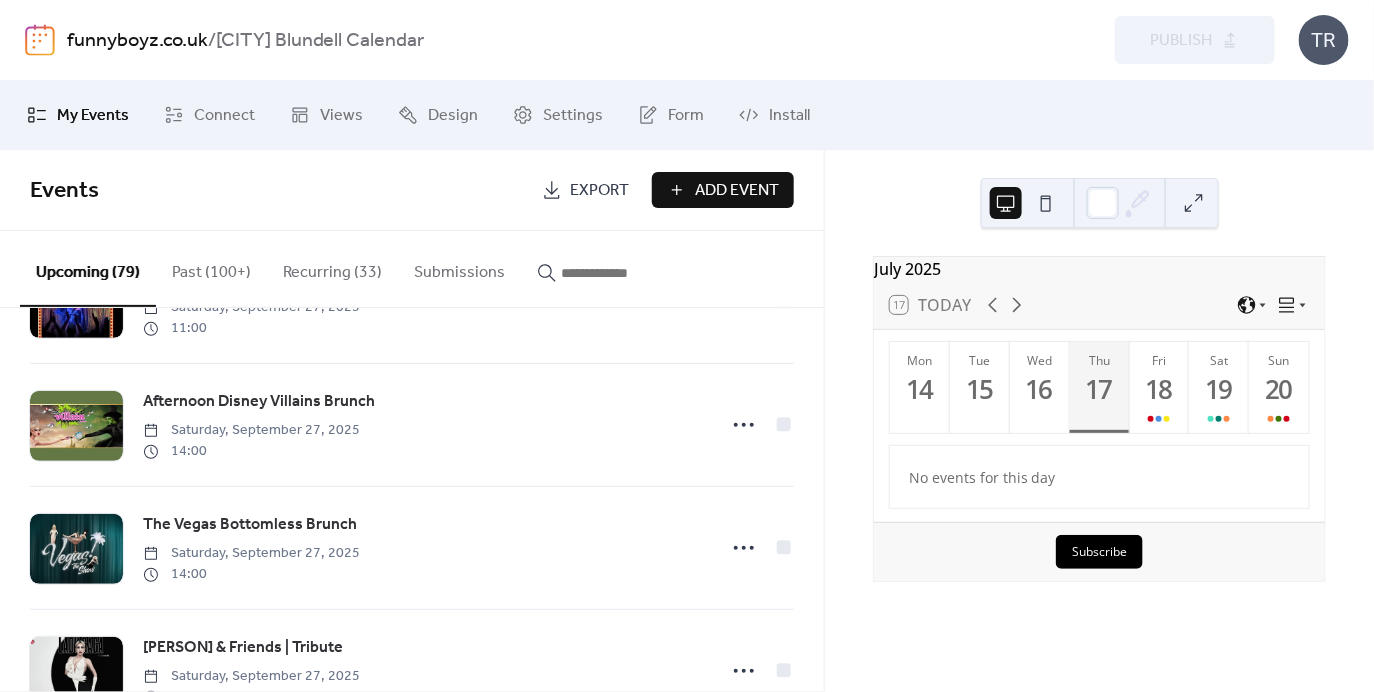 click on "Recurring (33)" at bounding box center (332, 268) 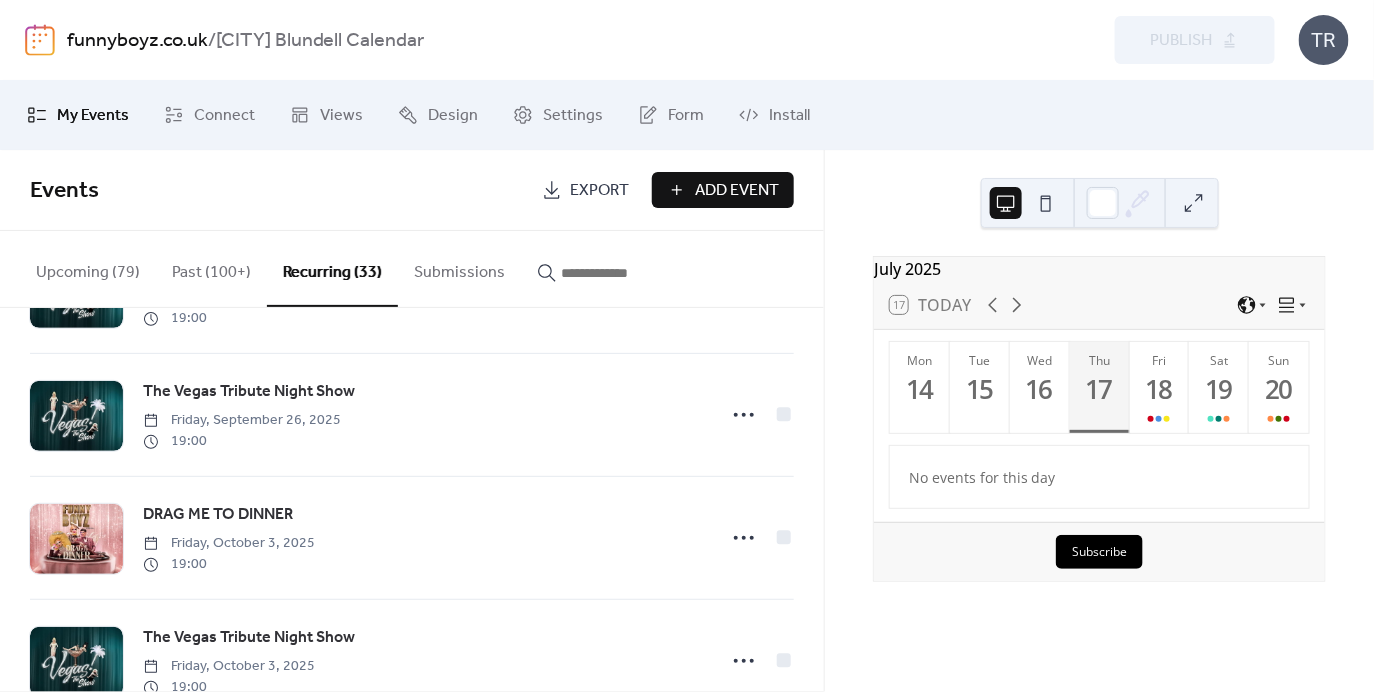 scroll, scrollTop: 3306, scrollLeft: 0, axis: vertical 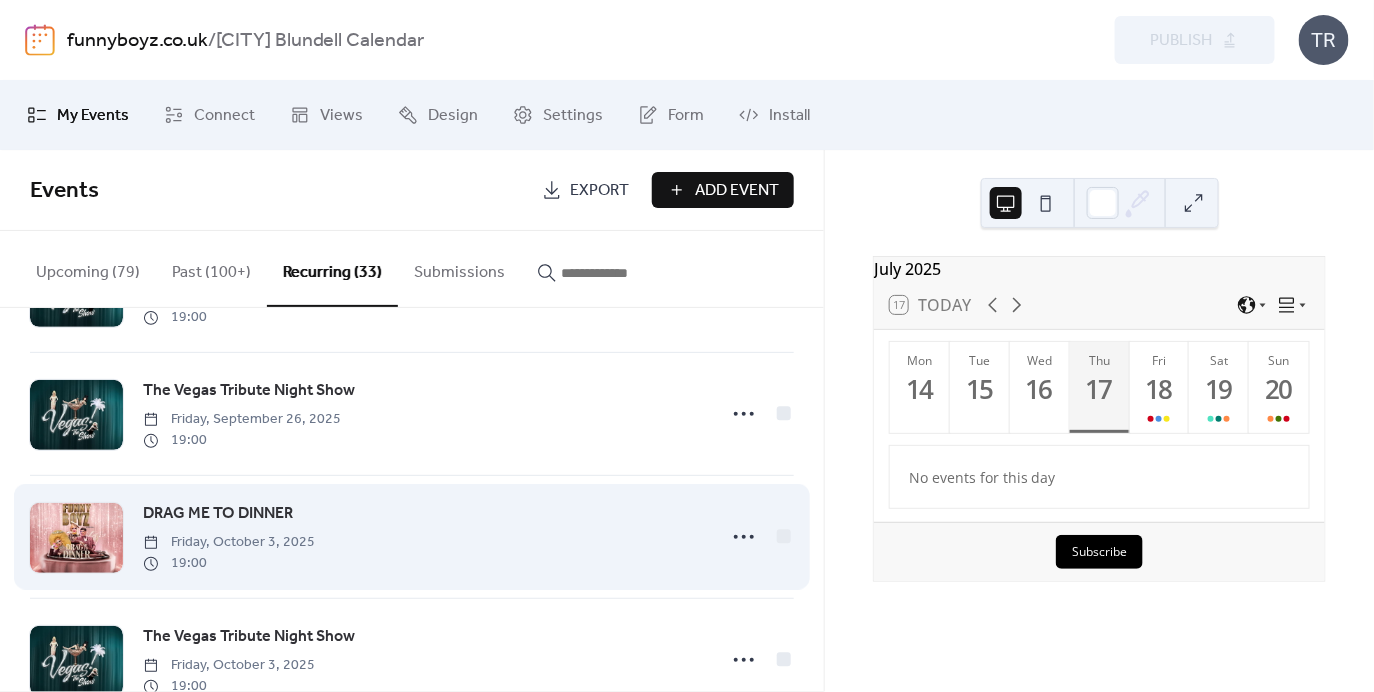 click on "DRAG ME TO DINNER [DAY], [MONTH] [YEAR] [TIME]" at bounding box center (412, 537) 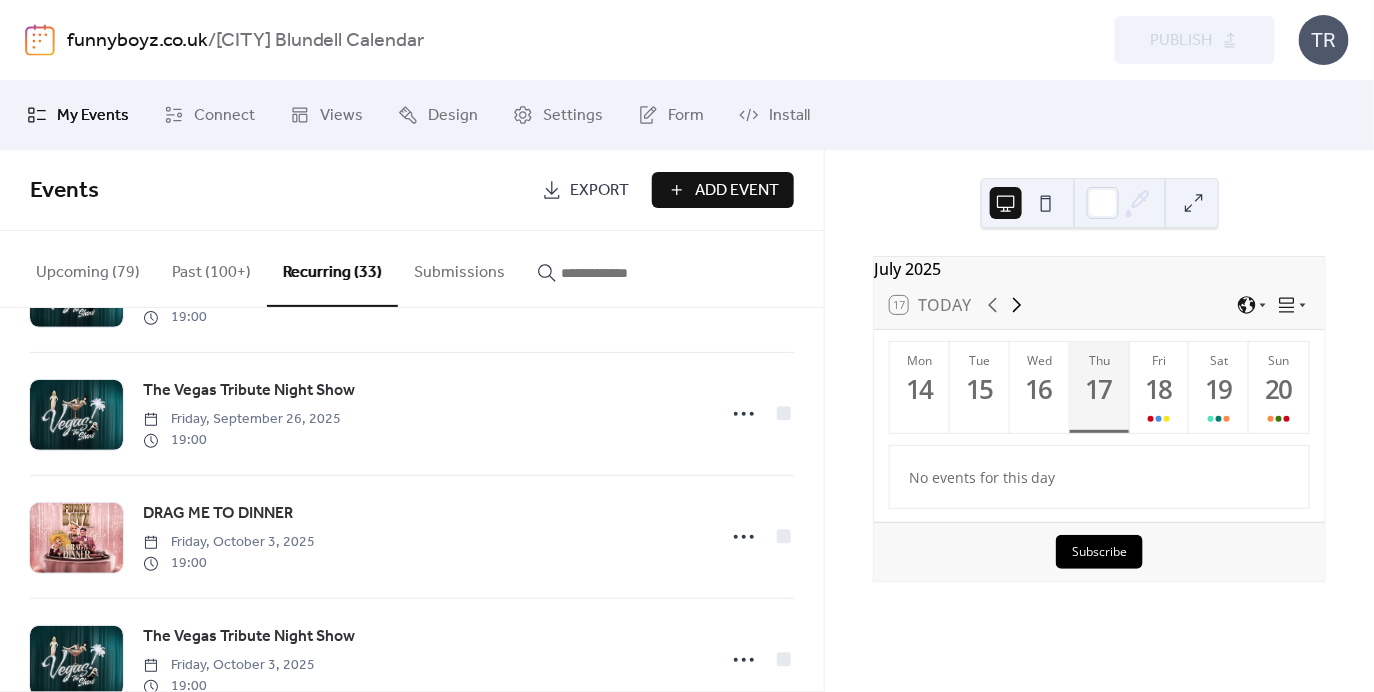 click 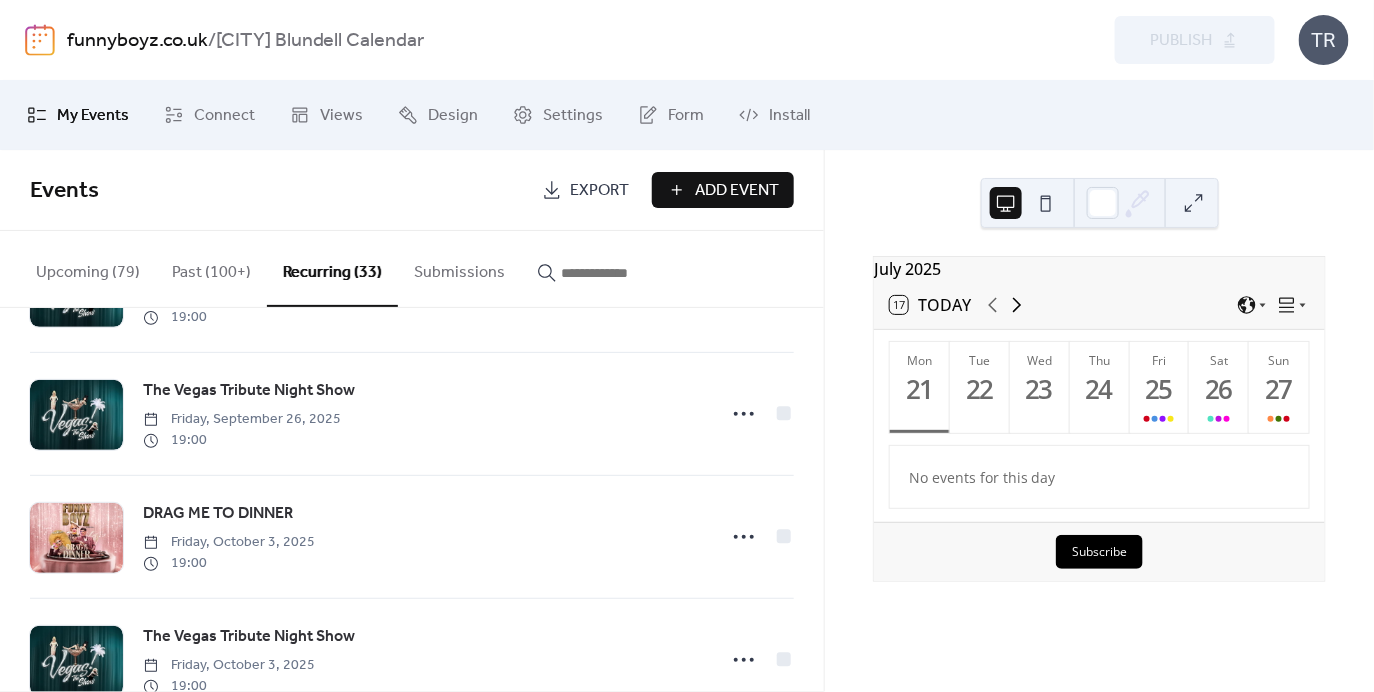 click 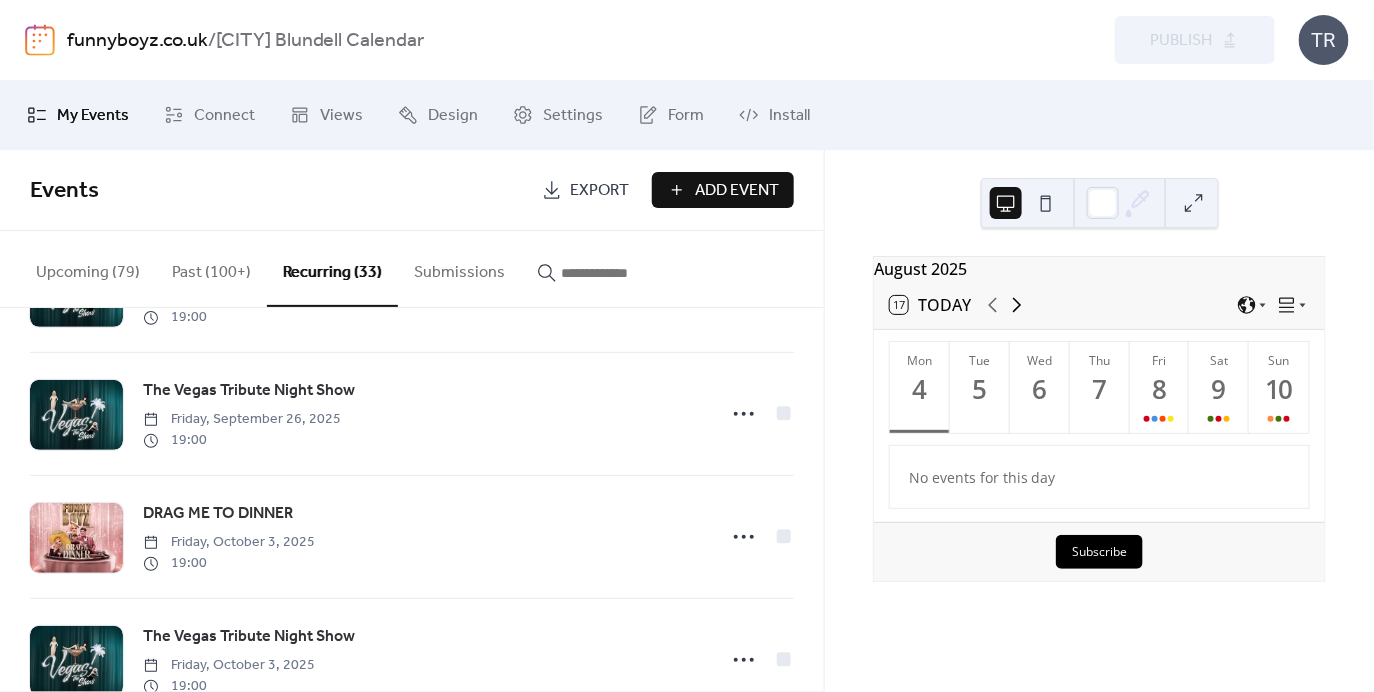 click 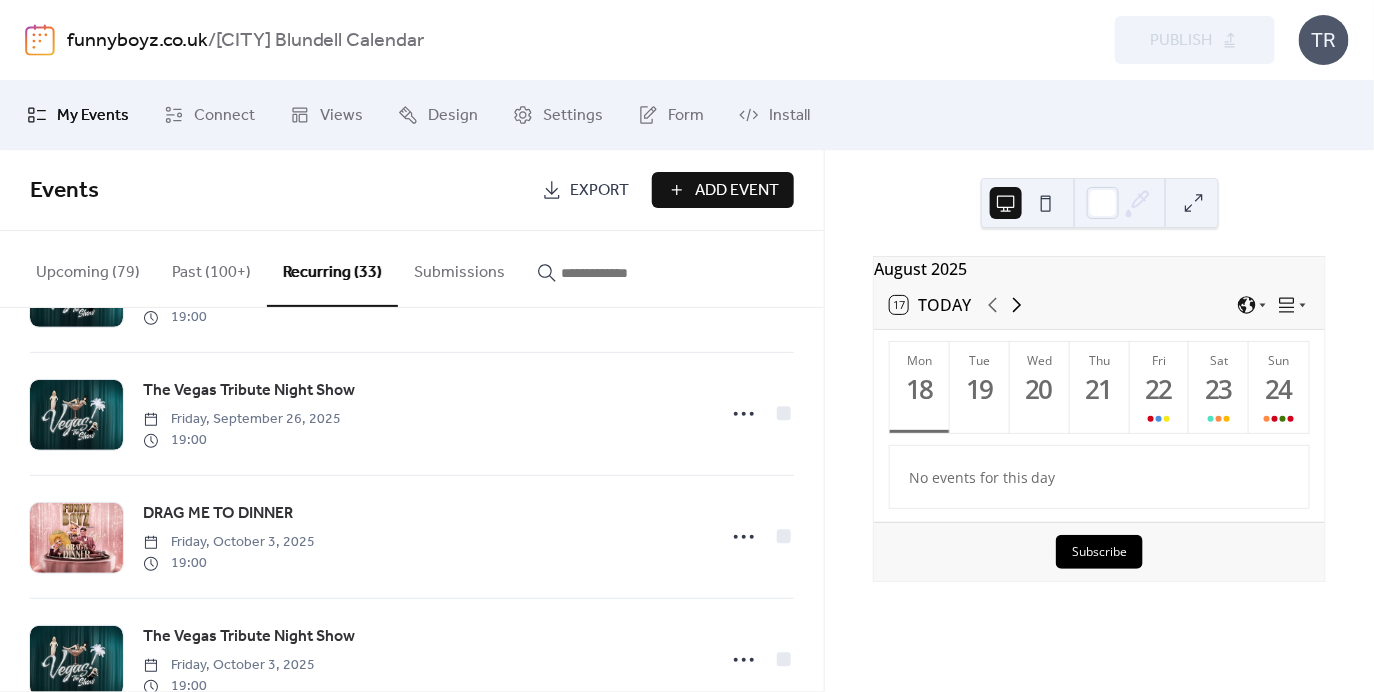 click 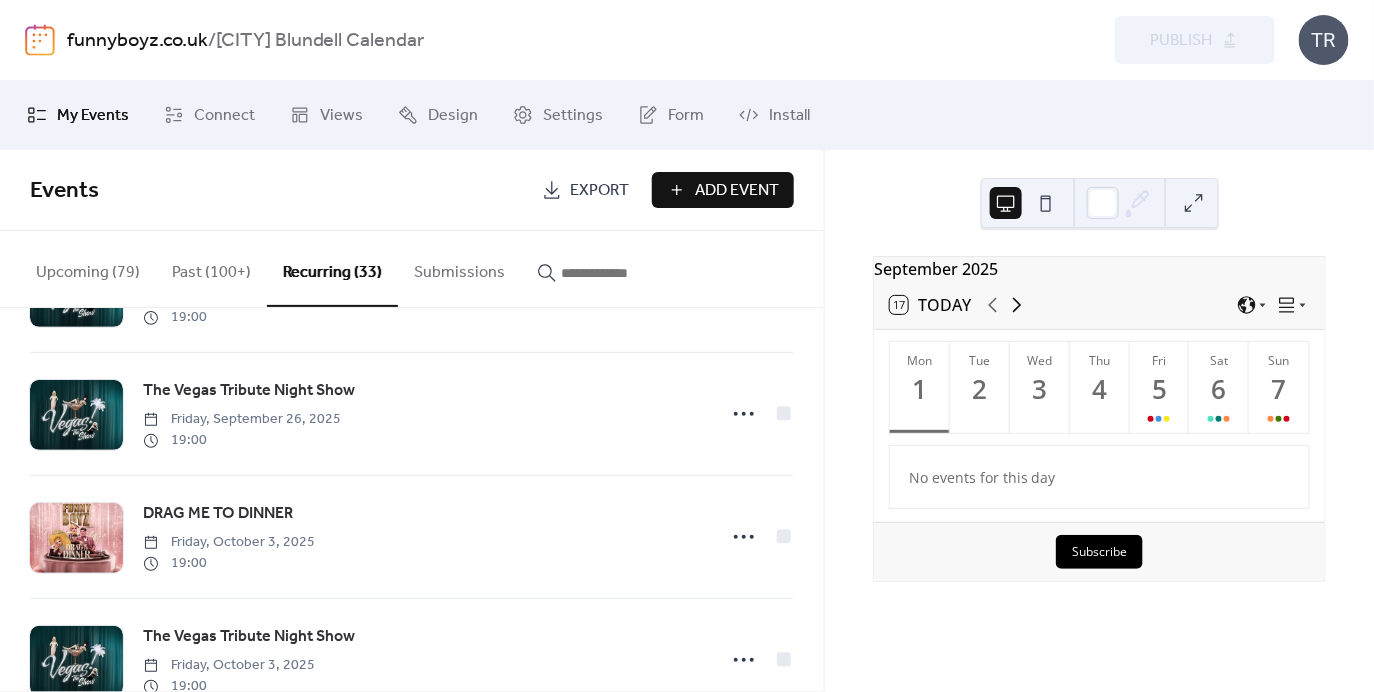 click 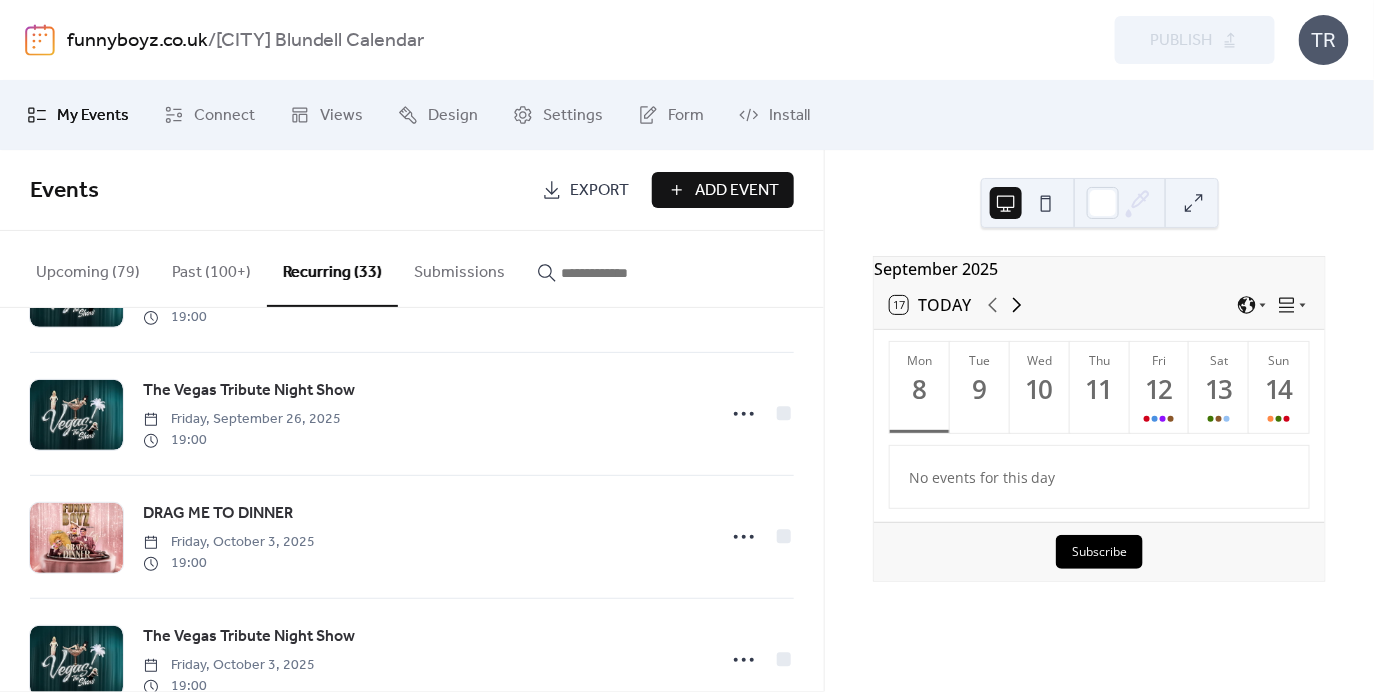 click 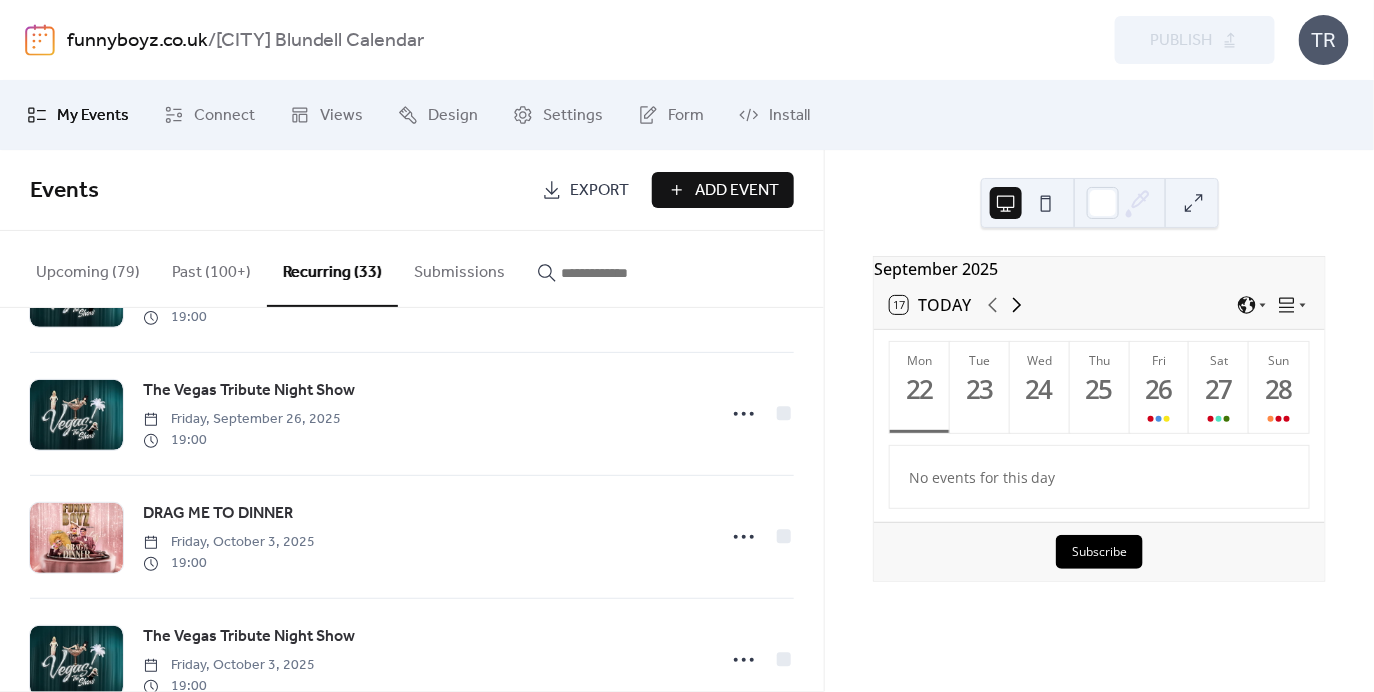 click 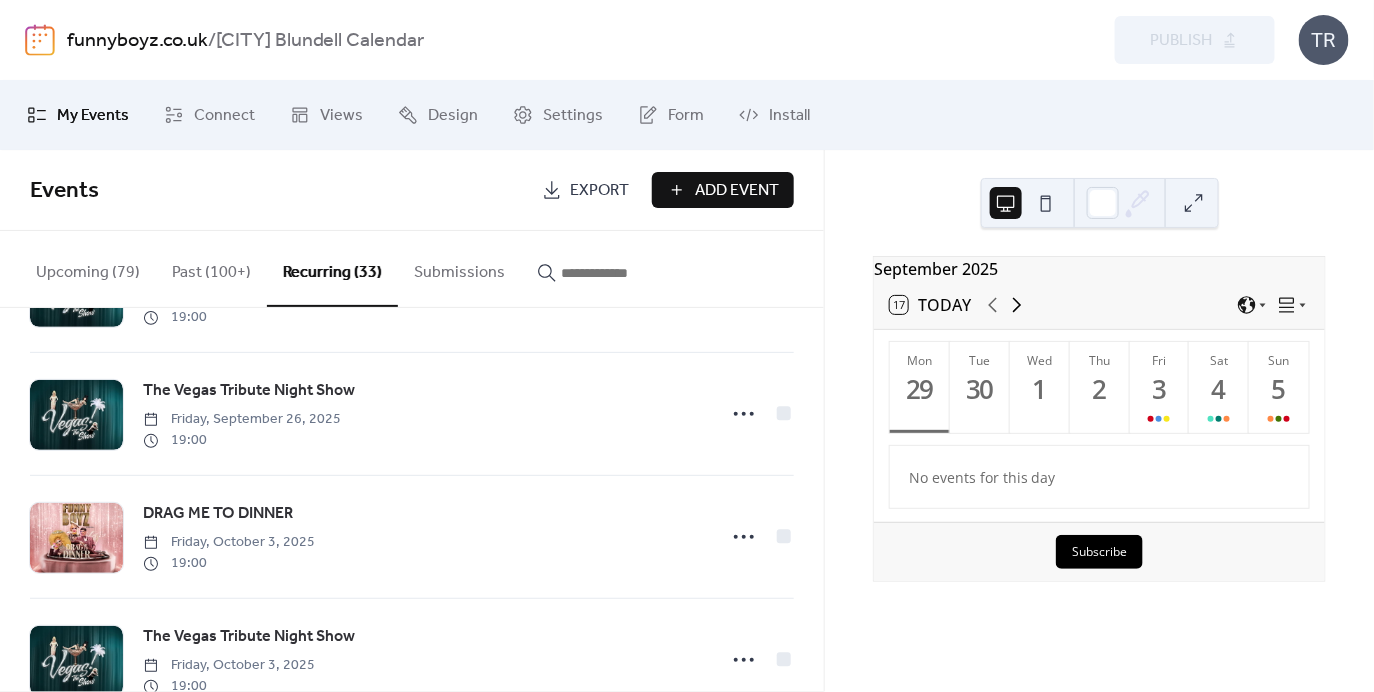 click 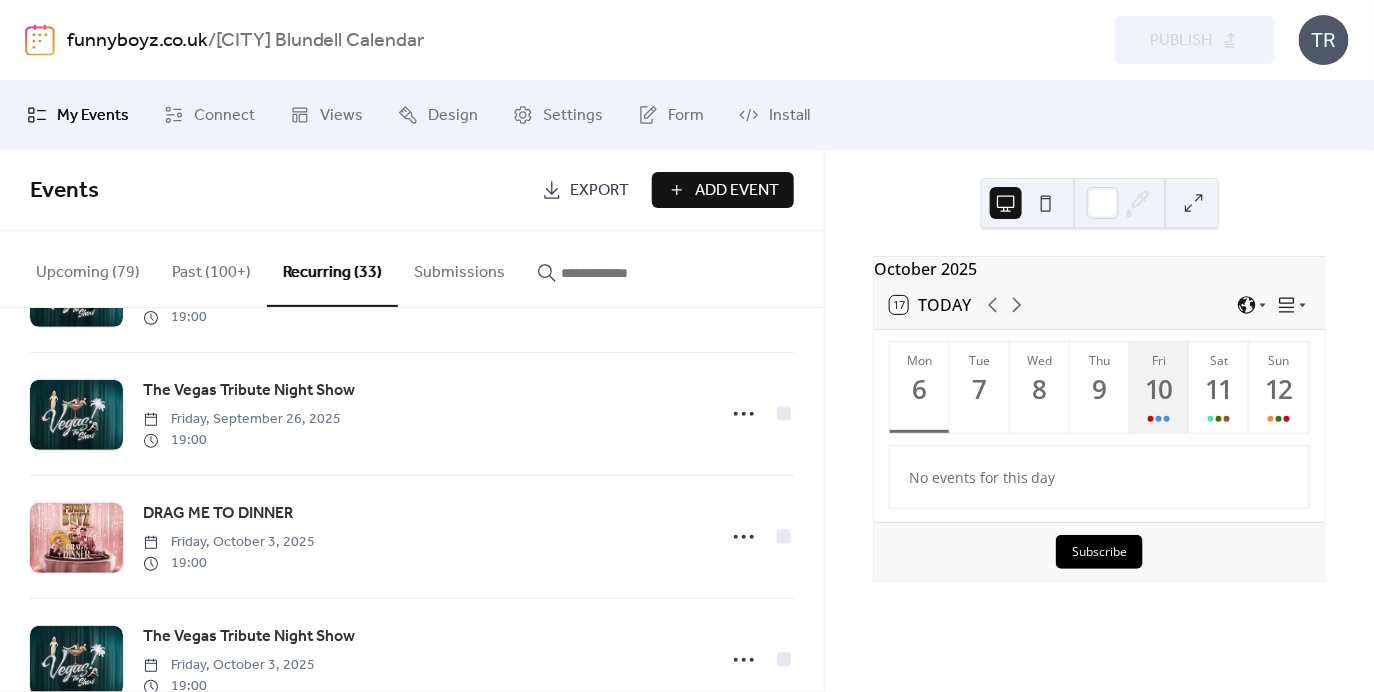 click on "[DAY] [DAY]" at bounding box center (1160, 387) 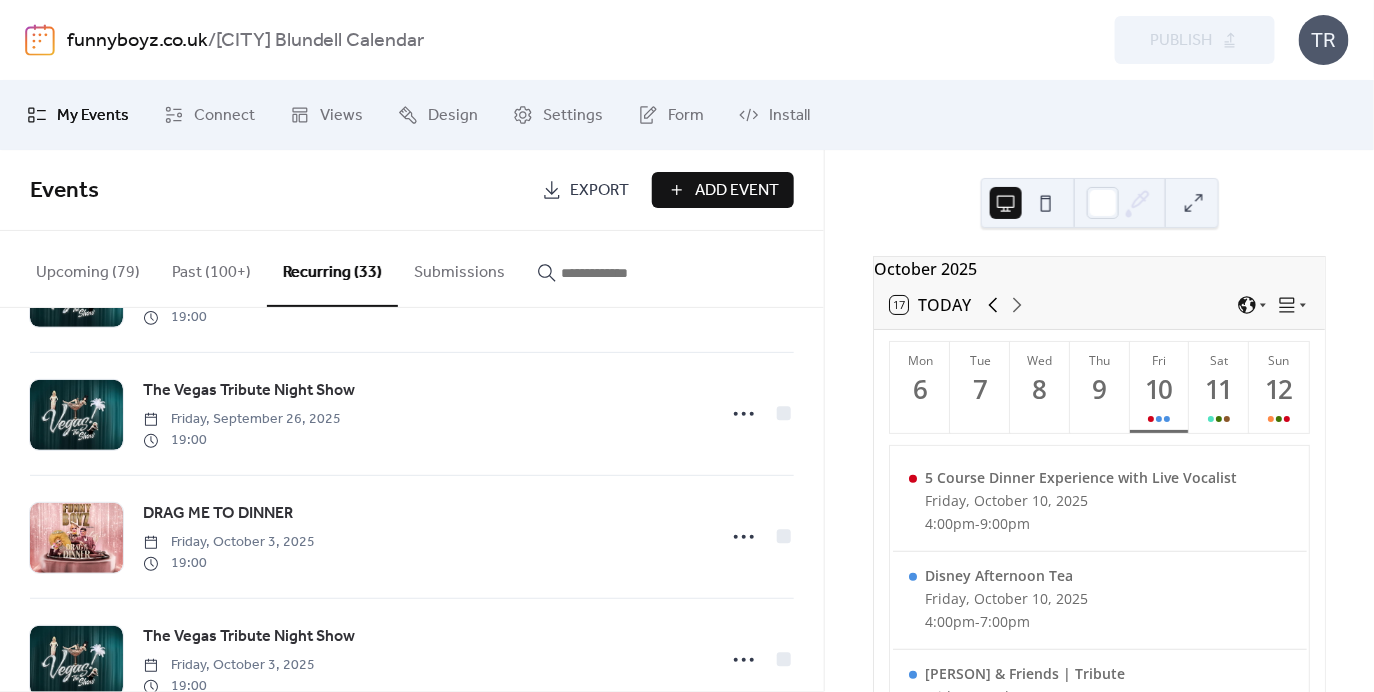 click 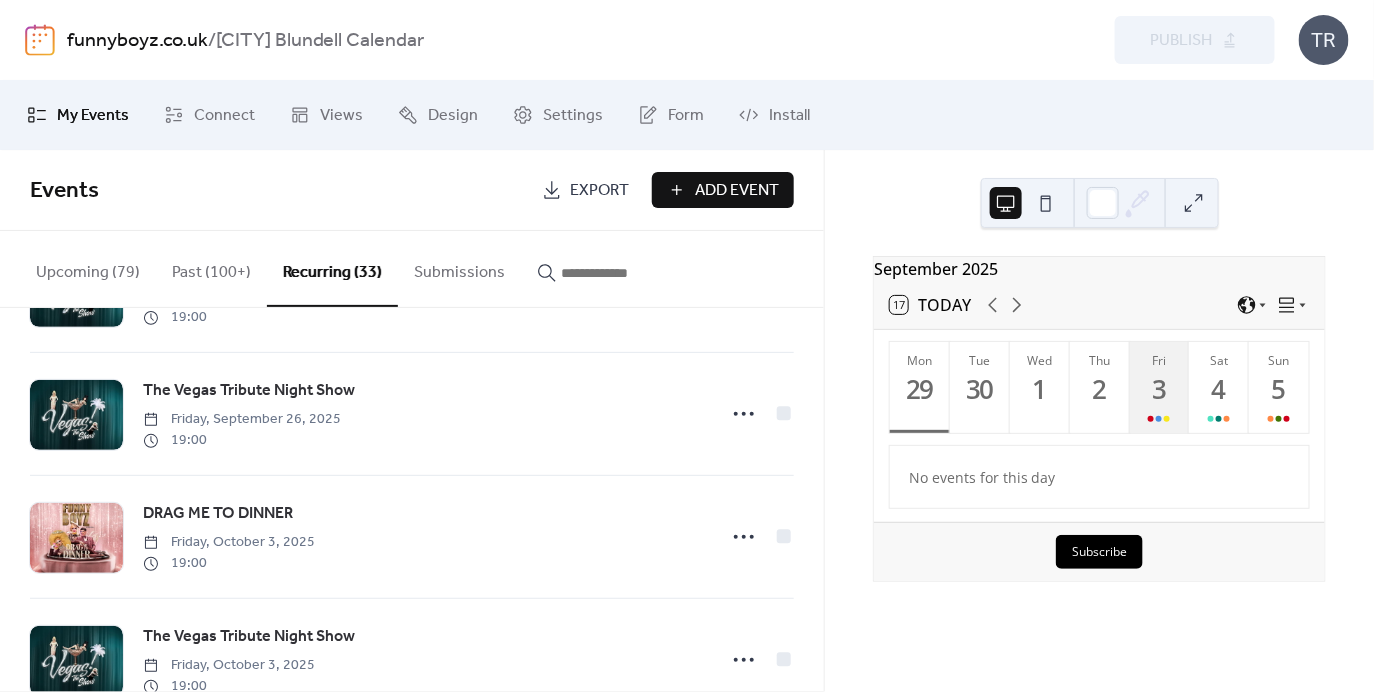 click on "3" at bounding box center [1159, 389] 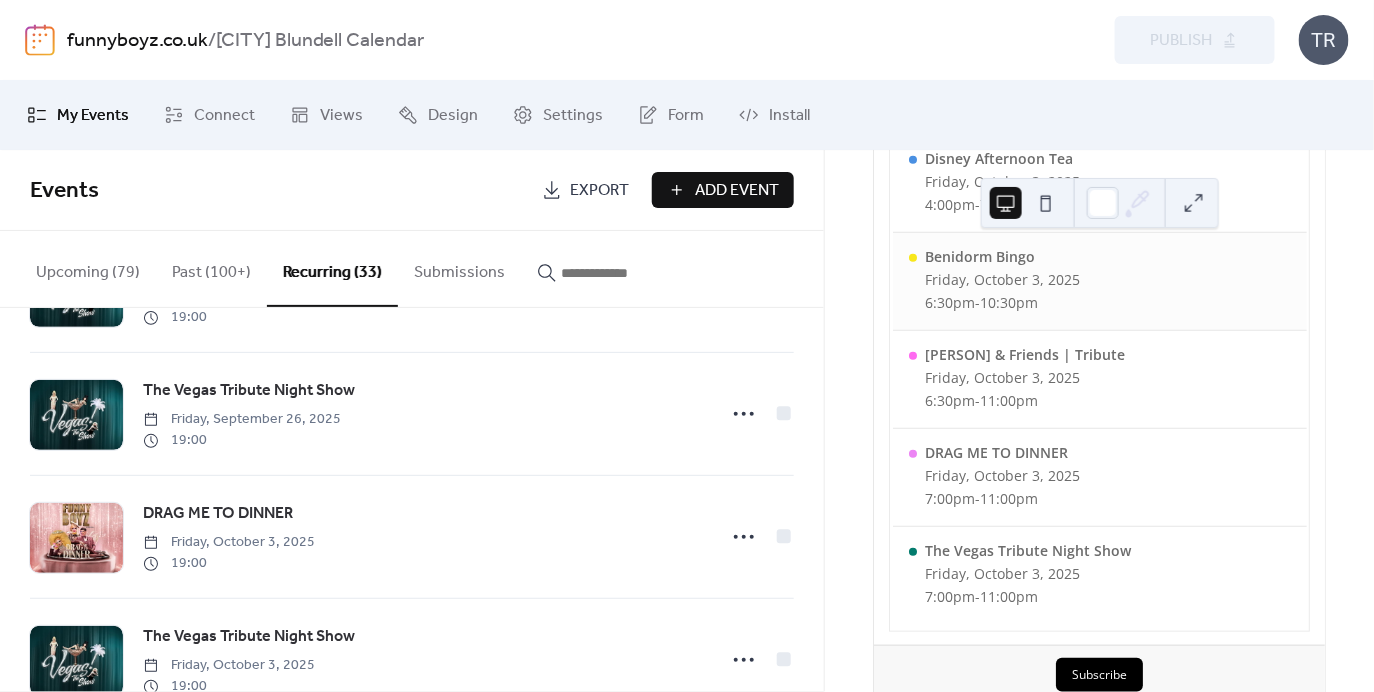 scroll, scrollTop: 428, scrollLeft: 0, axis: vertical 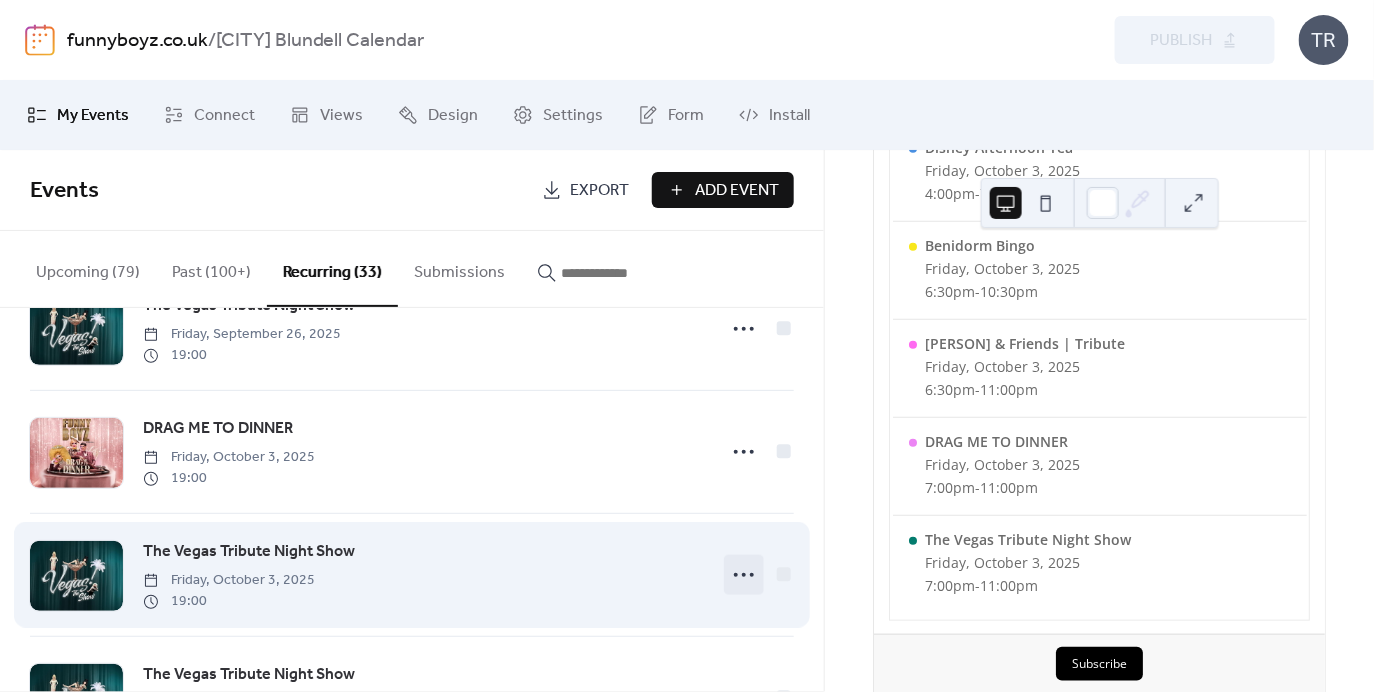 click 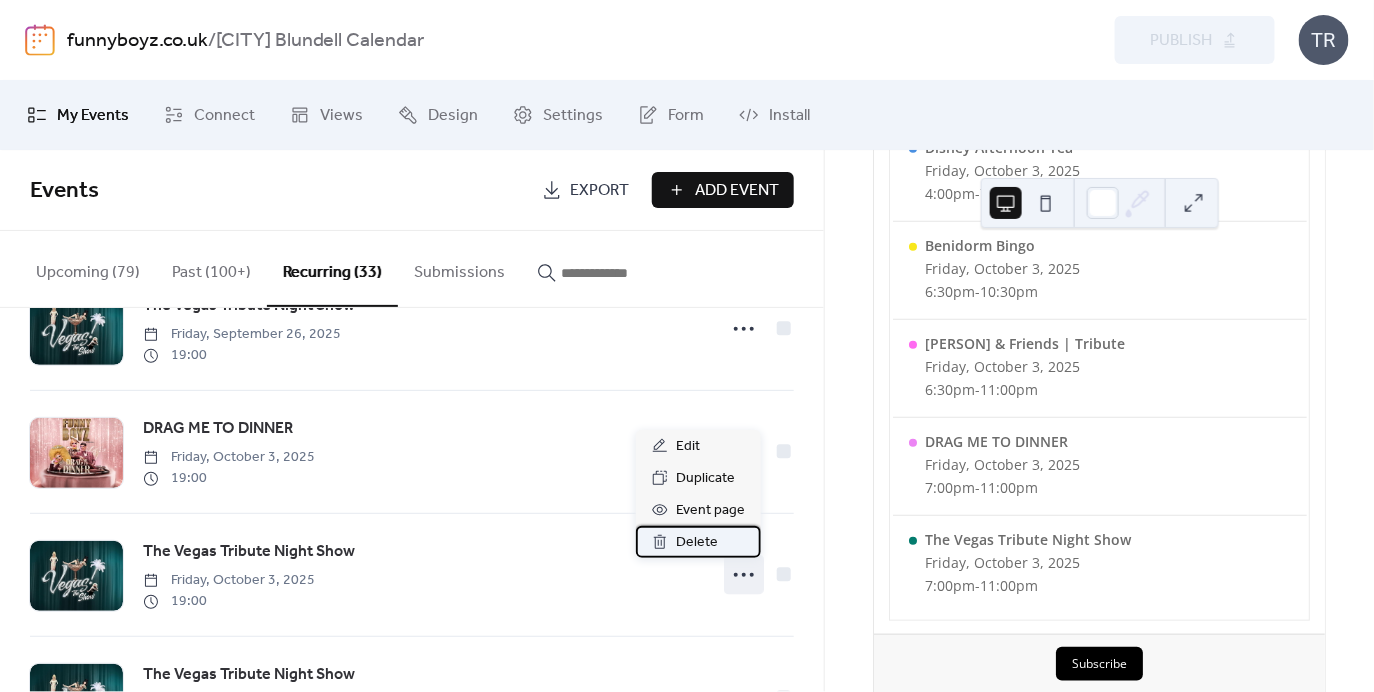 click on "Delete" at bounding box center (697, 543) 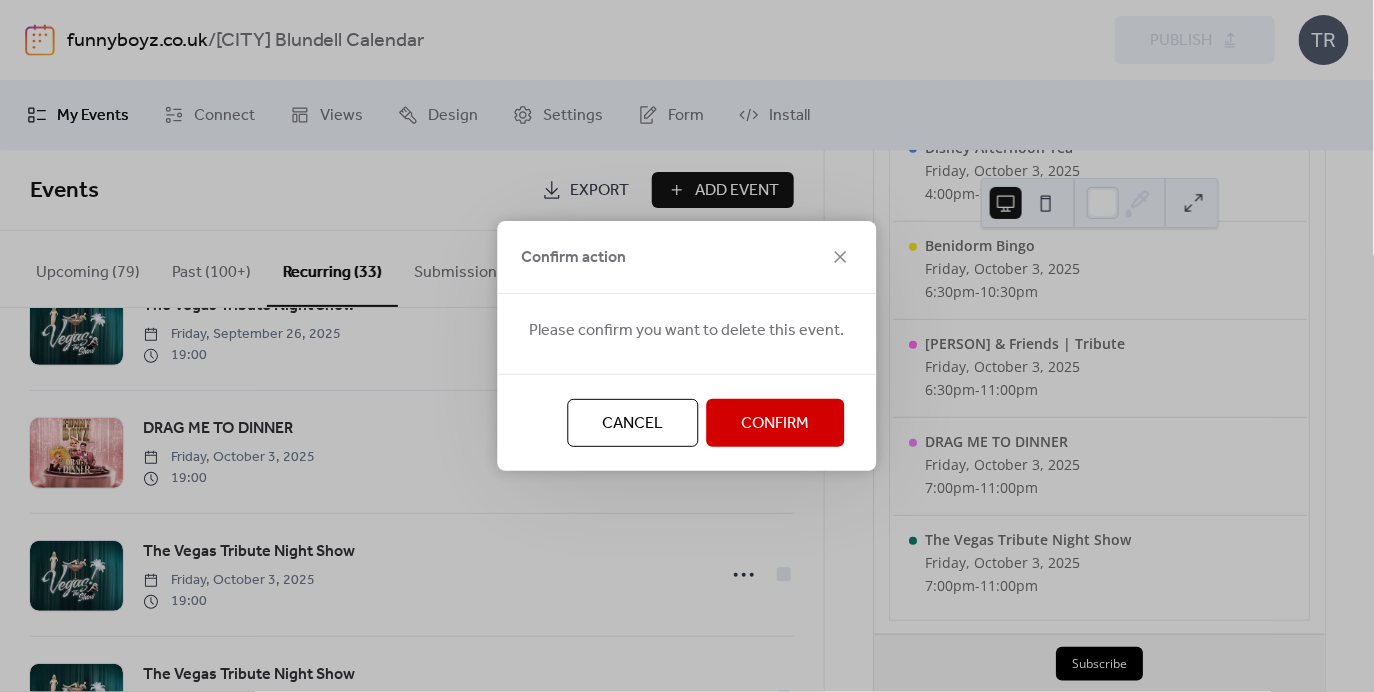 click on "Confirm" at bounding box center (776, 424) 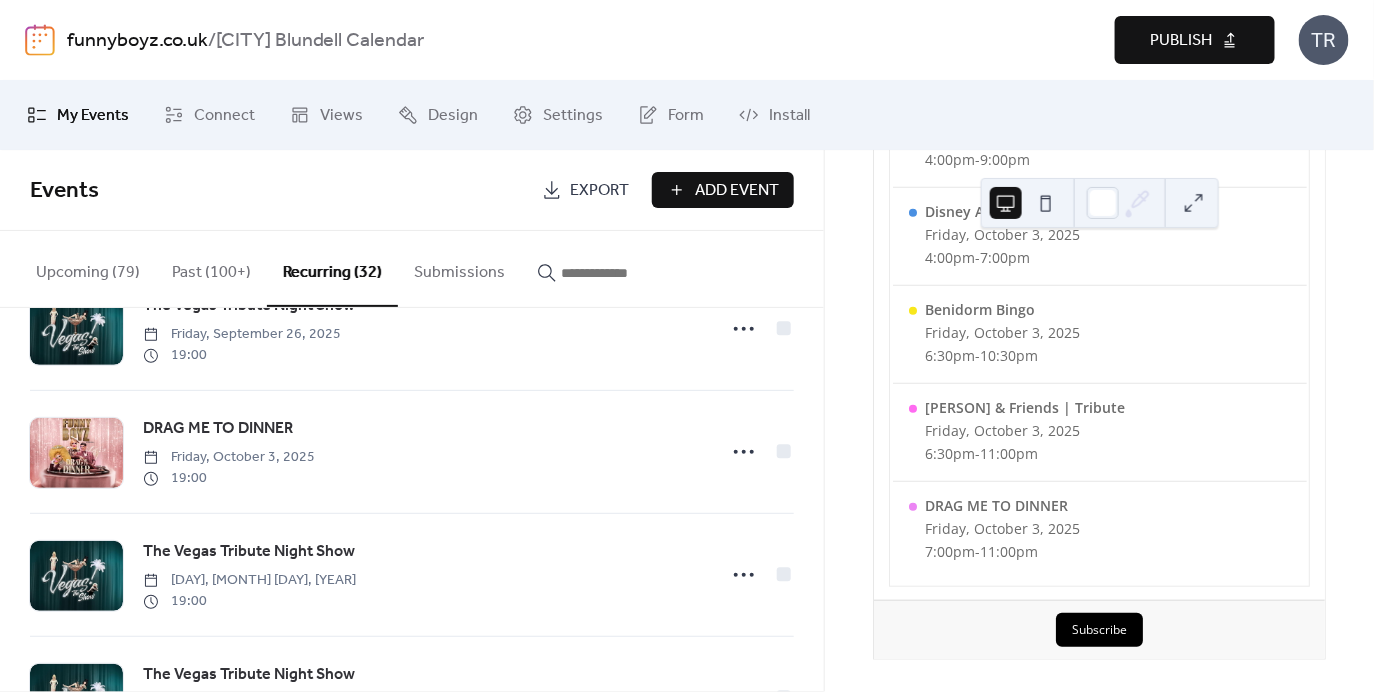scroll, scrollTop: 375, scrollLeft: 0, axis: vertical 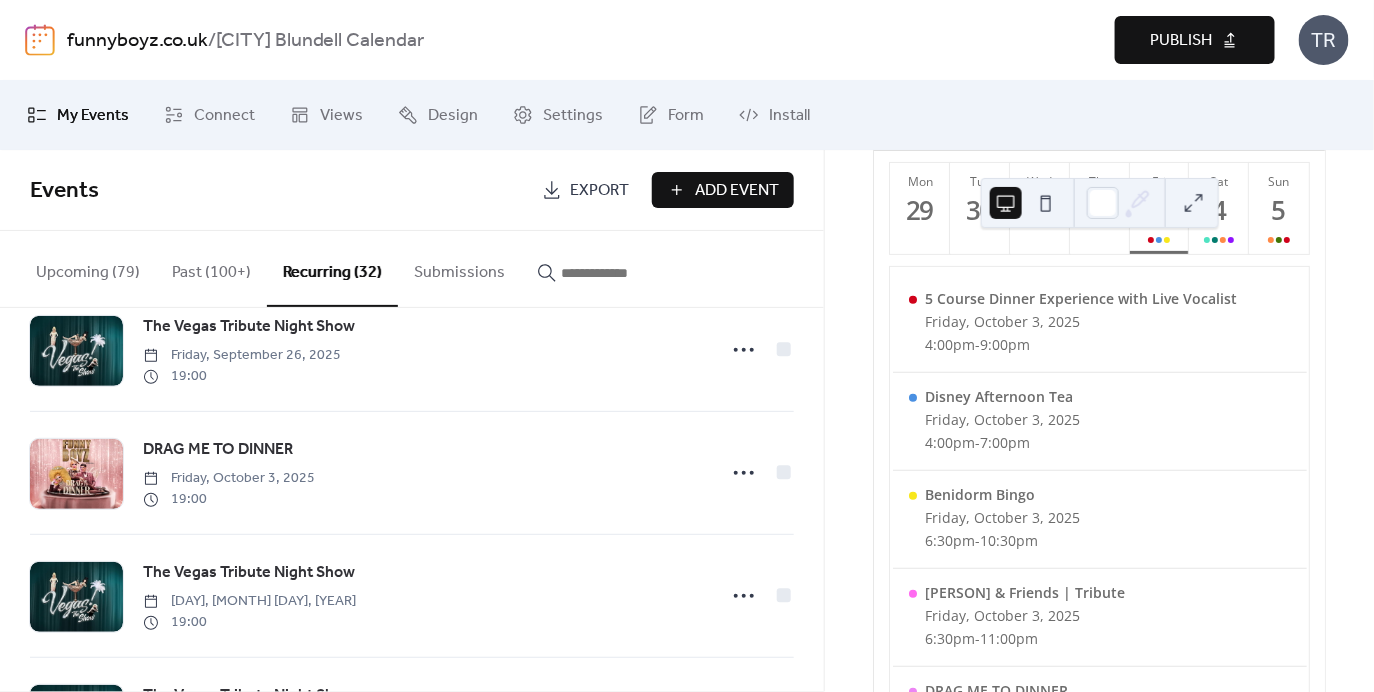 click at bounding box center (621, 273) 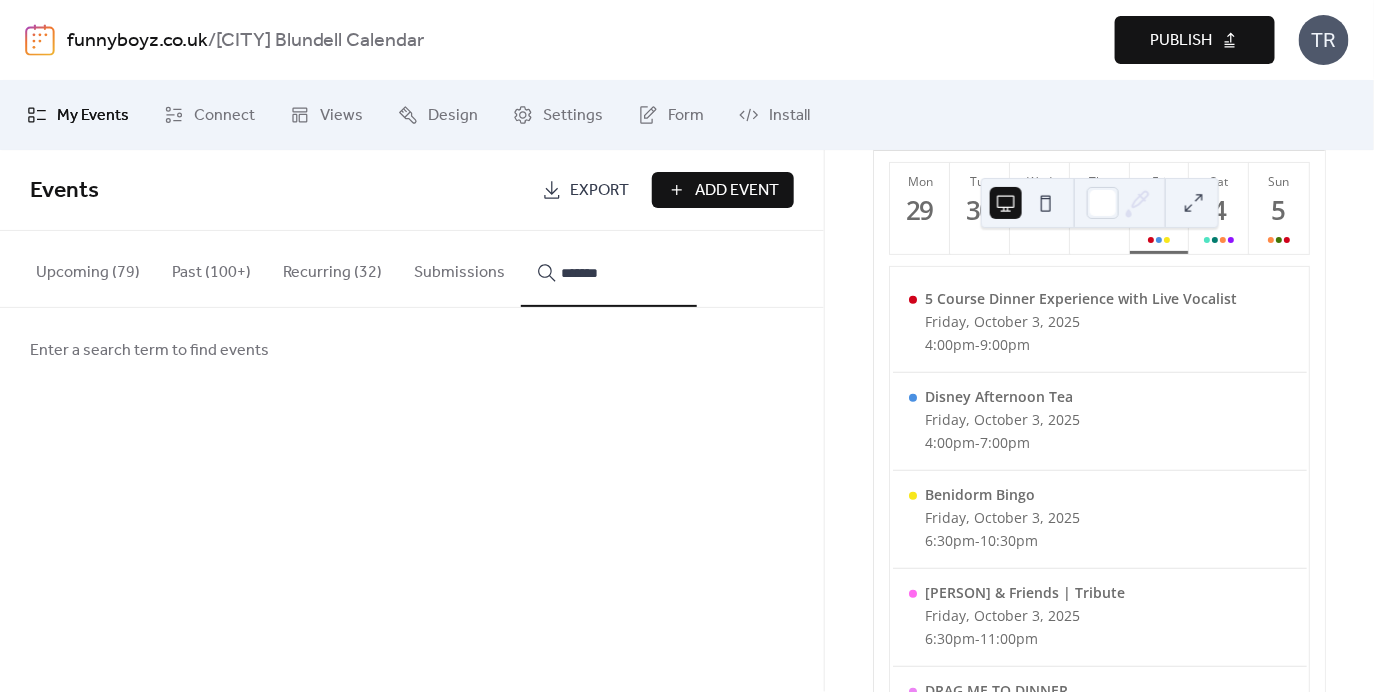 click on "******" at bounding box center (609, 269) 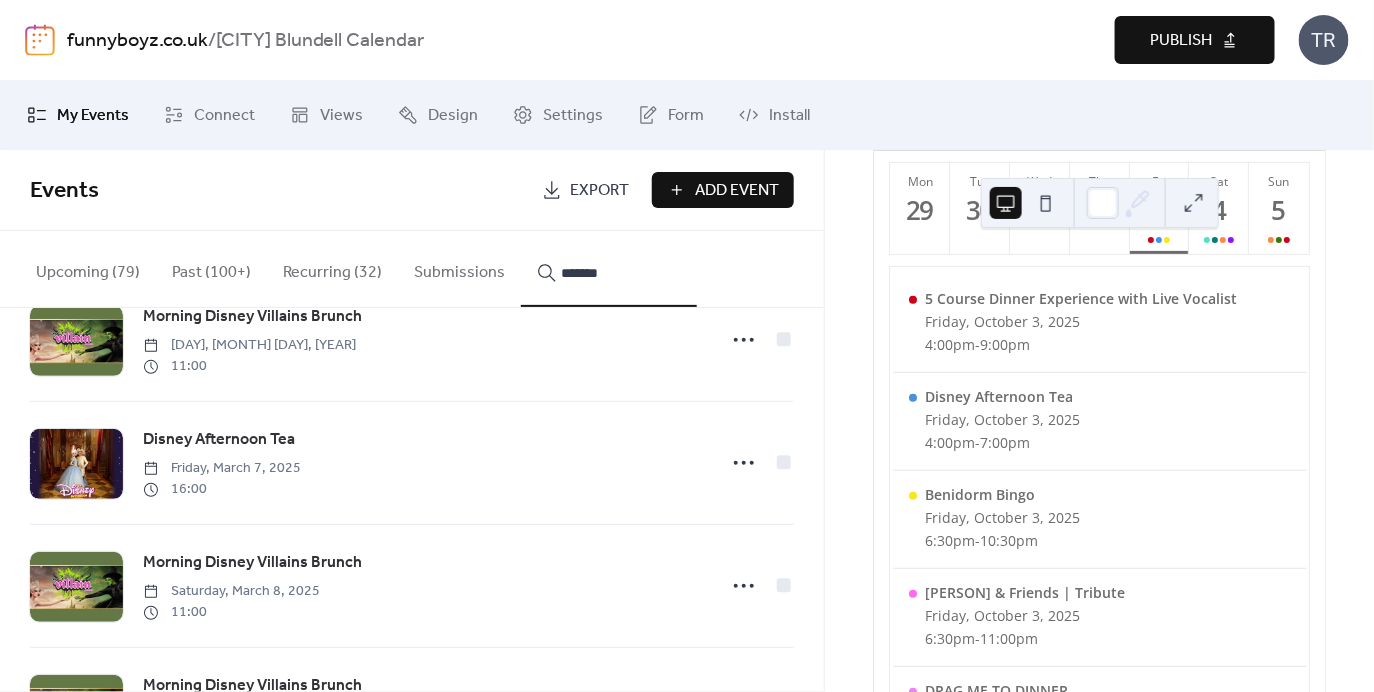 scroll, scrollTop: 60, scrollLeft: 0, axis: vertical 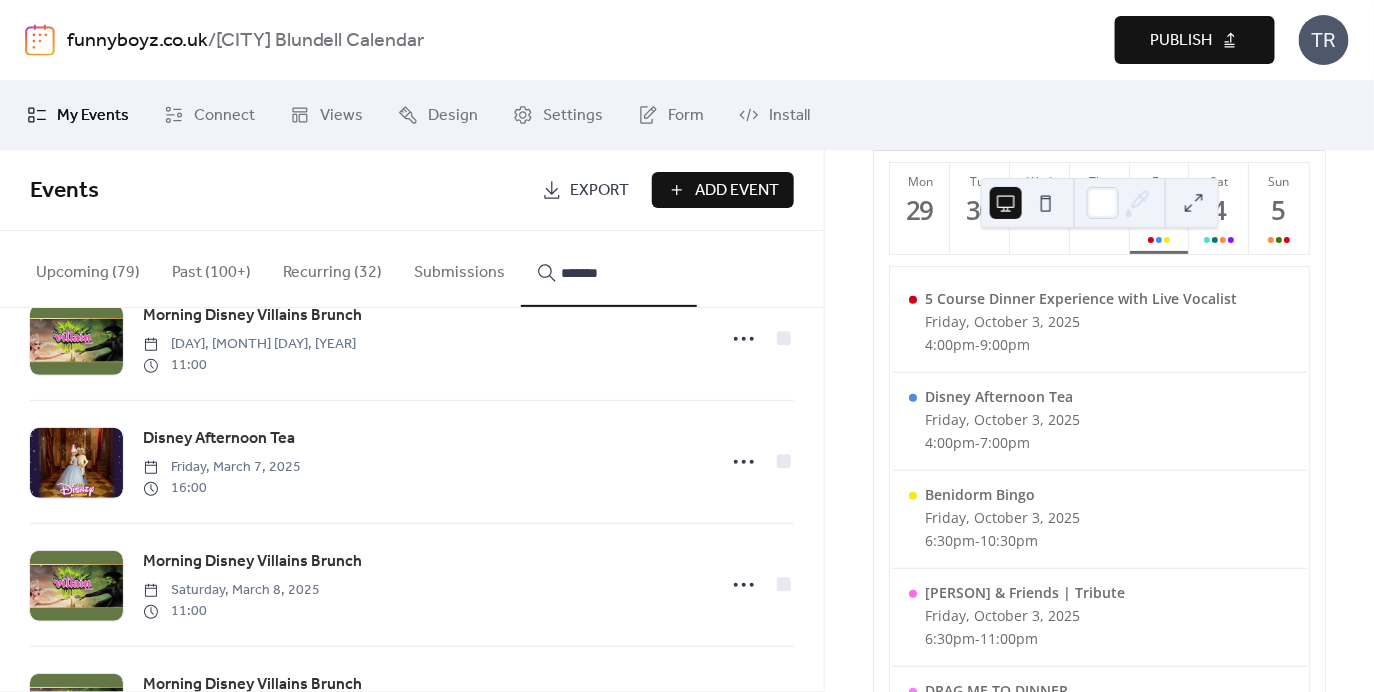 type on "******" 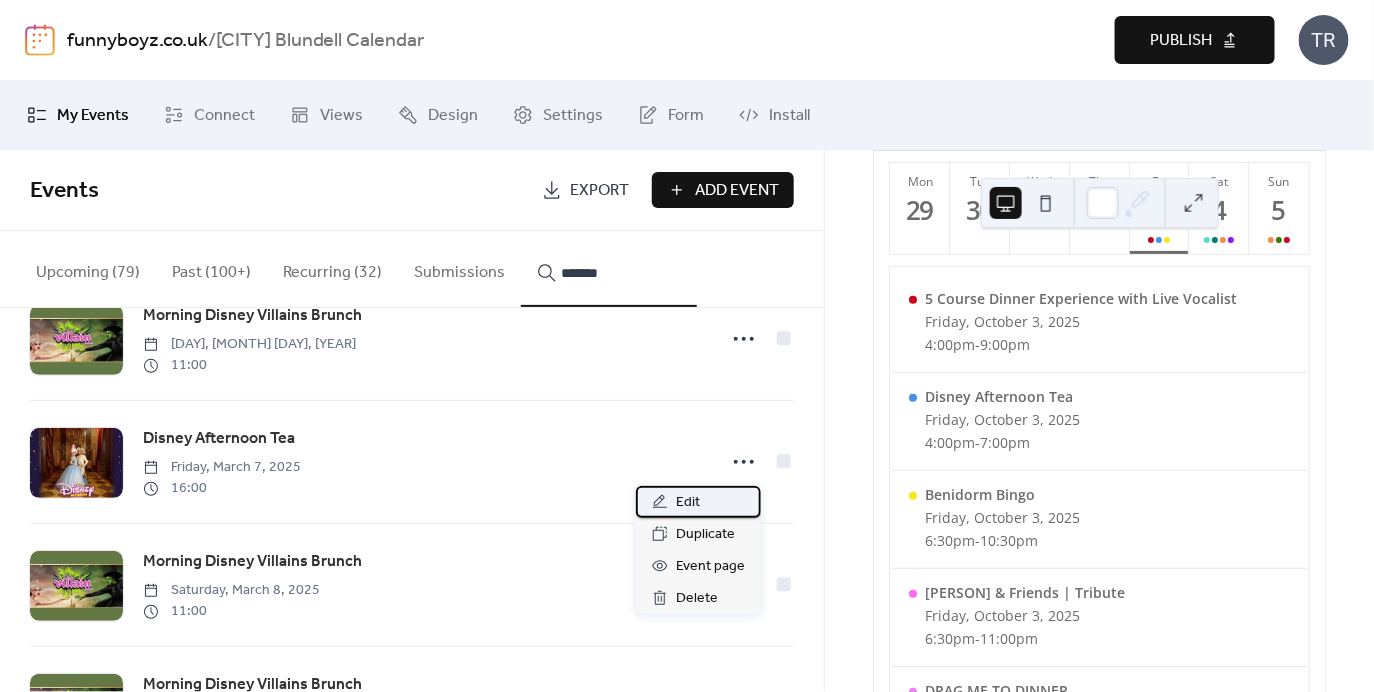 click on "Edit" at bounding box center [698, 502] 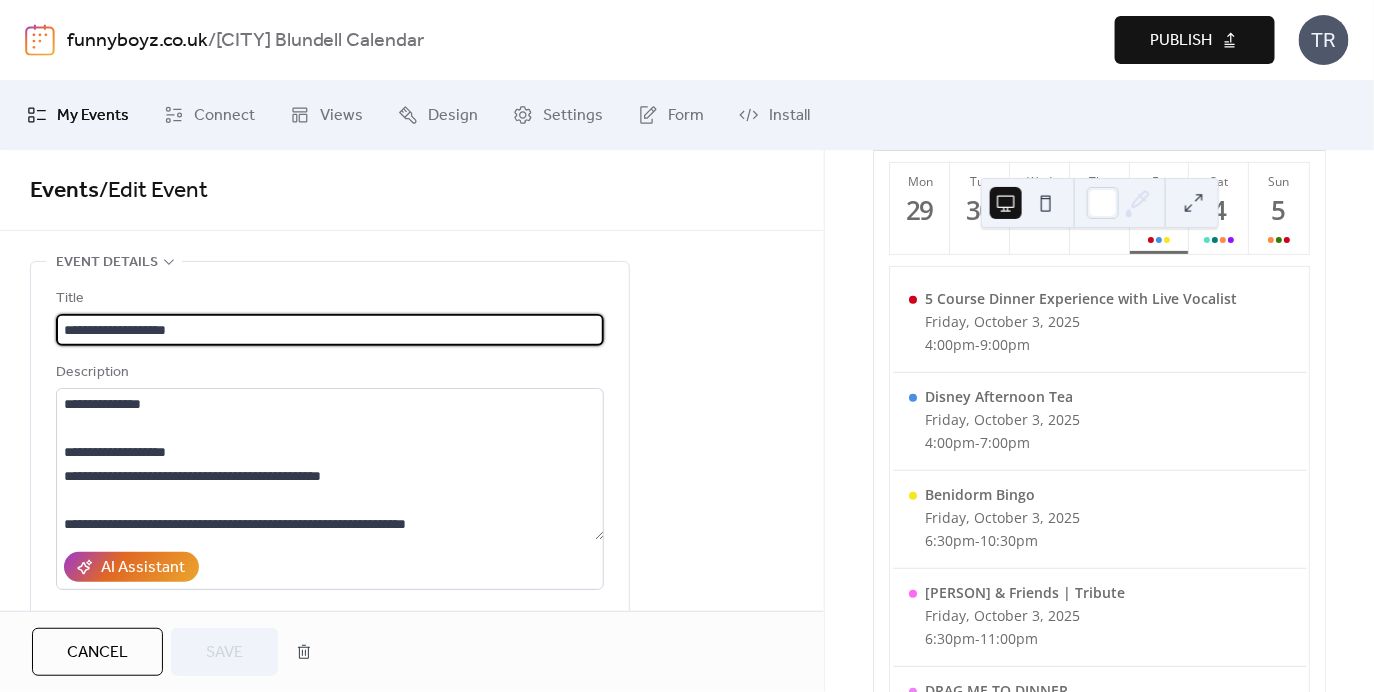 type on "**********" 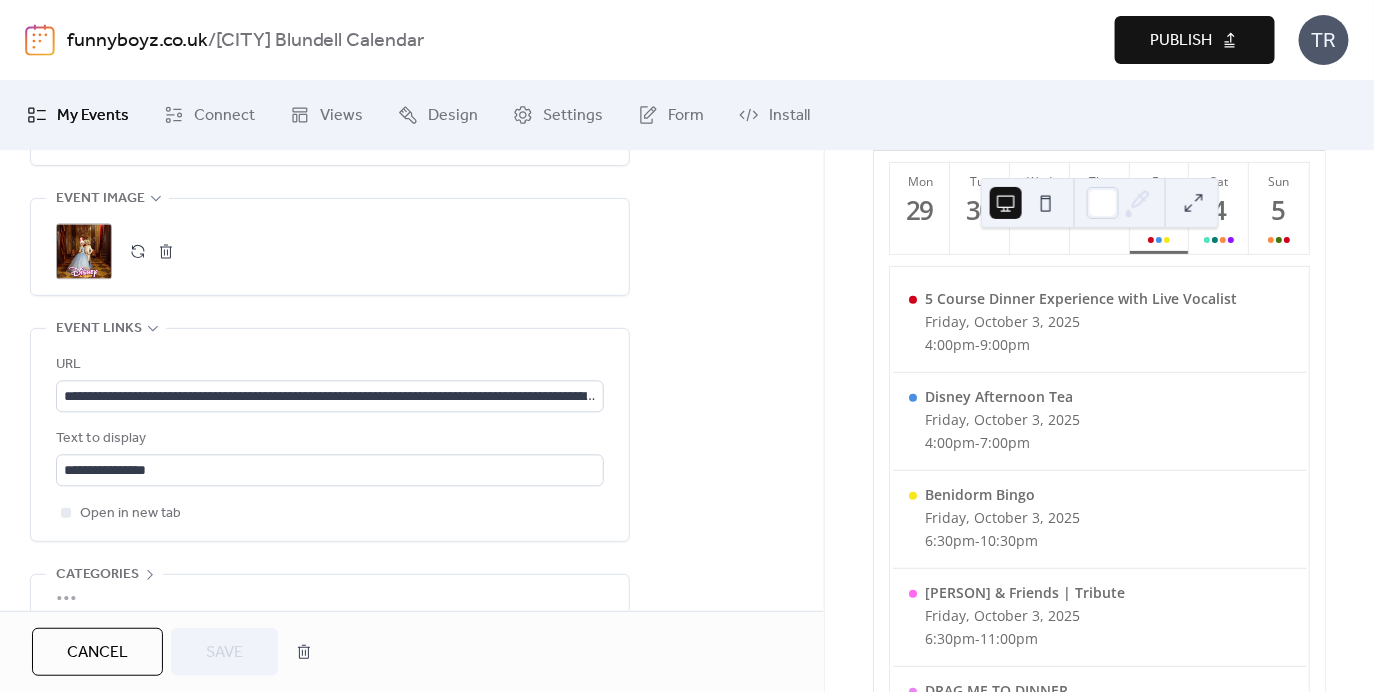 scroll, scrollTop: 1479, scrollLeft: 0, axis: vertical 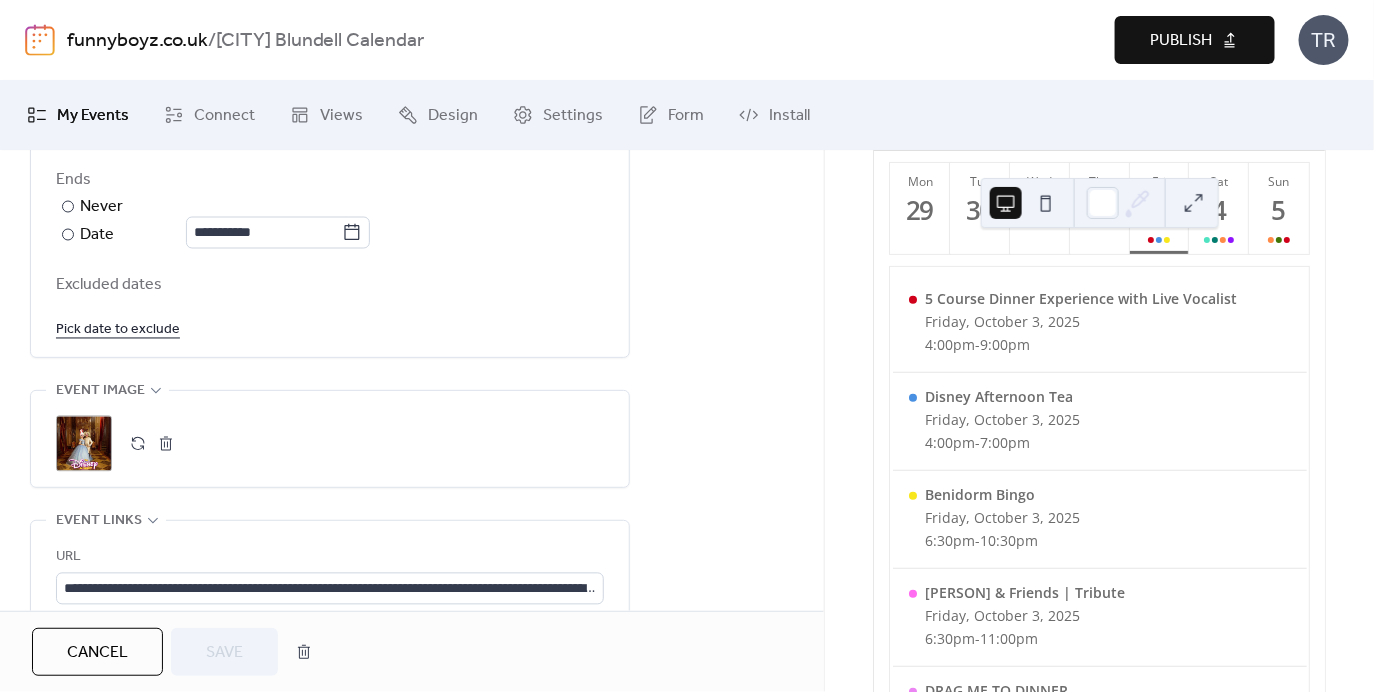 click on "Pick date to exclude" at bounding box center [118, 329] 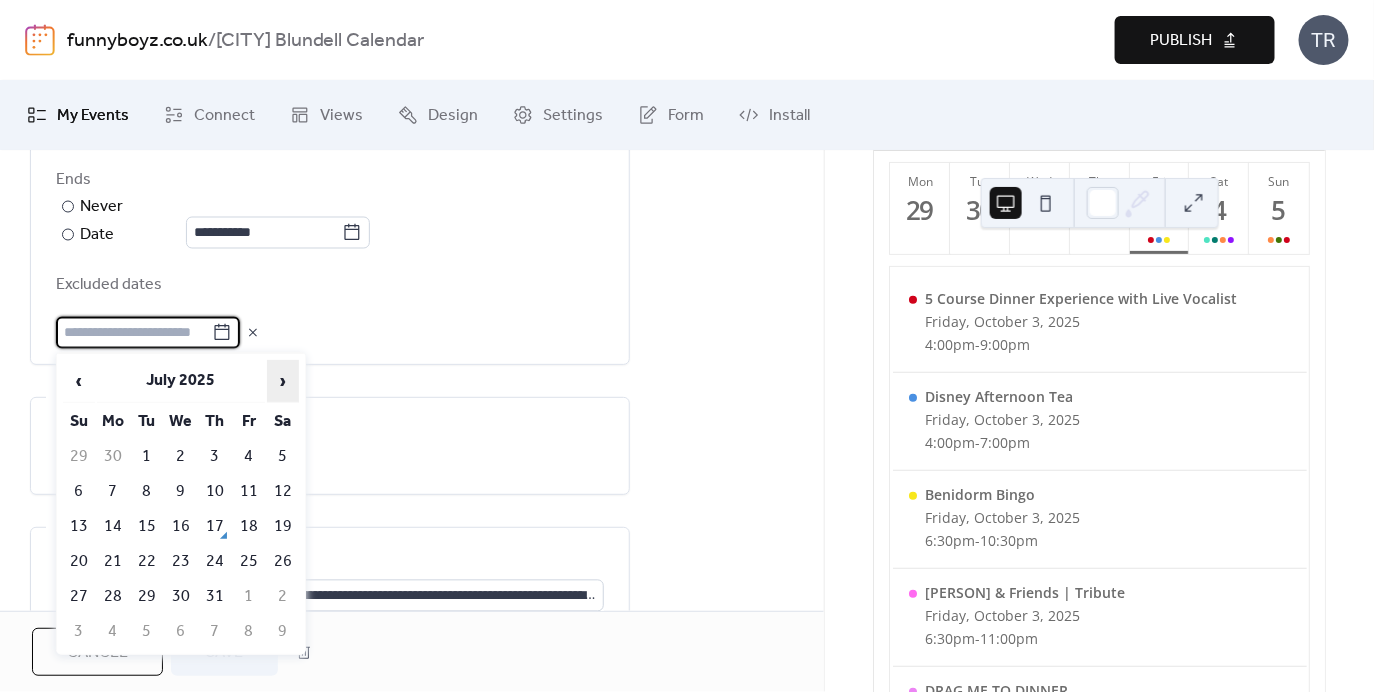 click on "›" at bounding box center [283, 381] 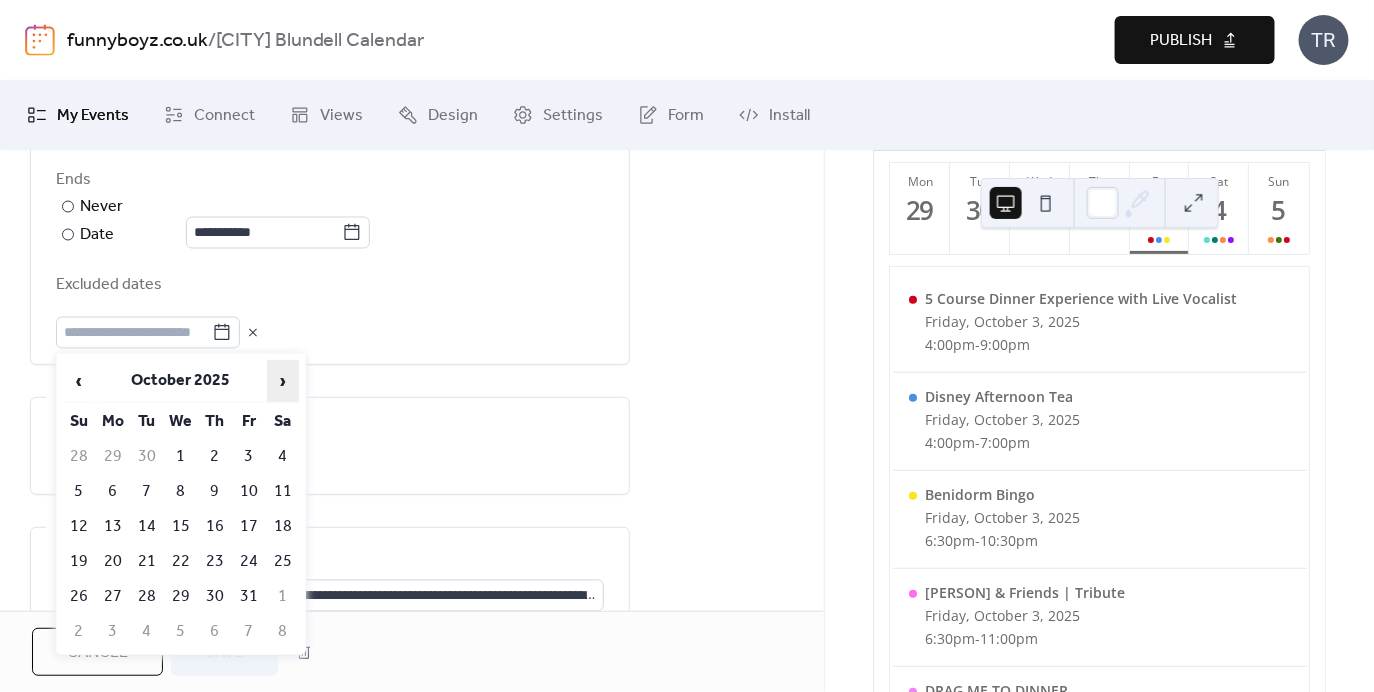 click on "›" at bounding box center [283, 381] 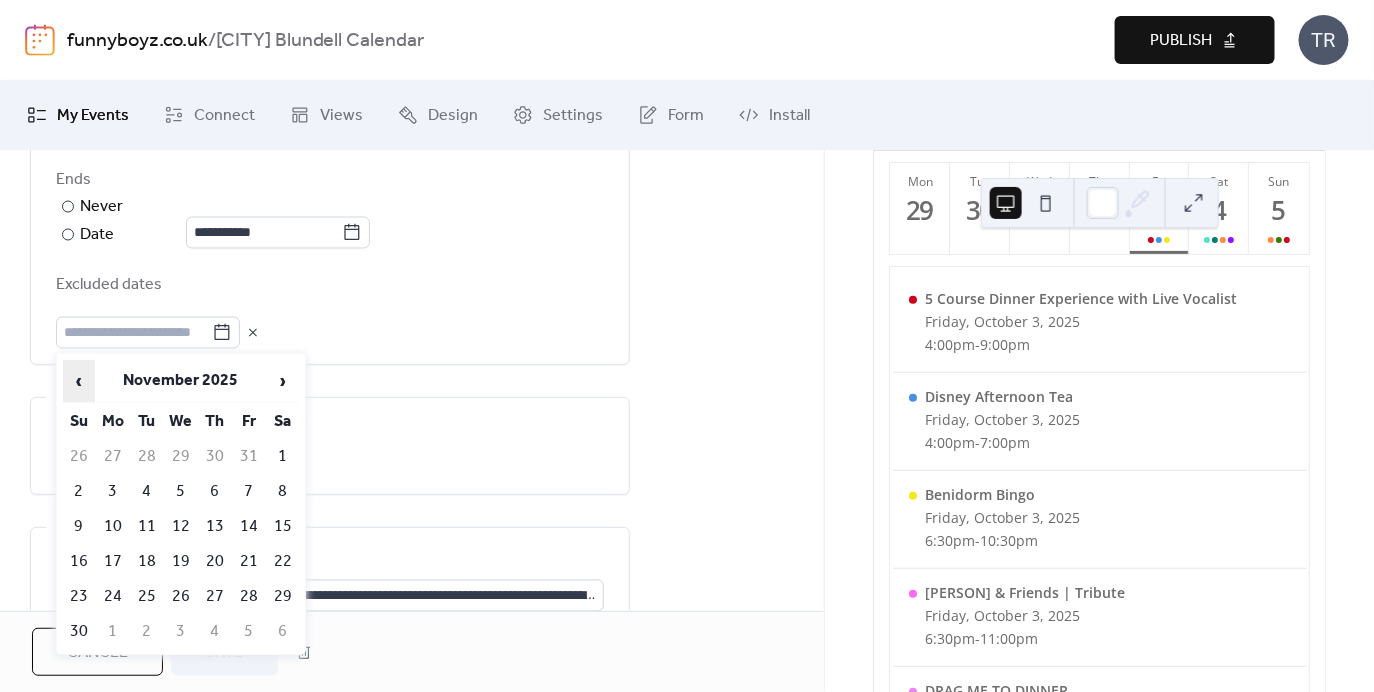 click on "‹" at bounding box center [79, 381] 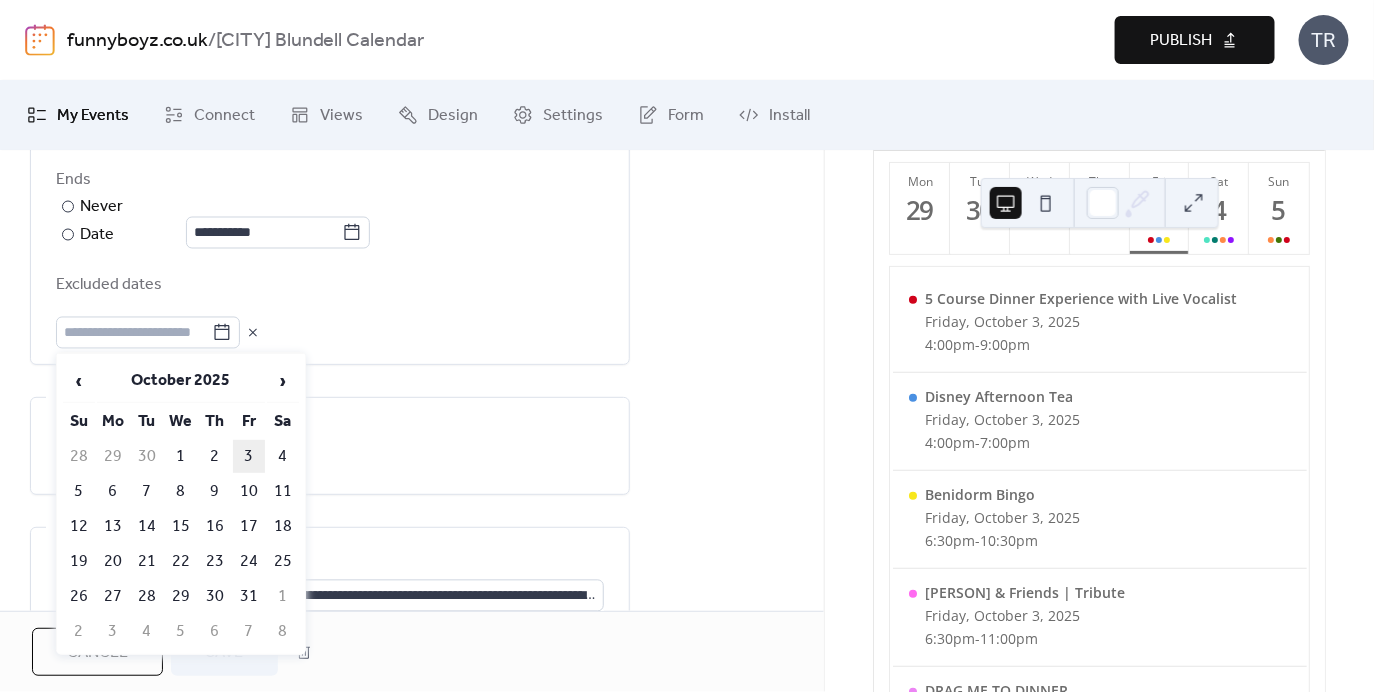 click on "3" at bounding box center (249, 456) 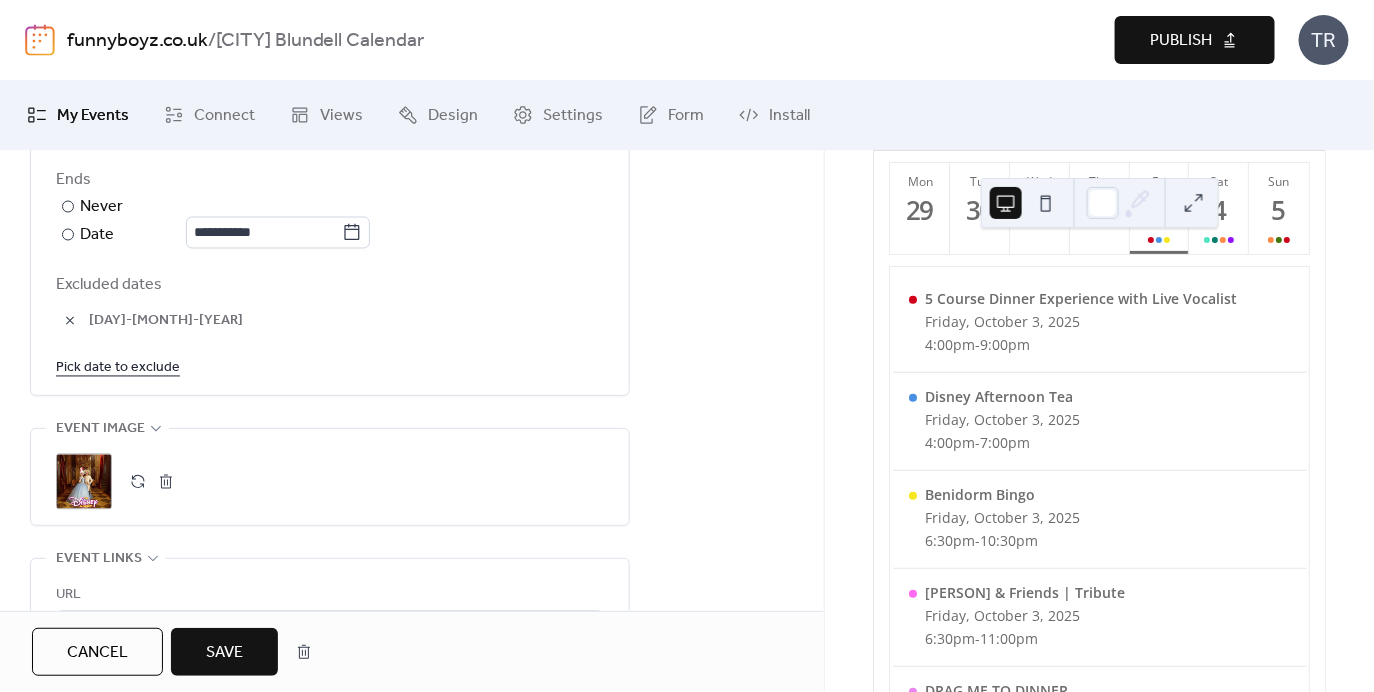 click on "Save" at bounding box center [224, 652] 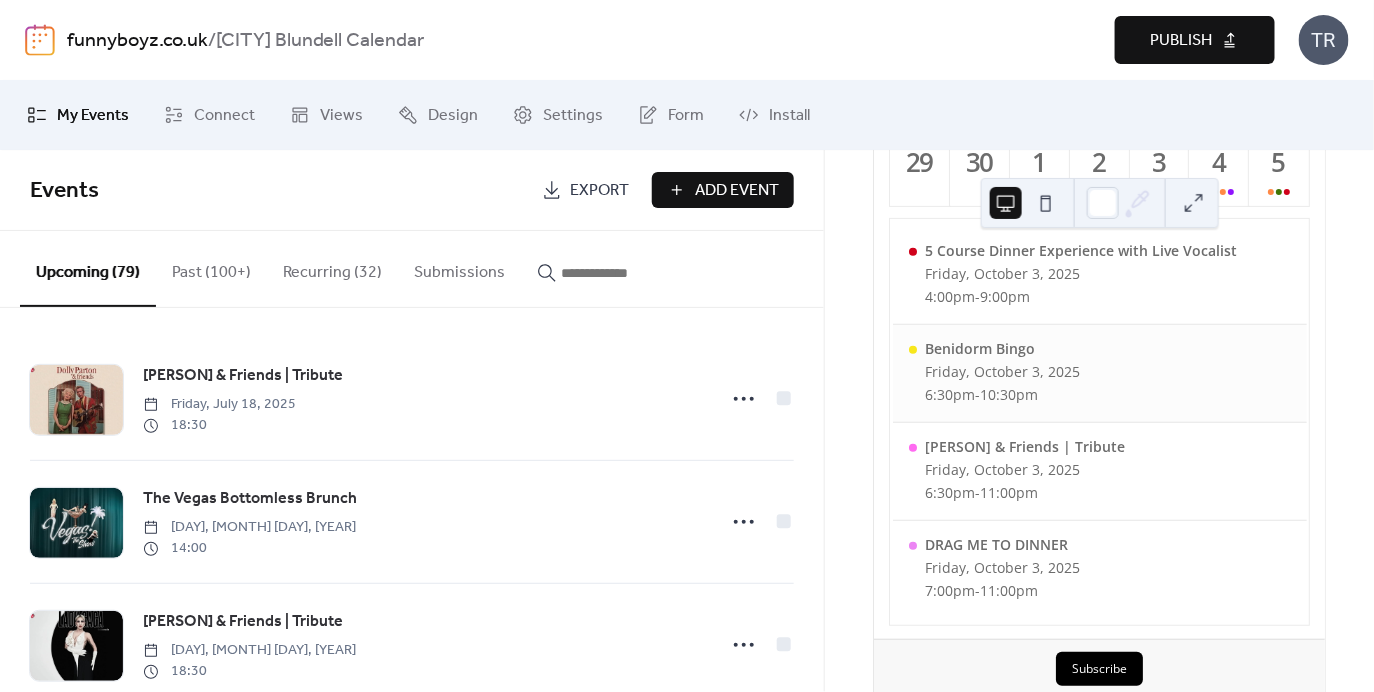 scroll, scrollTop: 230, scrollLeft: 0, axis: vertical 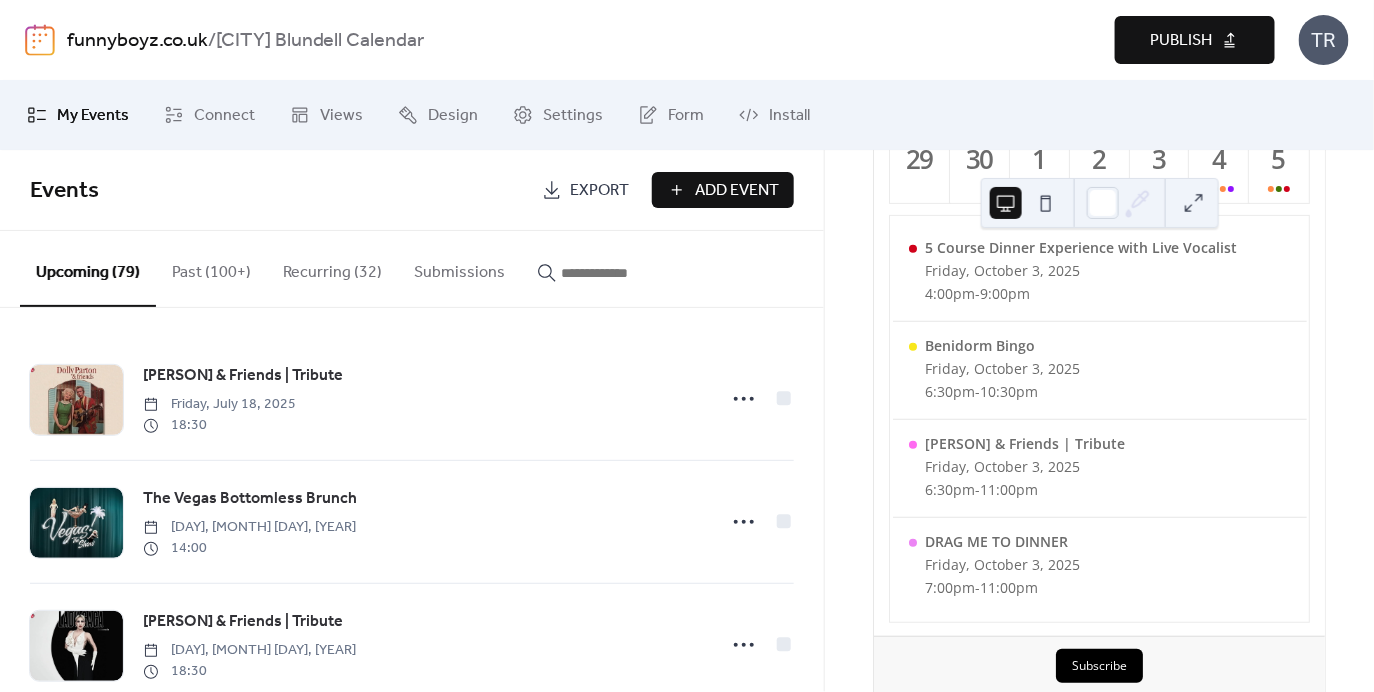 click at bounding box center (621, 273) 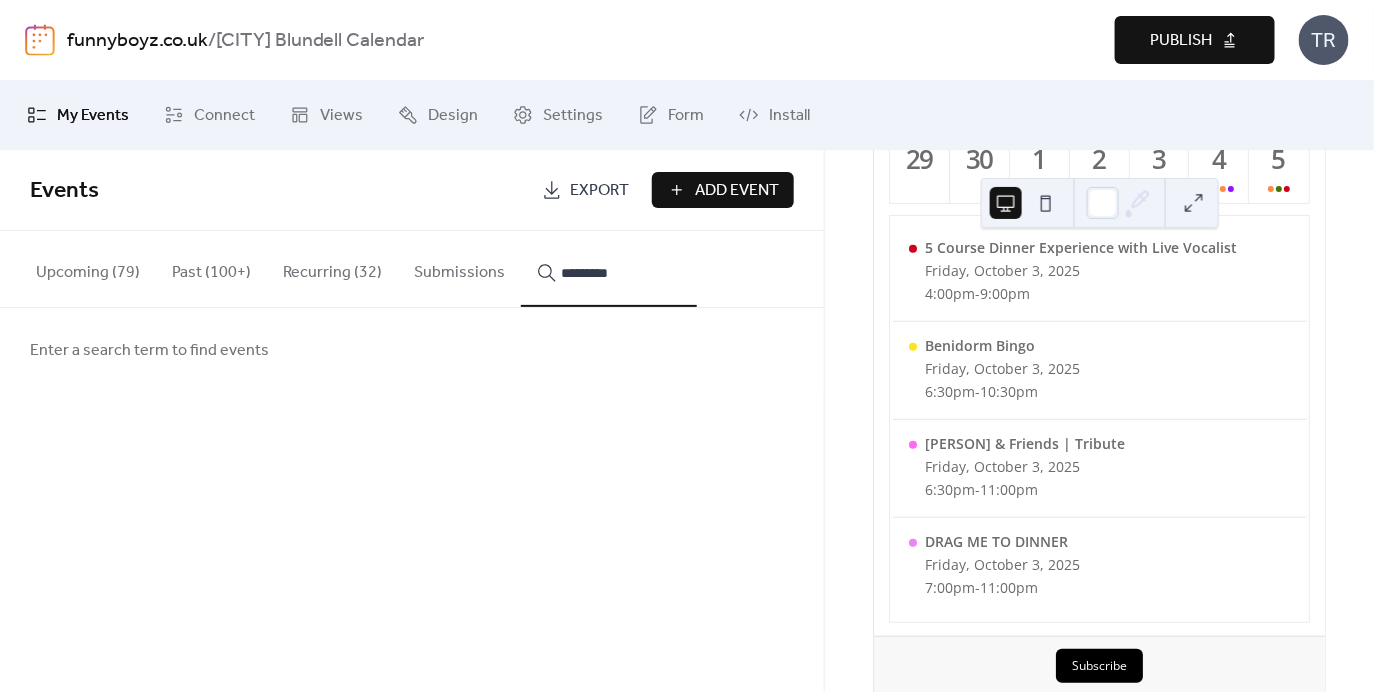 click on "********" at bounding box center (609, 269) 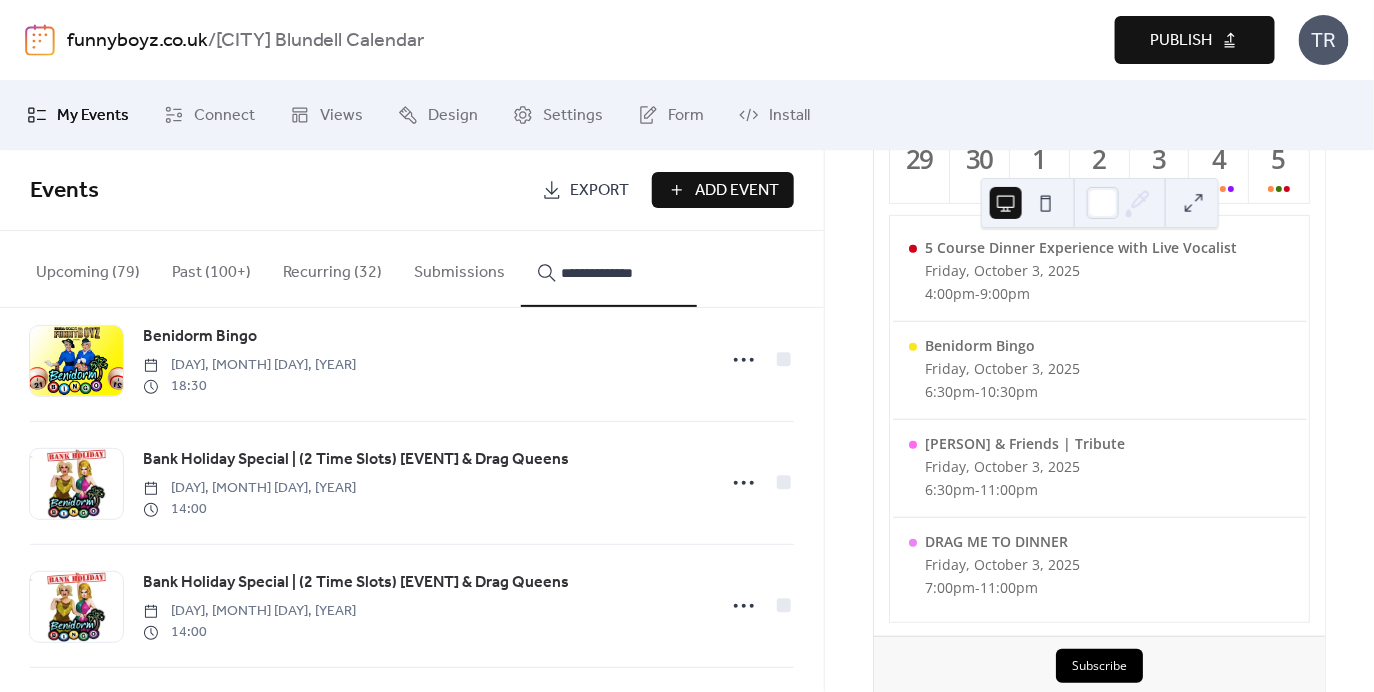 scroll, scrollTop: 1637, scrollLeft: 0, axis: vertical 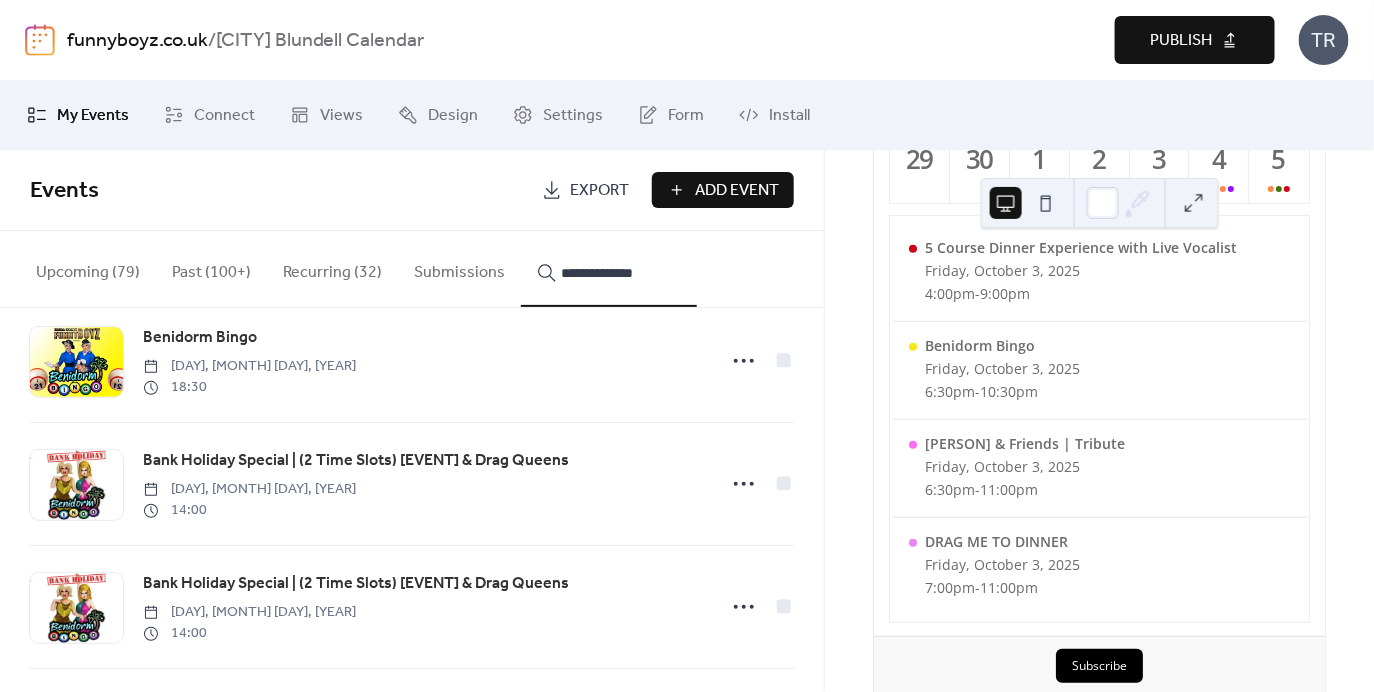 type on "**********" 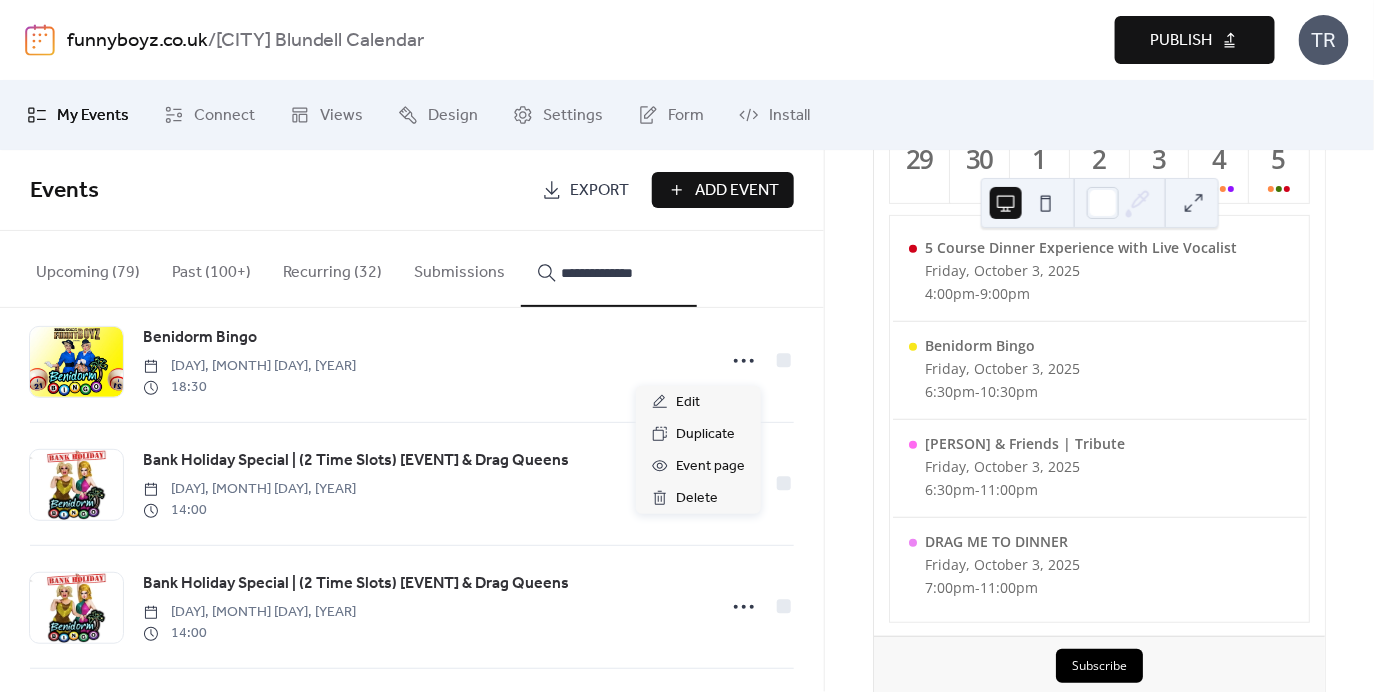 click 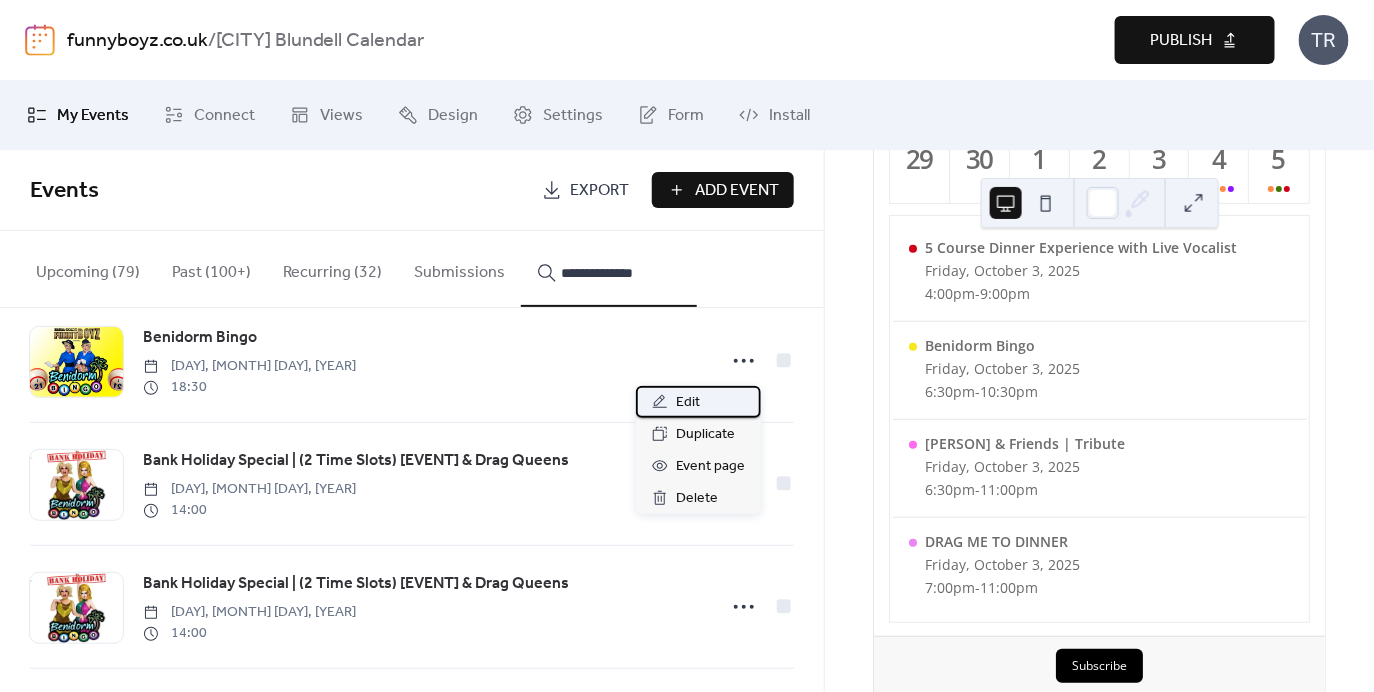 click on "Edit" at bounding box center [698, 402] 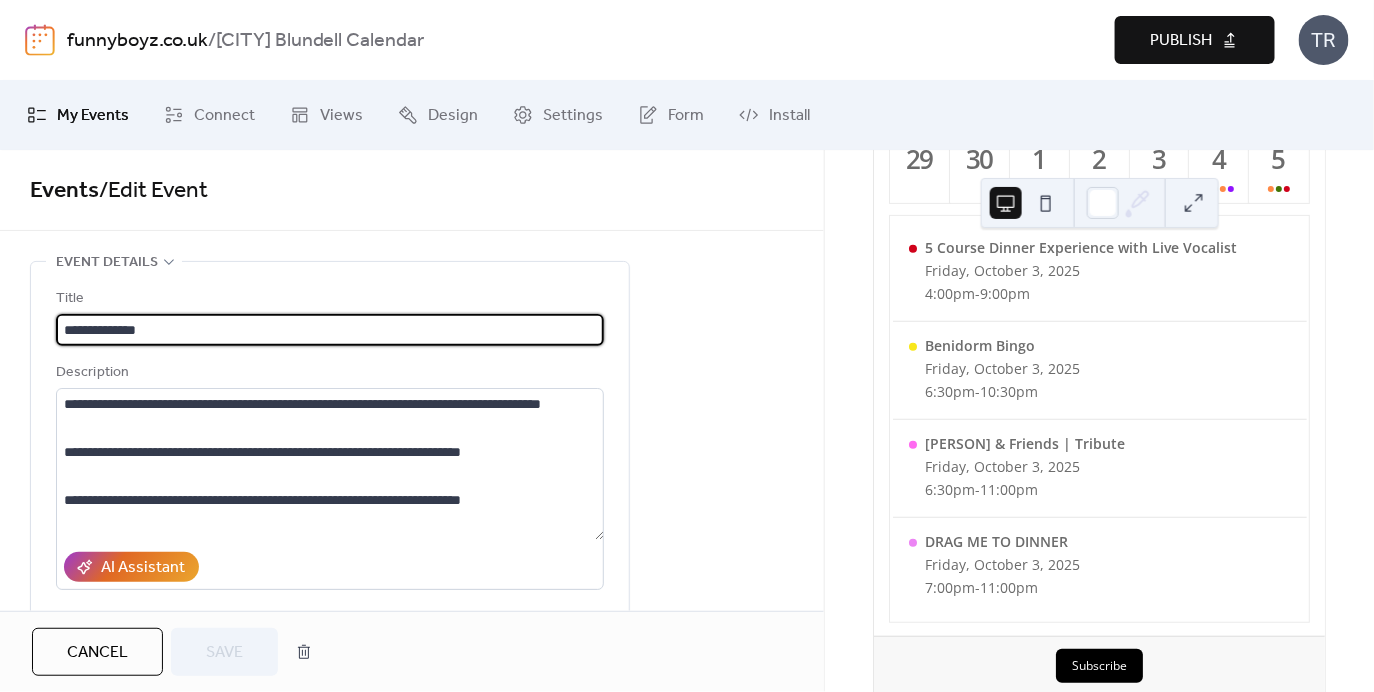 type on "**********" 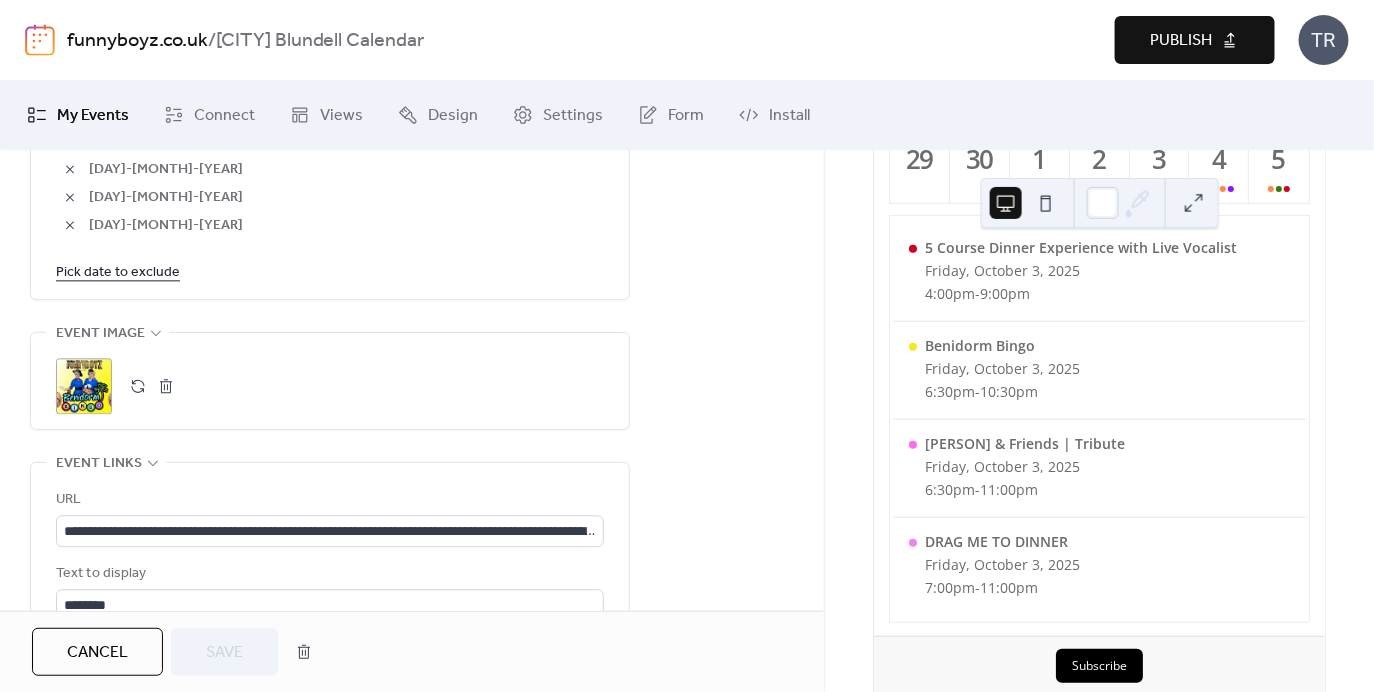 scroll, scrollTop: 1431, scrollLeft: 0, axis: vertical 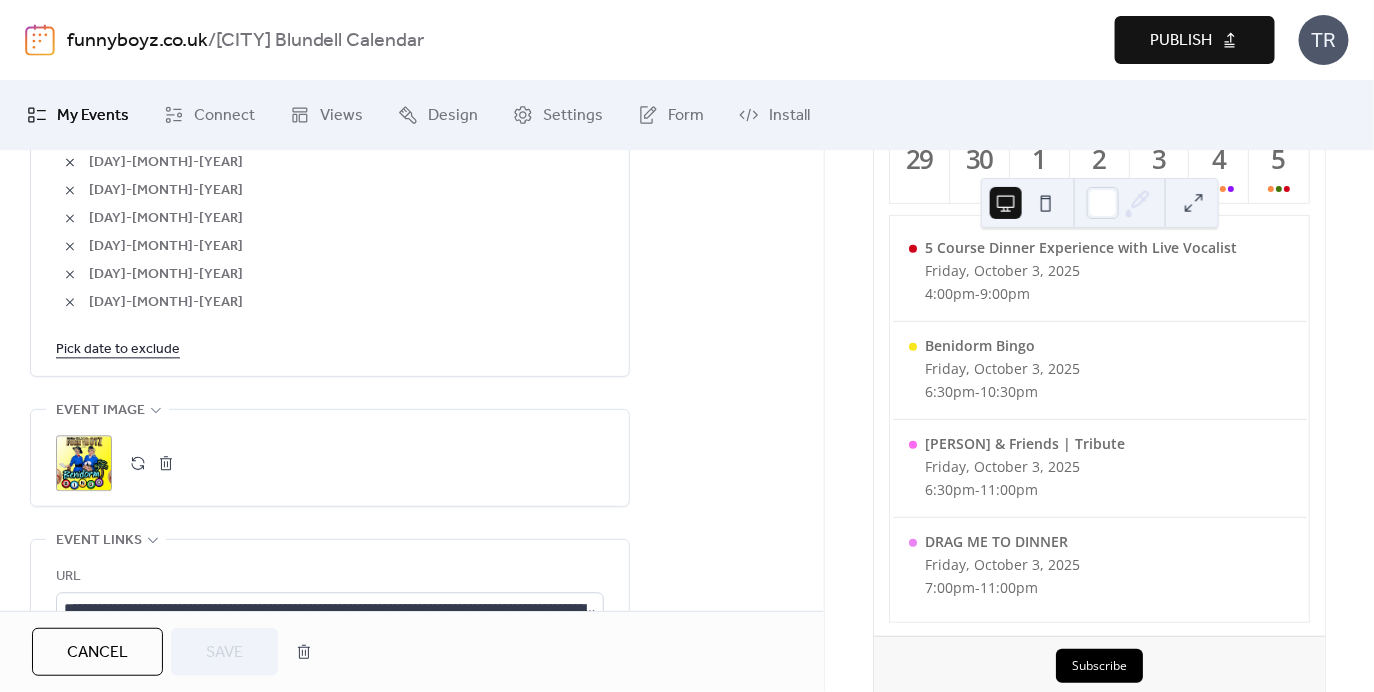 click on "Pick date to exclude" at bounding box center (118, 348) 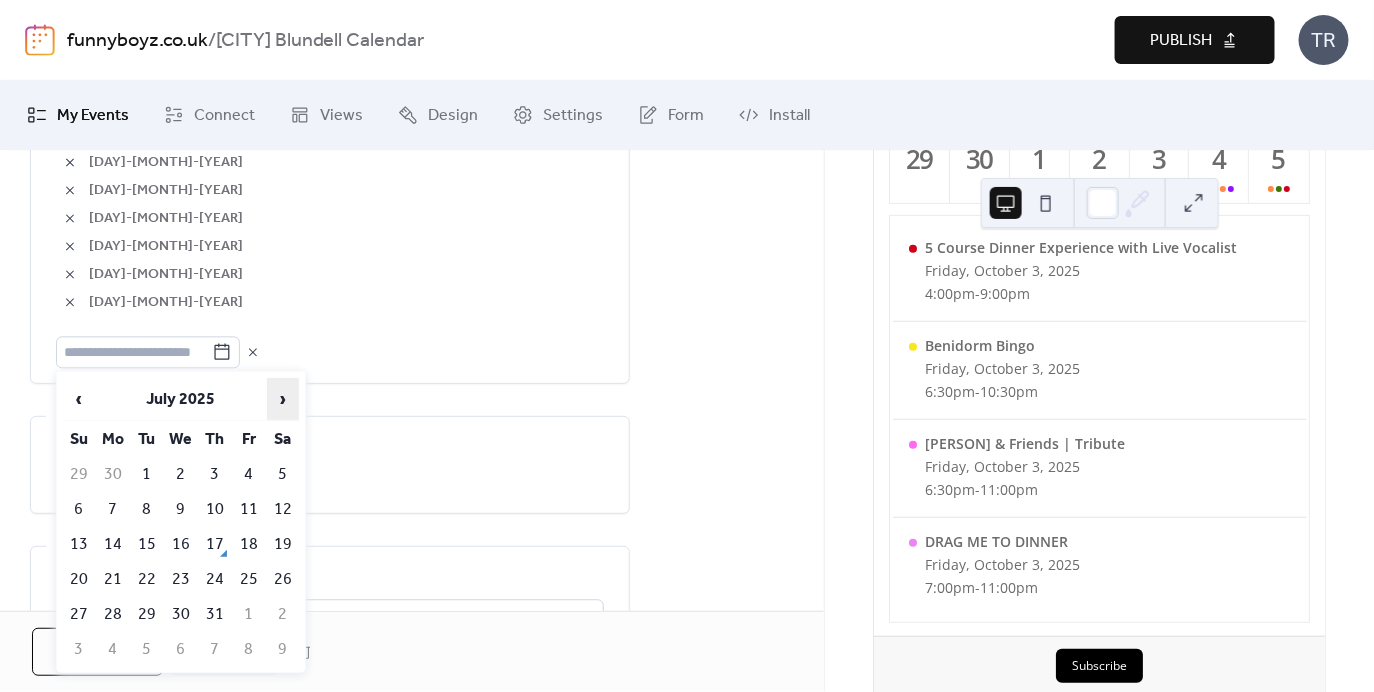 click on "›" at bounding box center (283, 399) 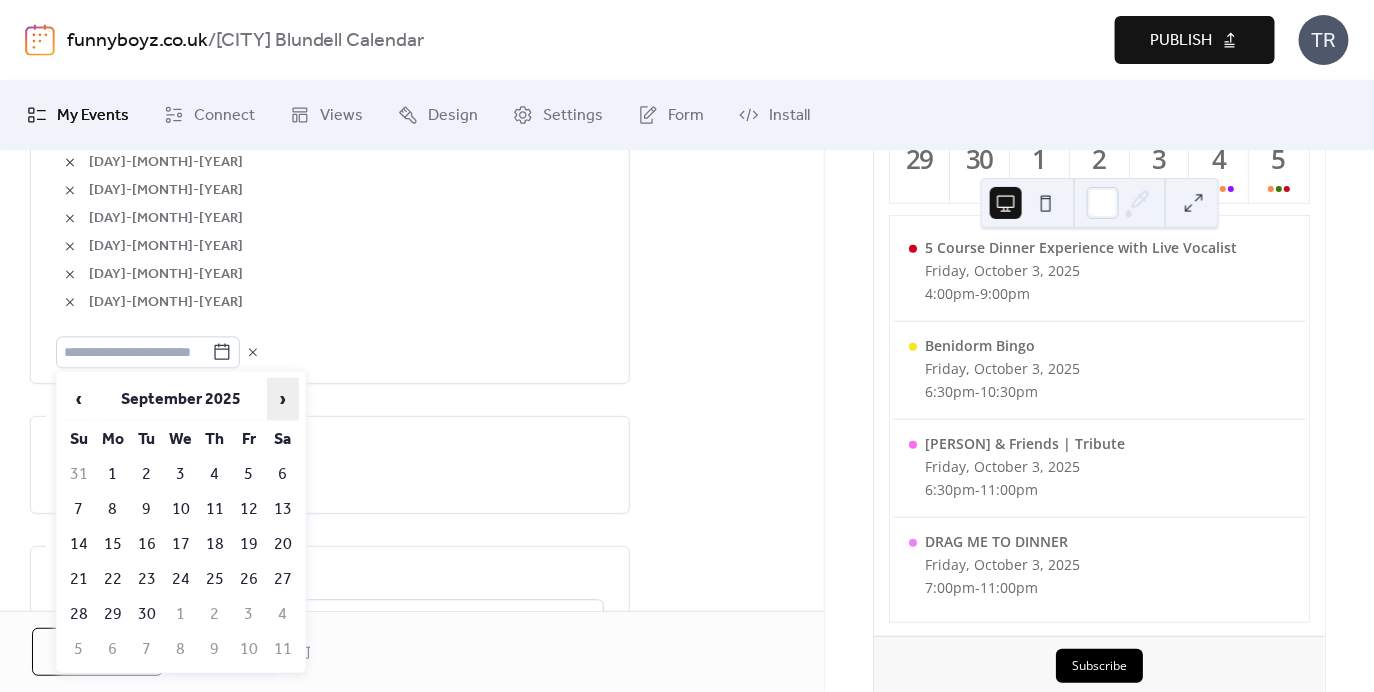 click on "›" at bounding box center (283, 399) 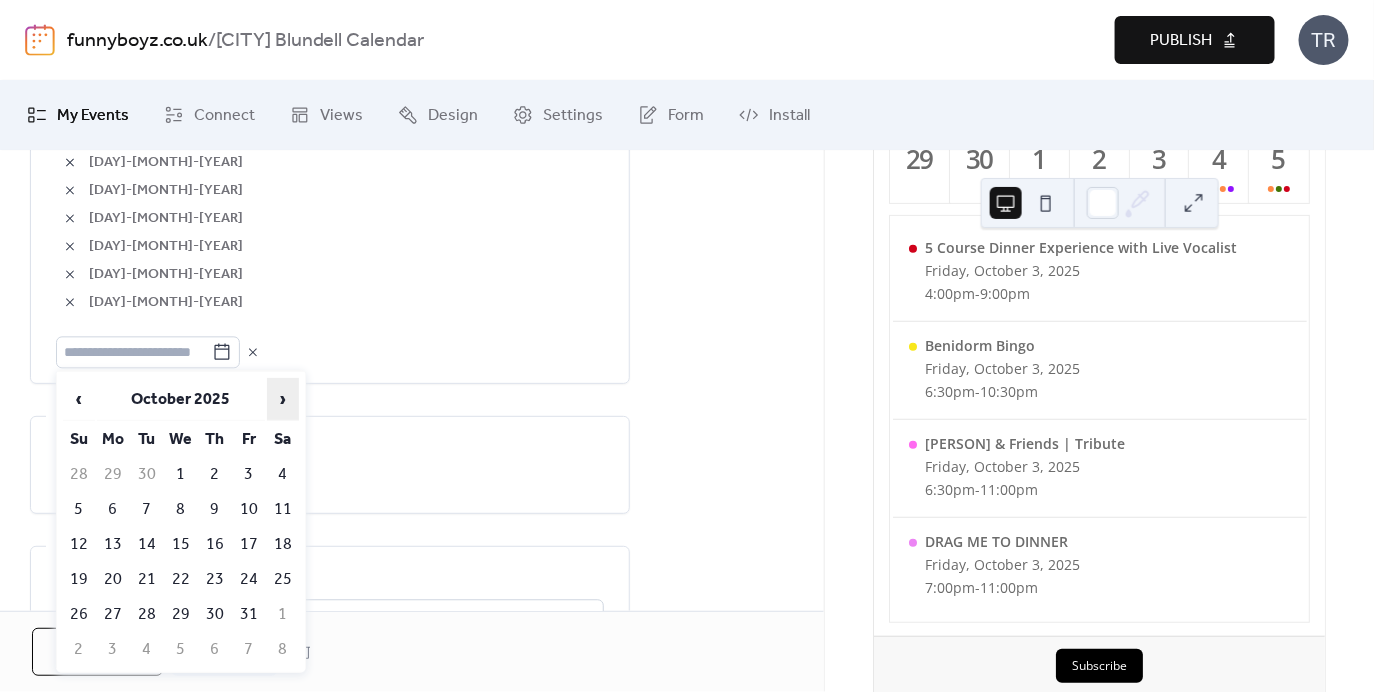 click on "›" at bounding box center [283, 399] 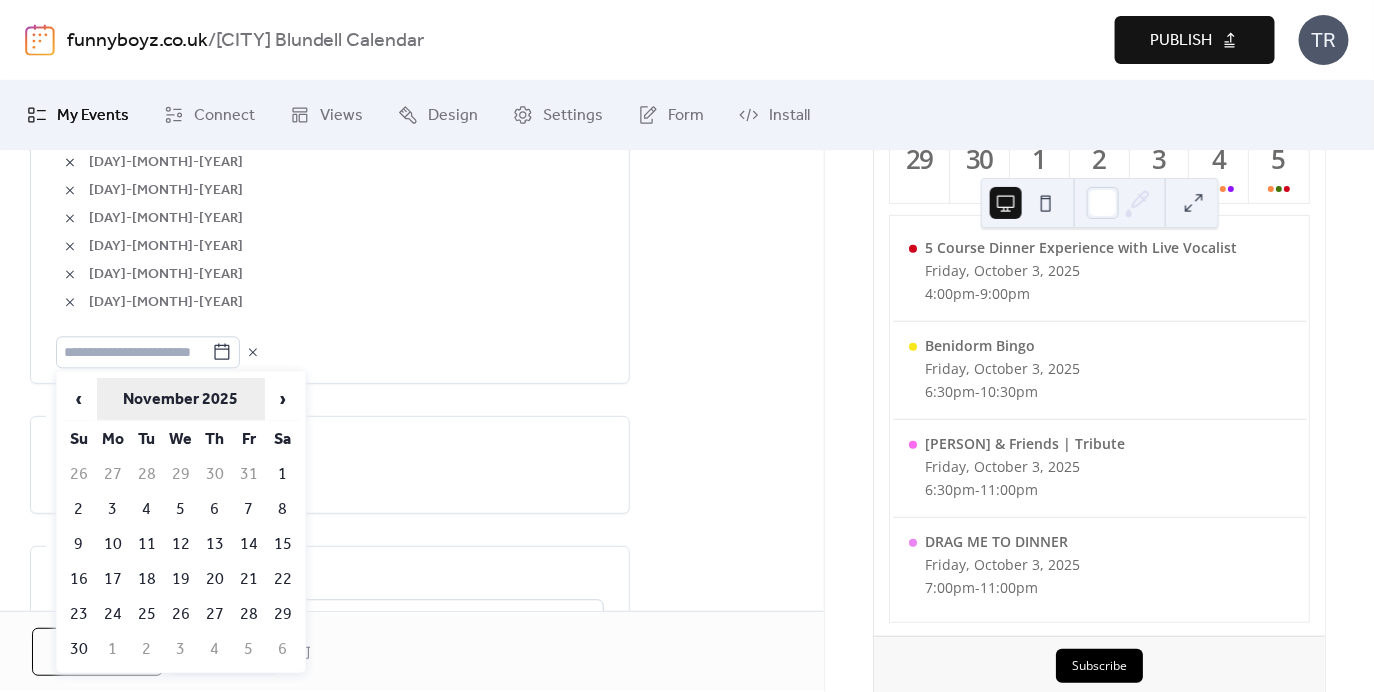 click on "November 2025" at bounding box center (181, 399) 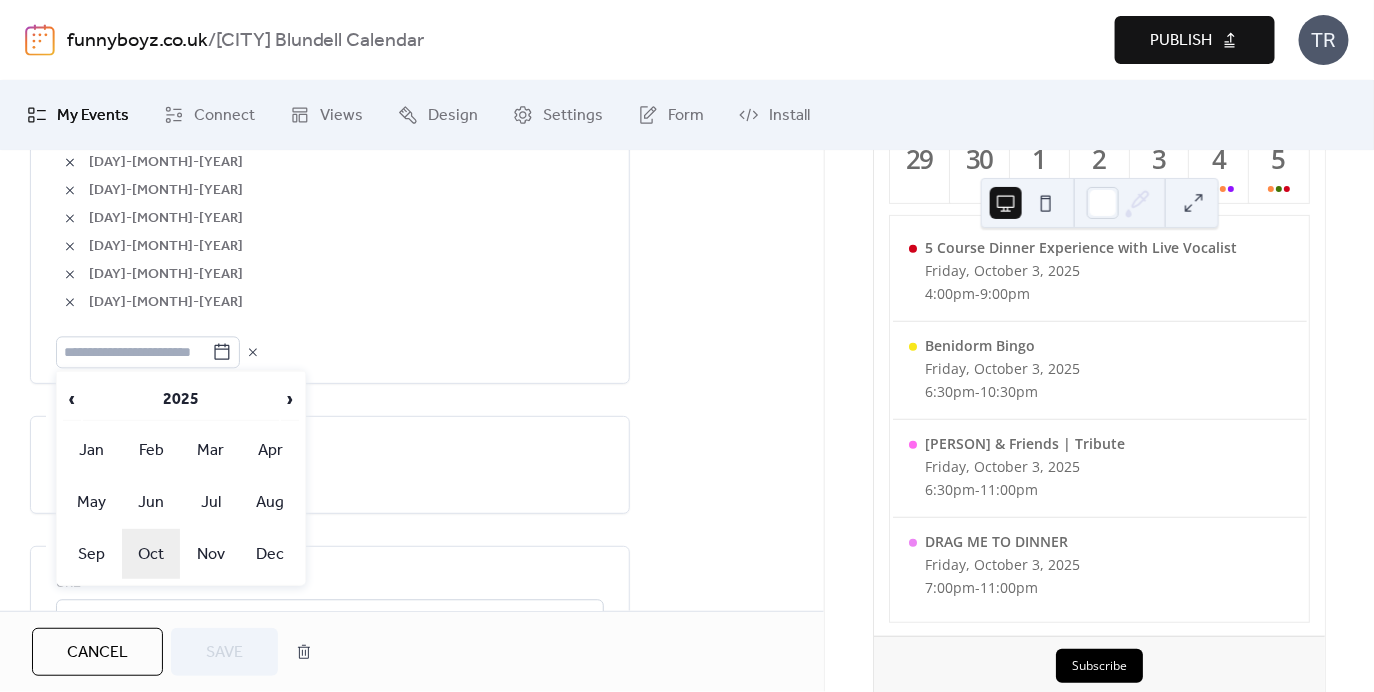 click on "Oct" at bounding box center (151, 554) 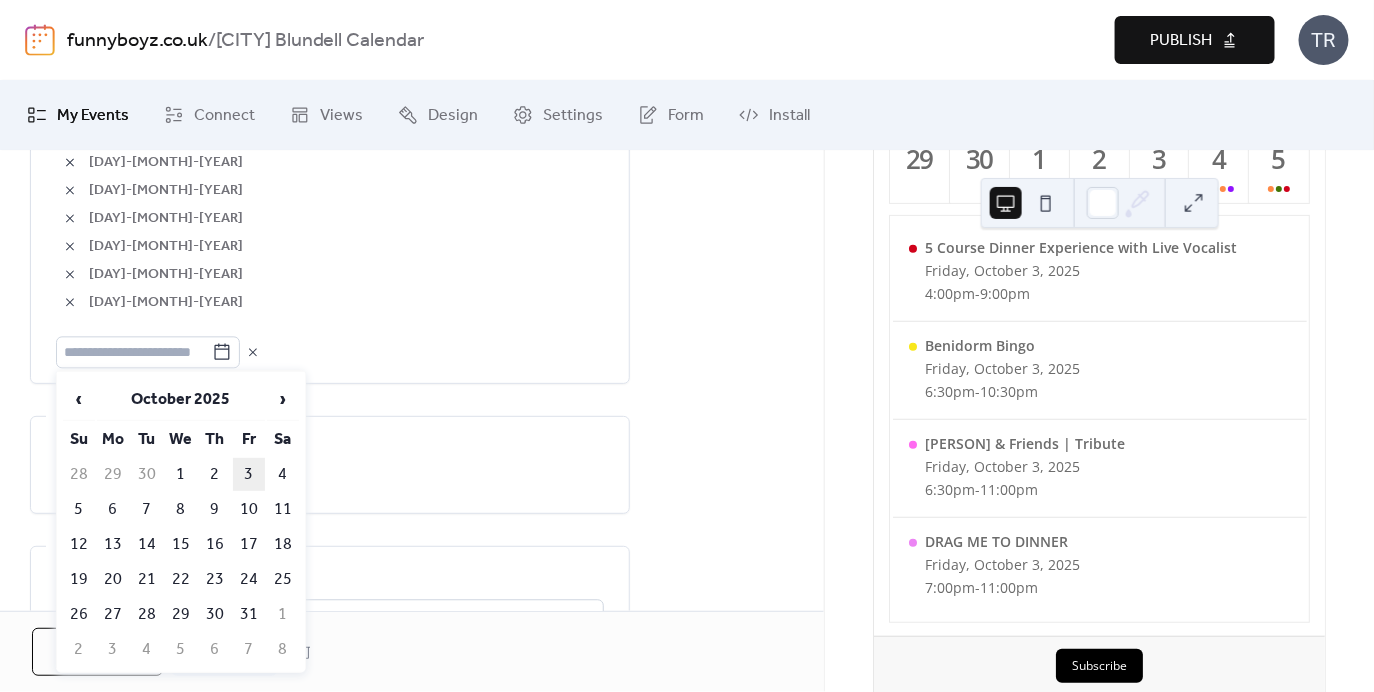 click on "3" at bounding box center (249, 474) 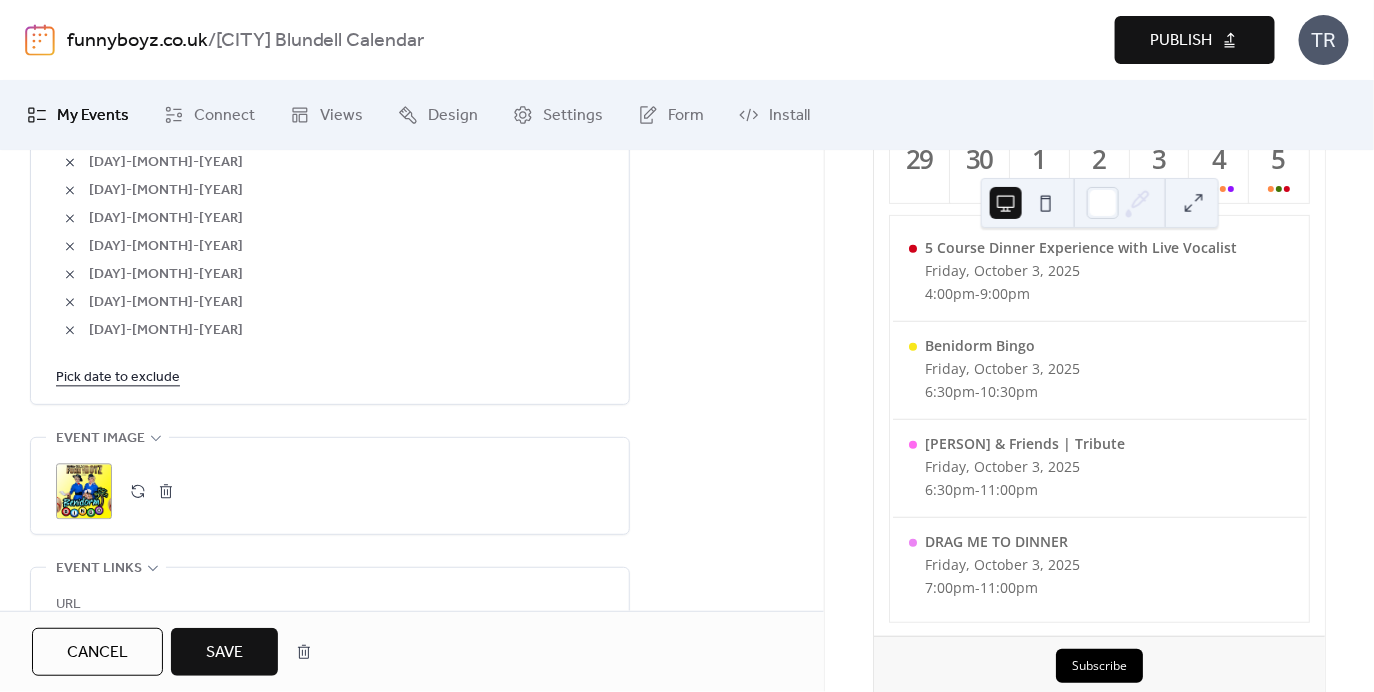 click on "Save" at bounding box center [224, 653] 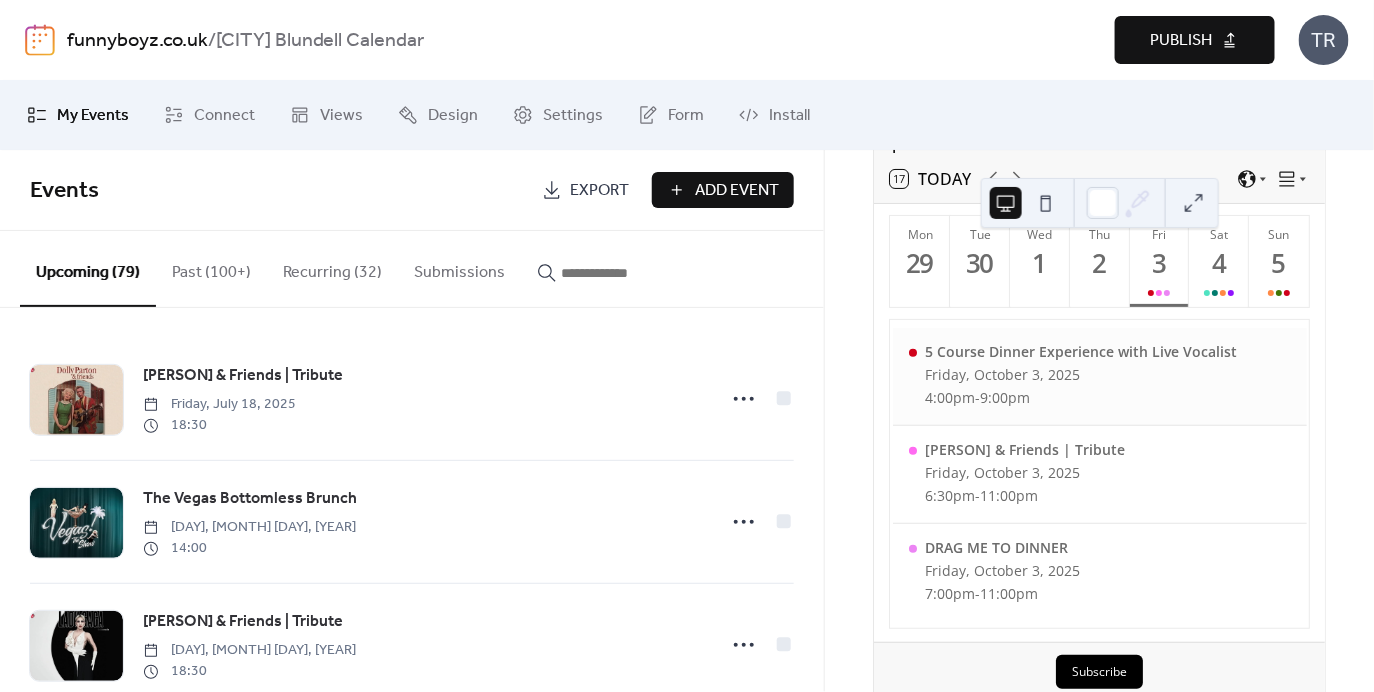 scroll, scrollTop: 179, scrollLeft: 0, axis: vertical 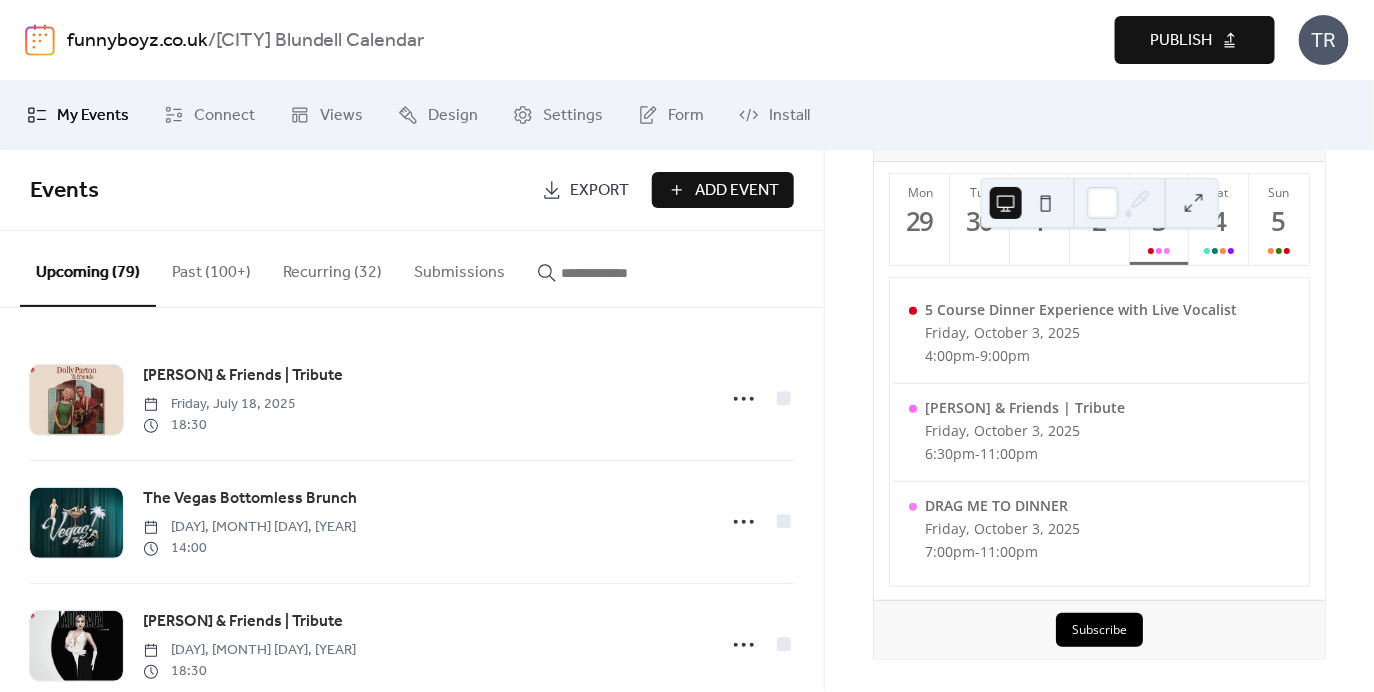 click on "Publish" at bounding box center [1195, 40] 